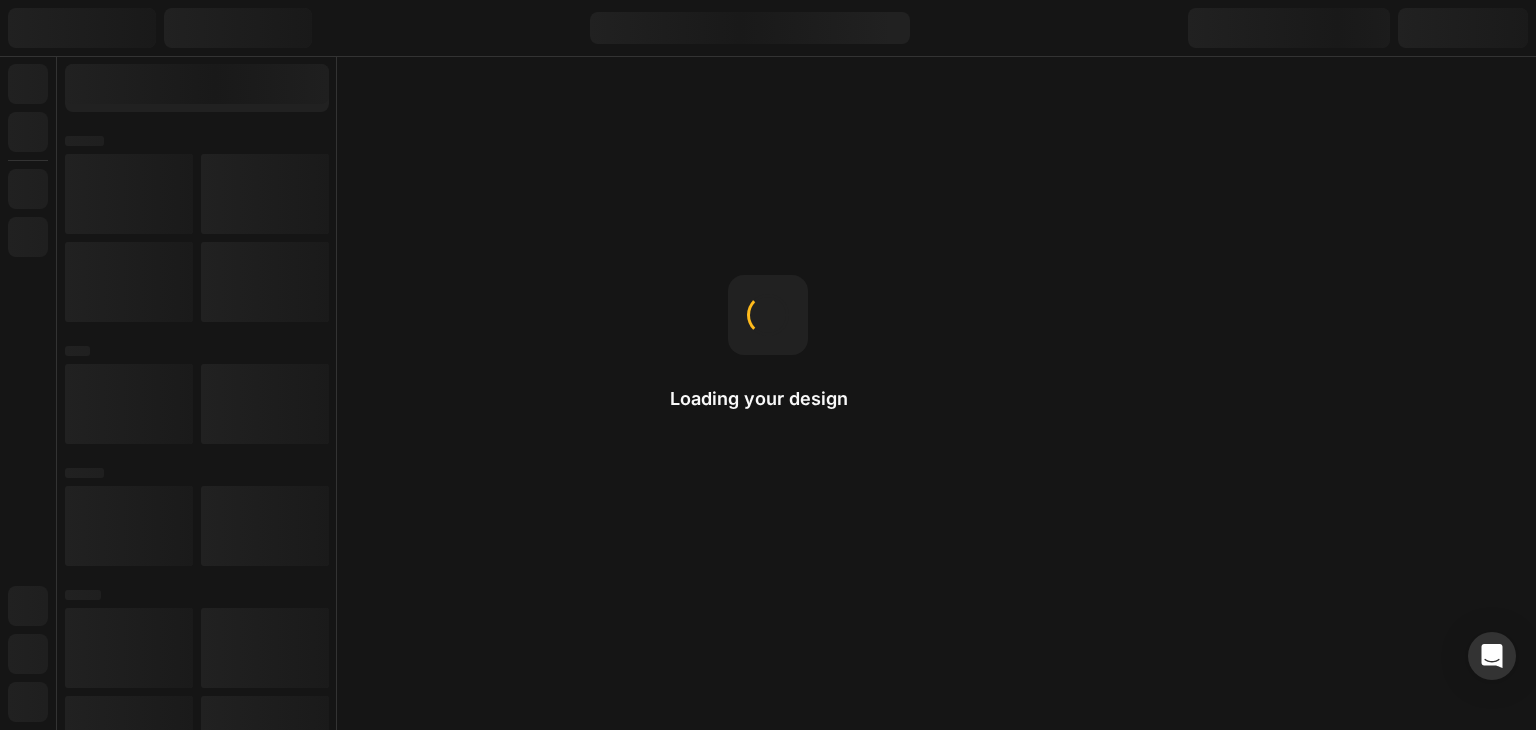 scroll, scrollTop: 0, scrollLeft: 0, axis: both 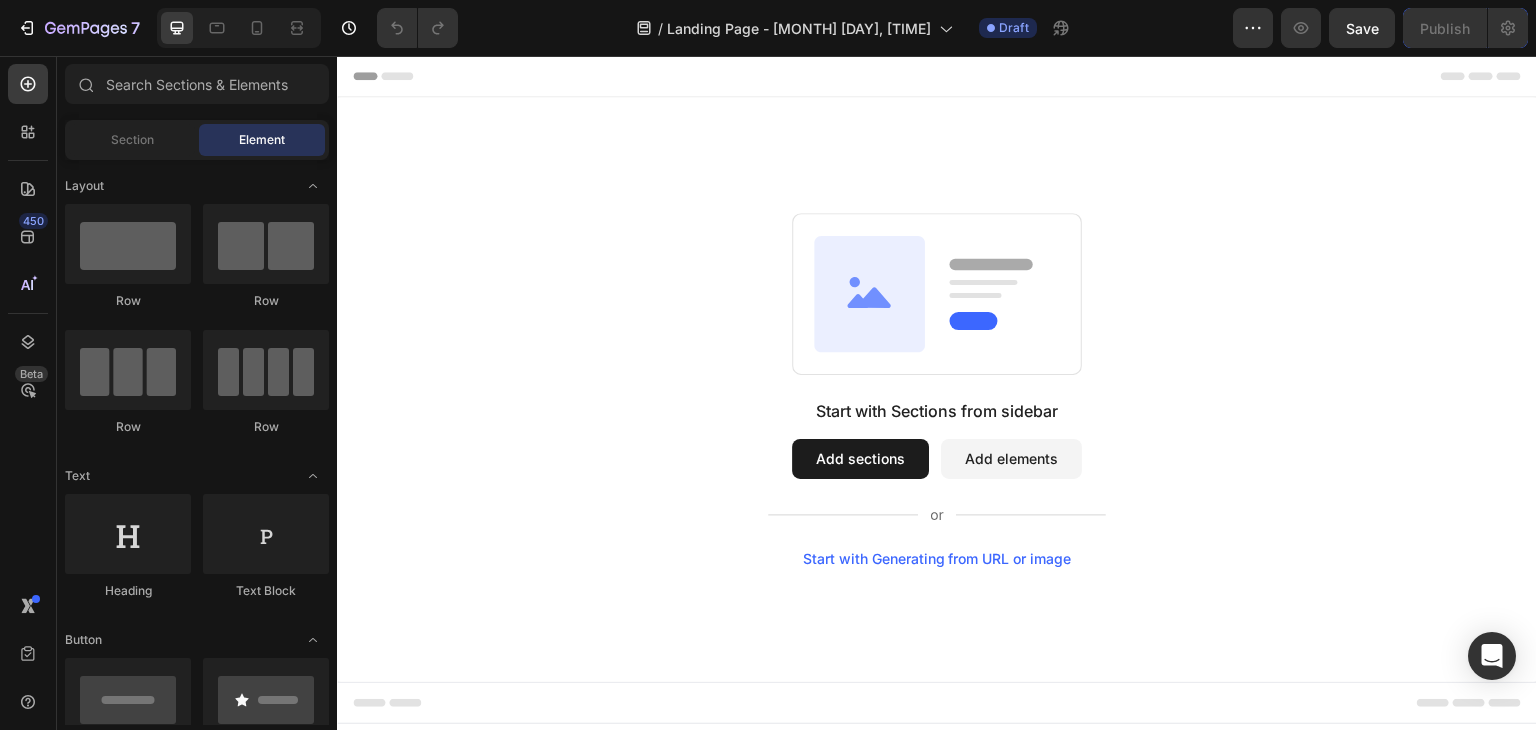 click on "Add elements" at bounding box center (1011, 459) 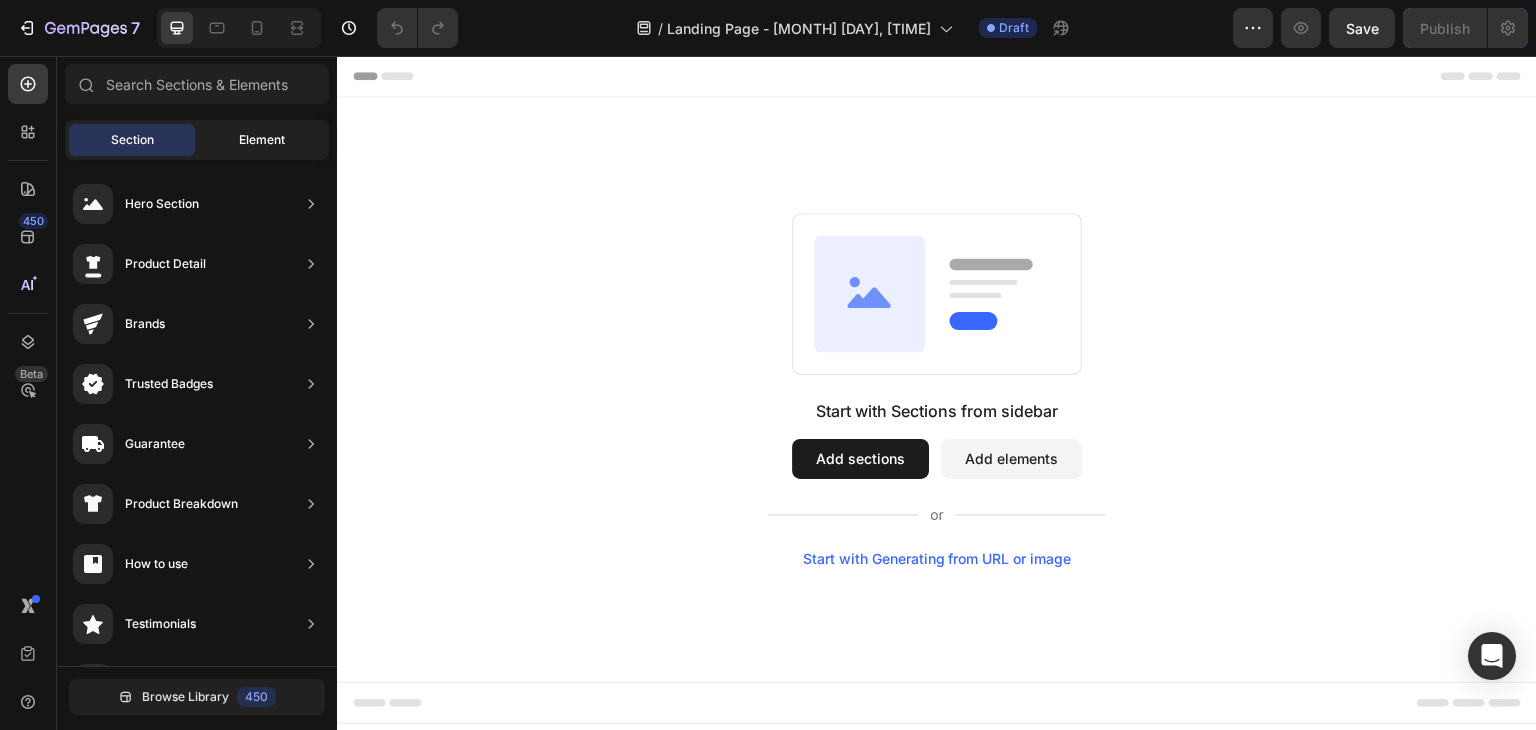 click on "Element" 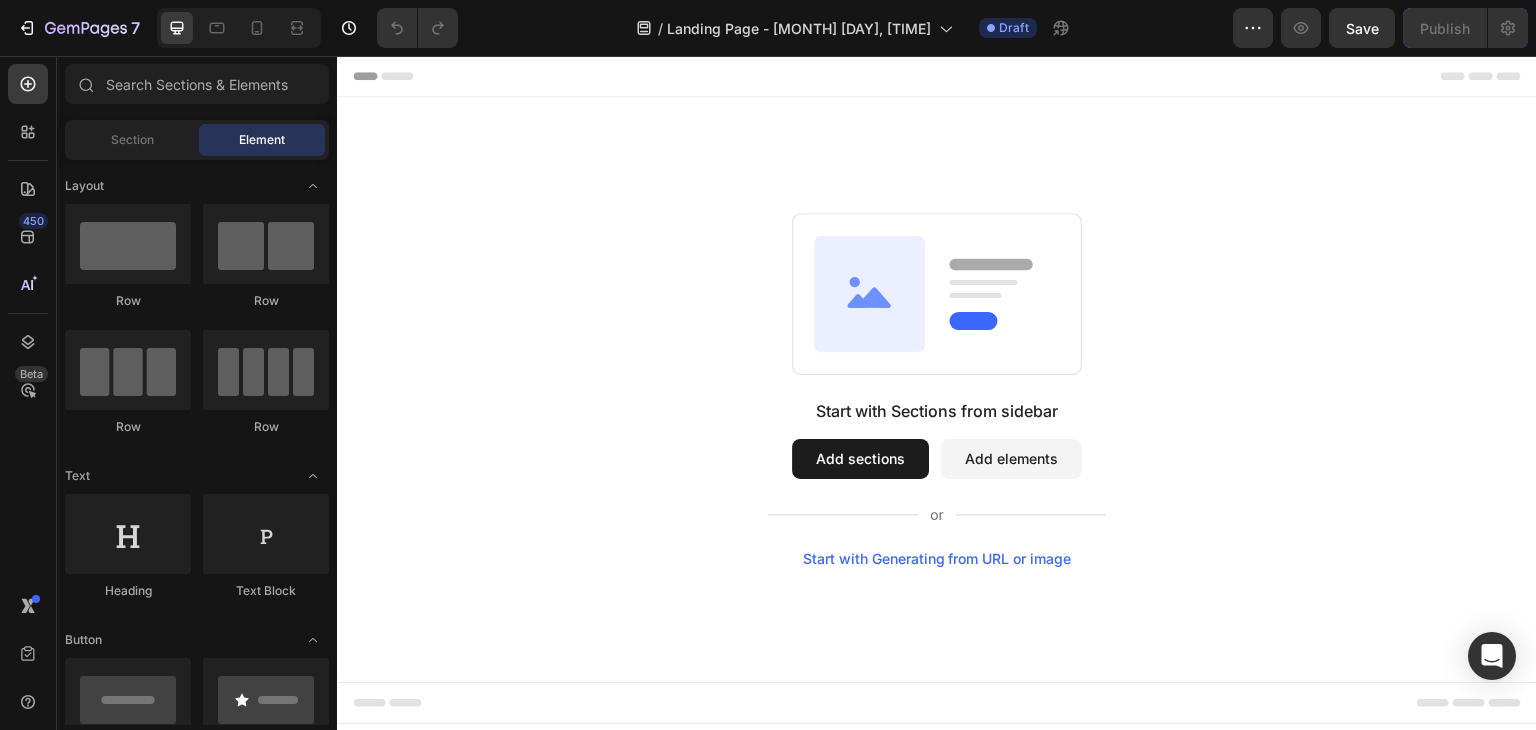 click on "Element" 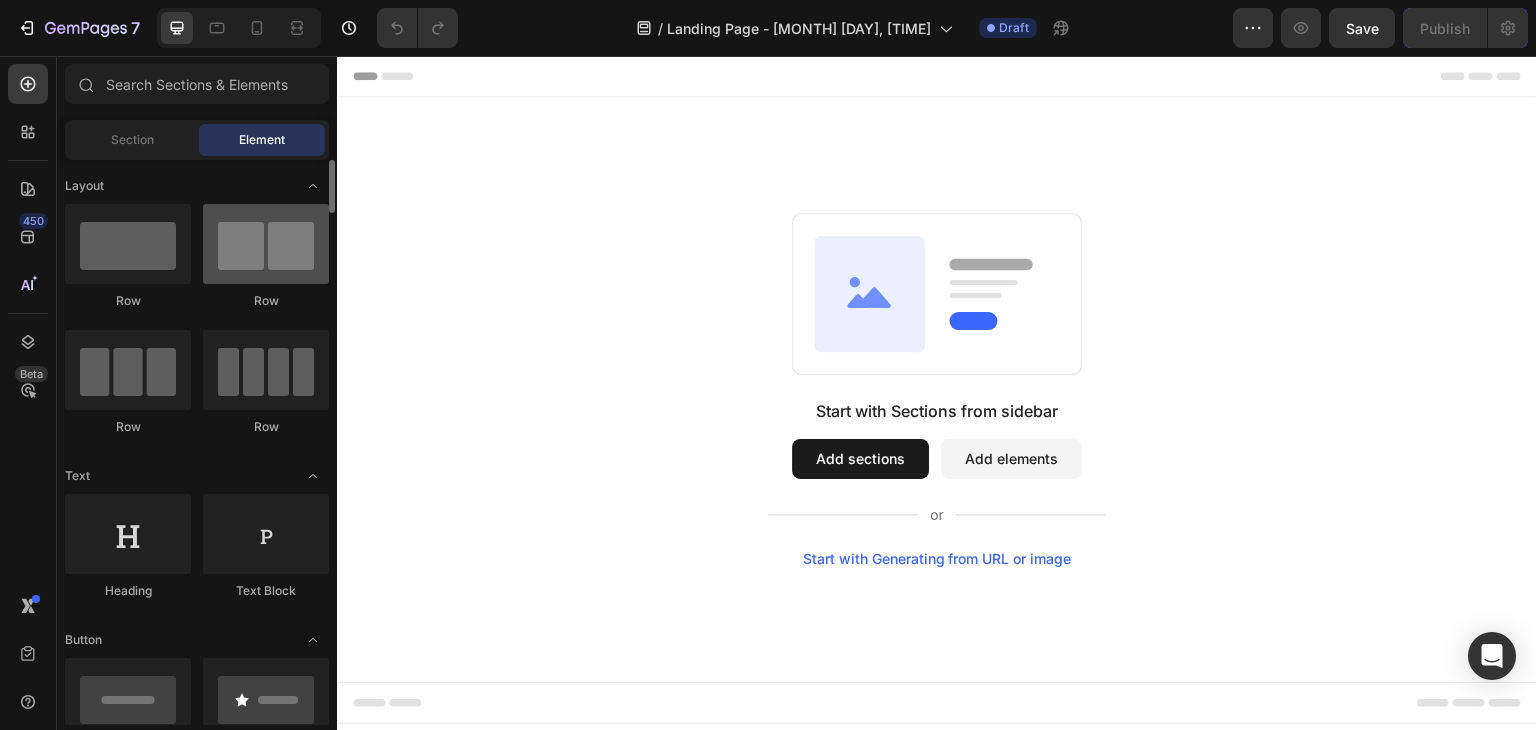 click at bounding box center (266, 244) 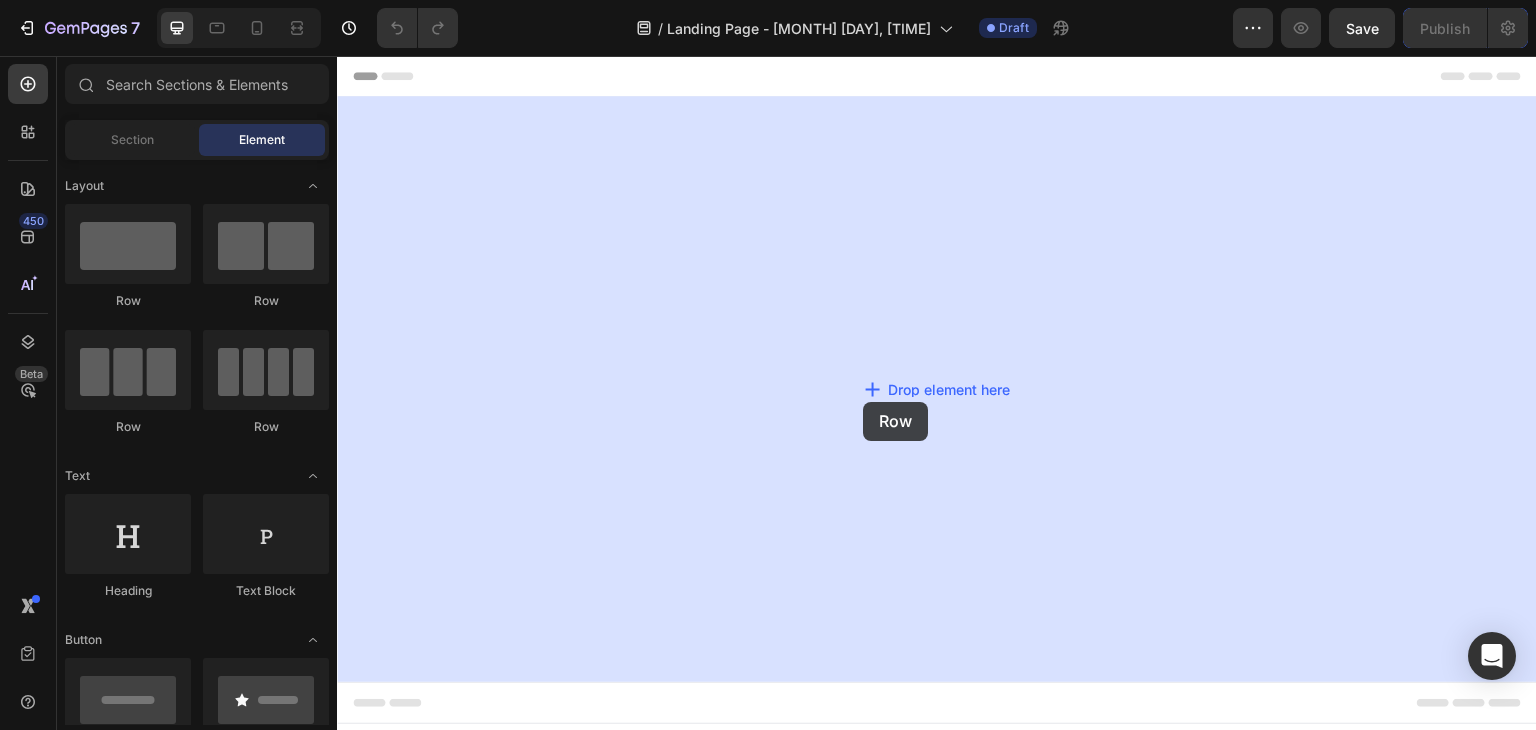 drag, startPoint x: 606, startPoint y: 311, endPoint x: 863, endPoint y: 402, distance: 272.63528 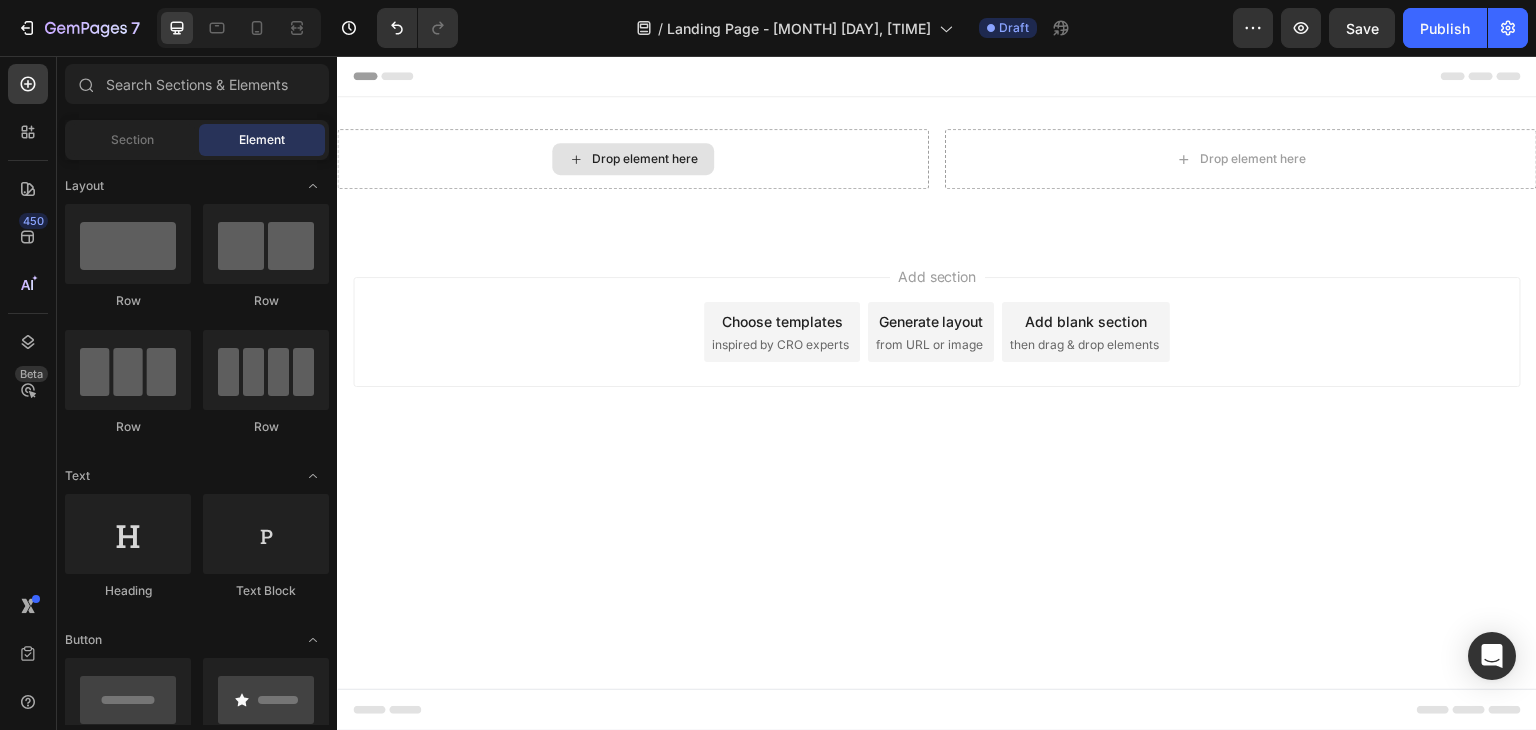 click on "Drop element here" at bounding box center (645, 159) 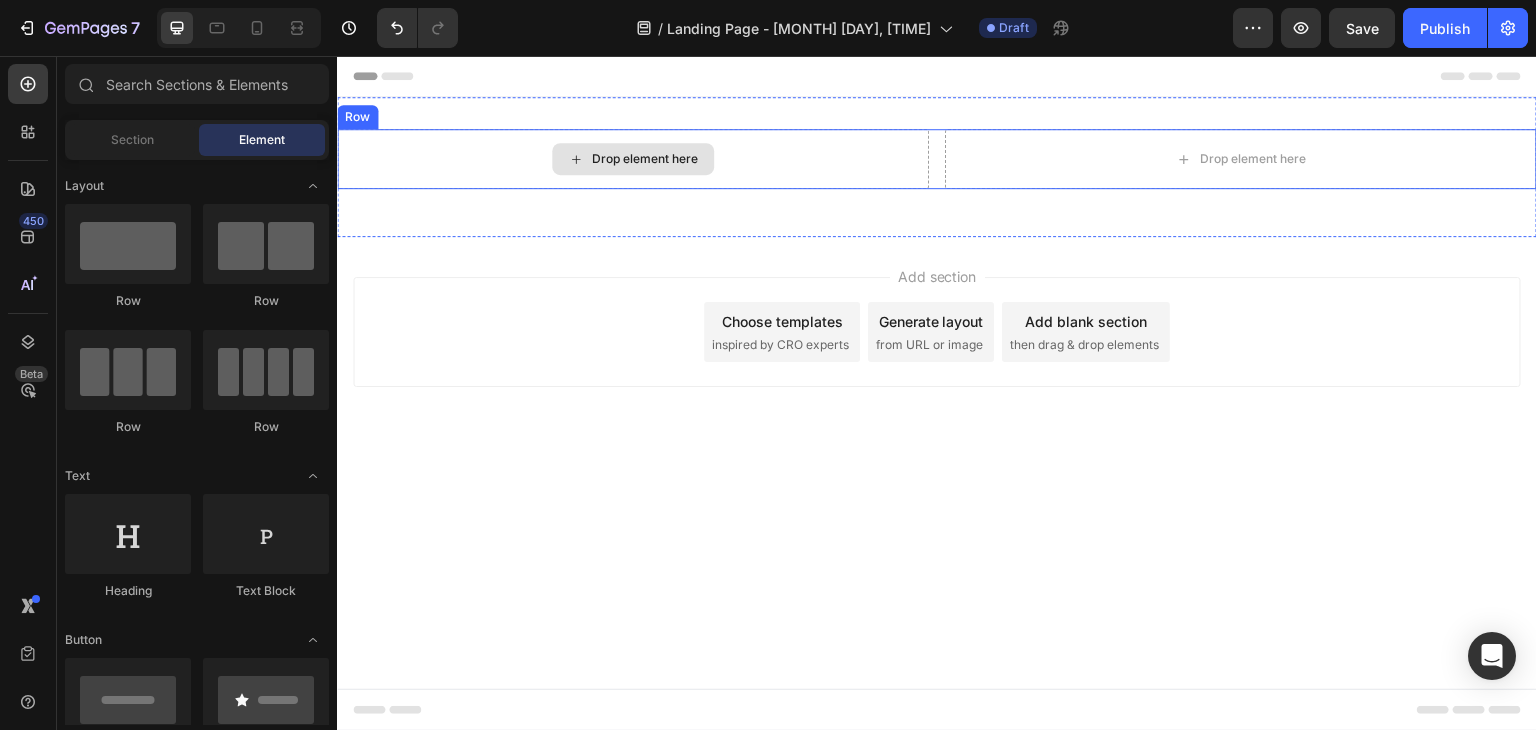 click 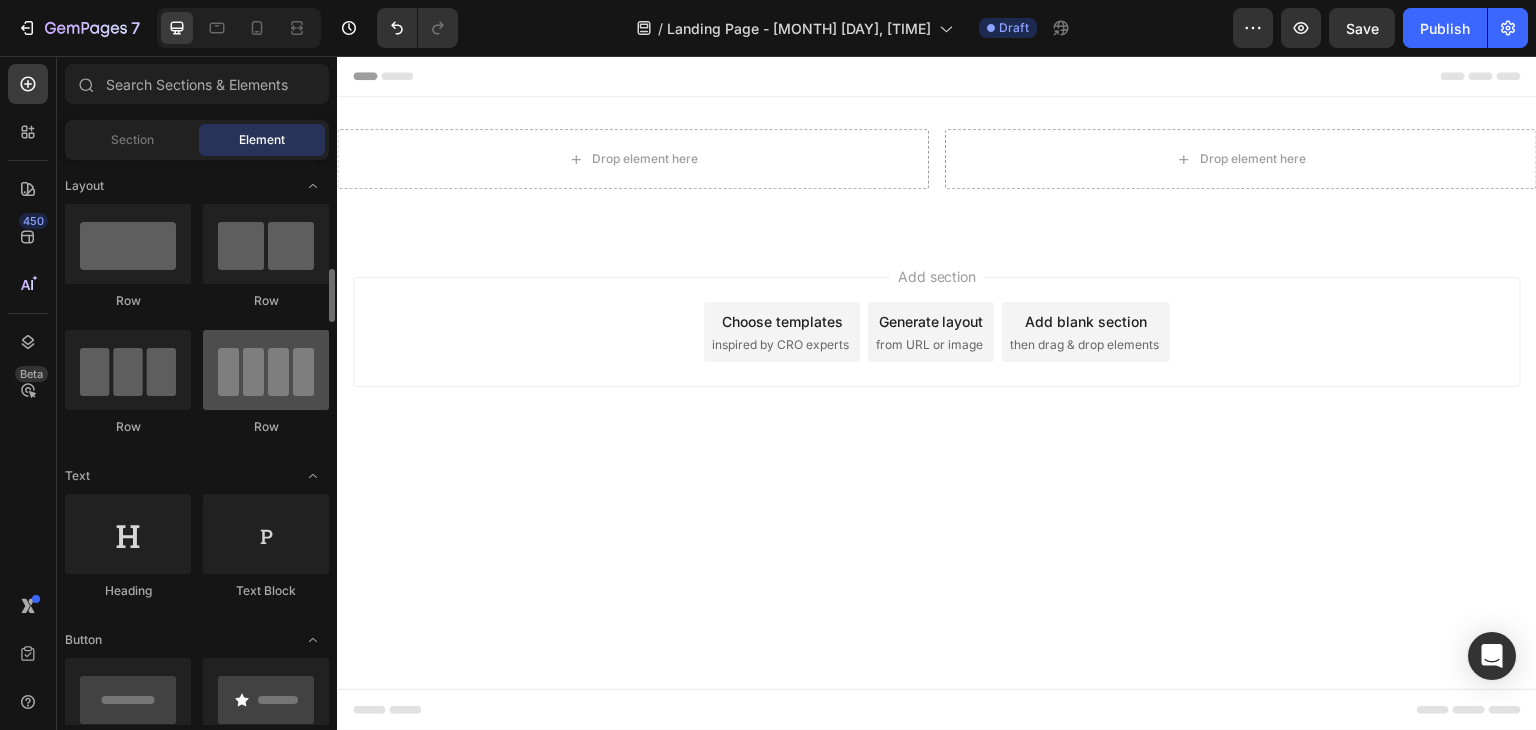 scroll, scrollTop: 200, scrollLeft: 0, axis: vertical 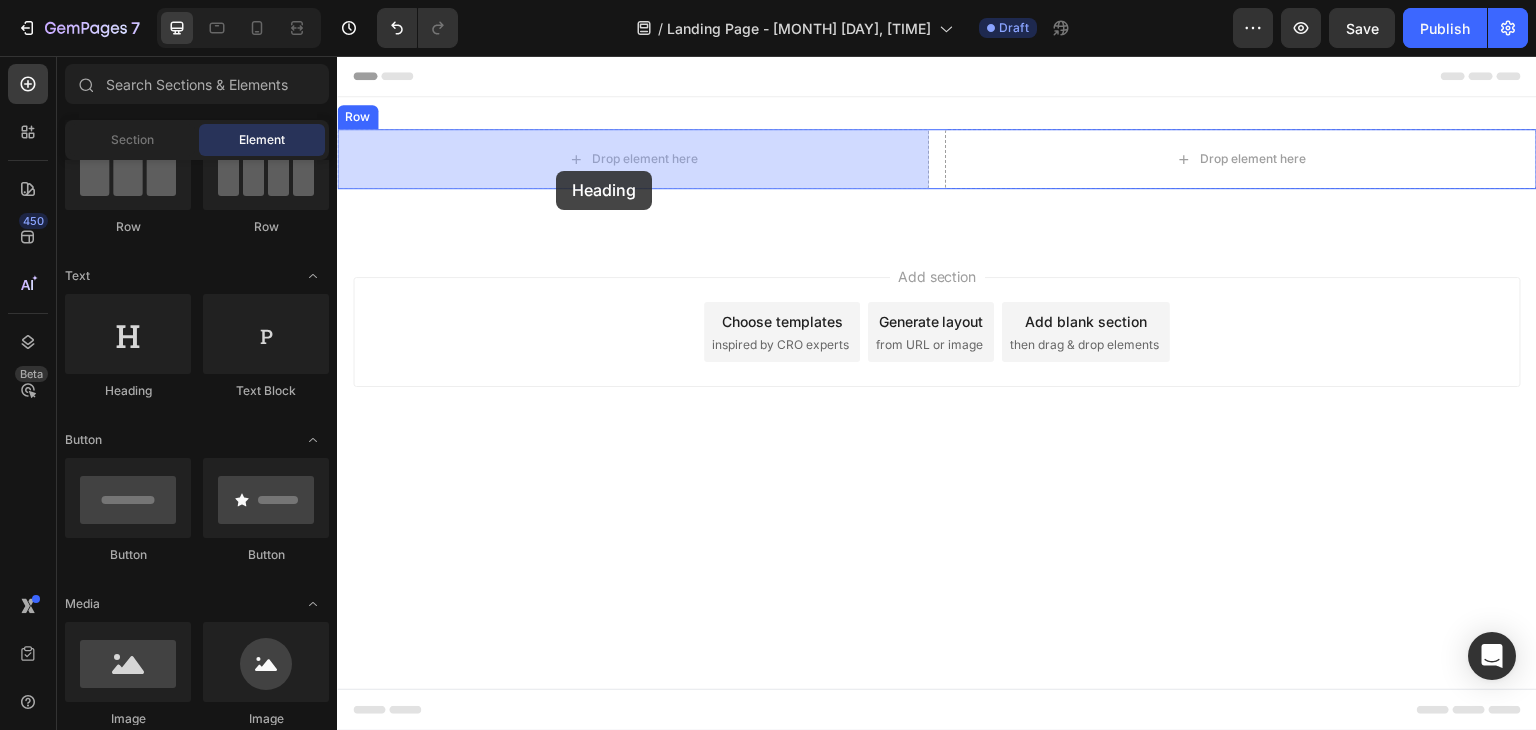 drag, startPoint x: 444, startPoint y: 389, endPoint x: 557, endPoint y: 167, distance: 249.1044 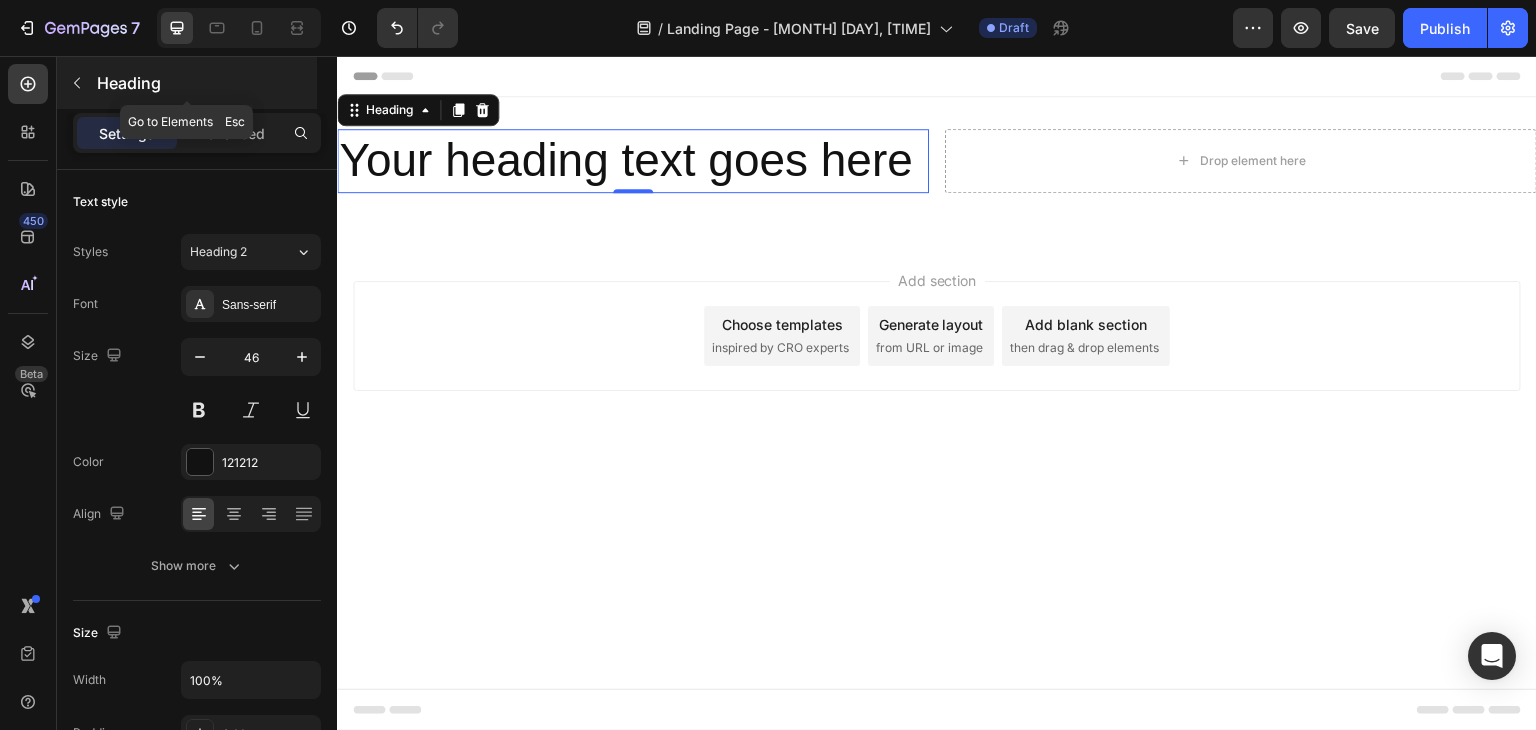 click at bounding box center (77, 83) 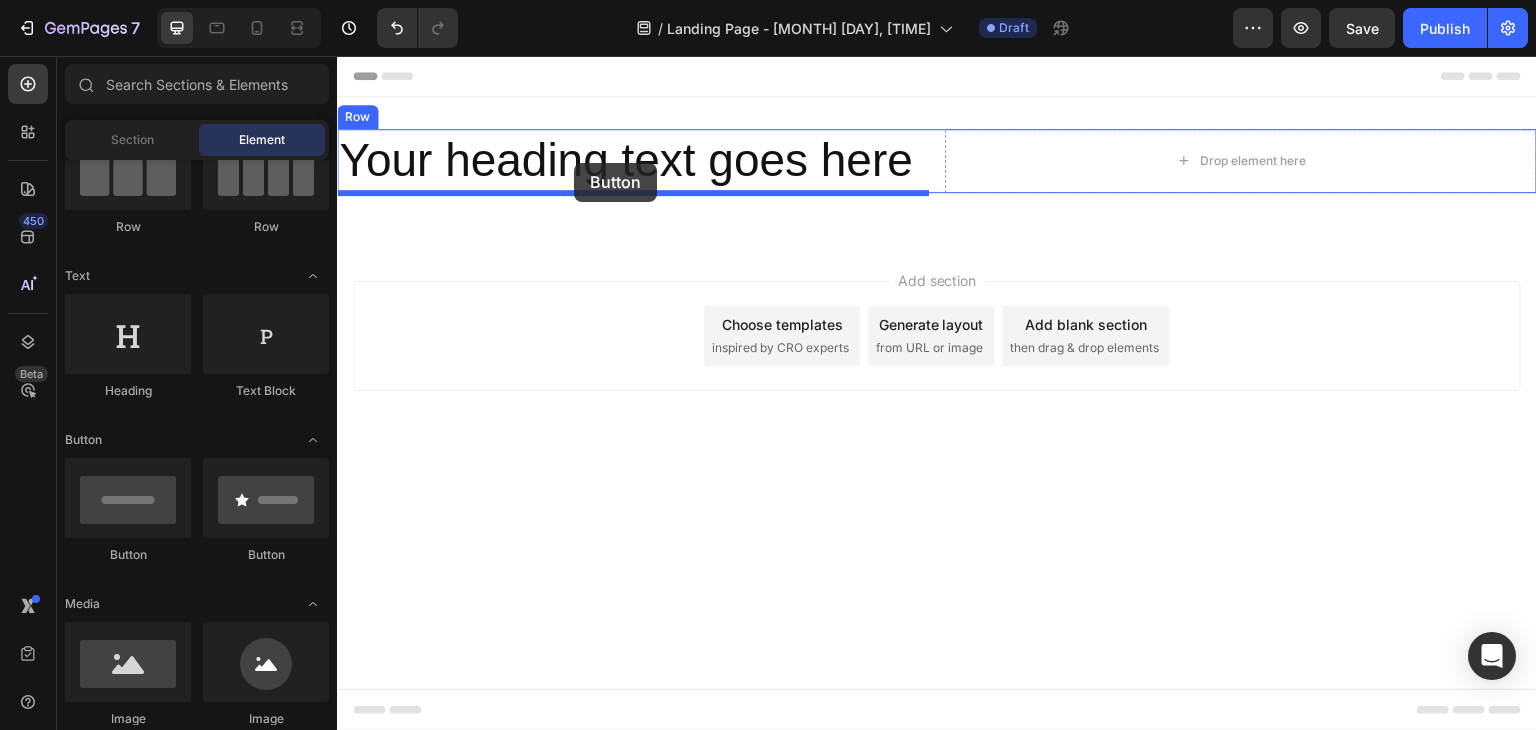 drag, startPoint x: 610, startPoint y: 574, endPoint x: 574, endPoint y: 163, distance: 412.57364 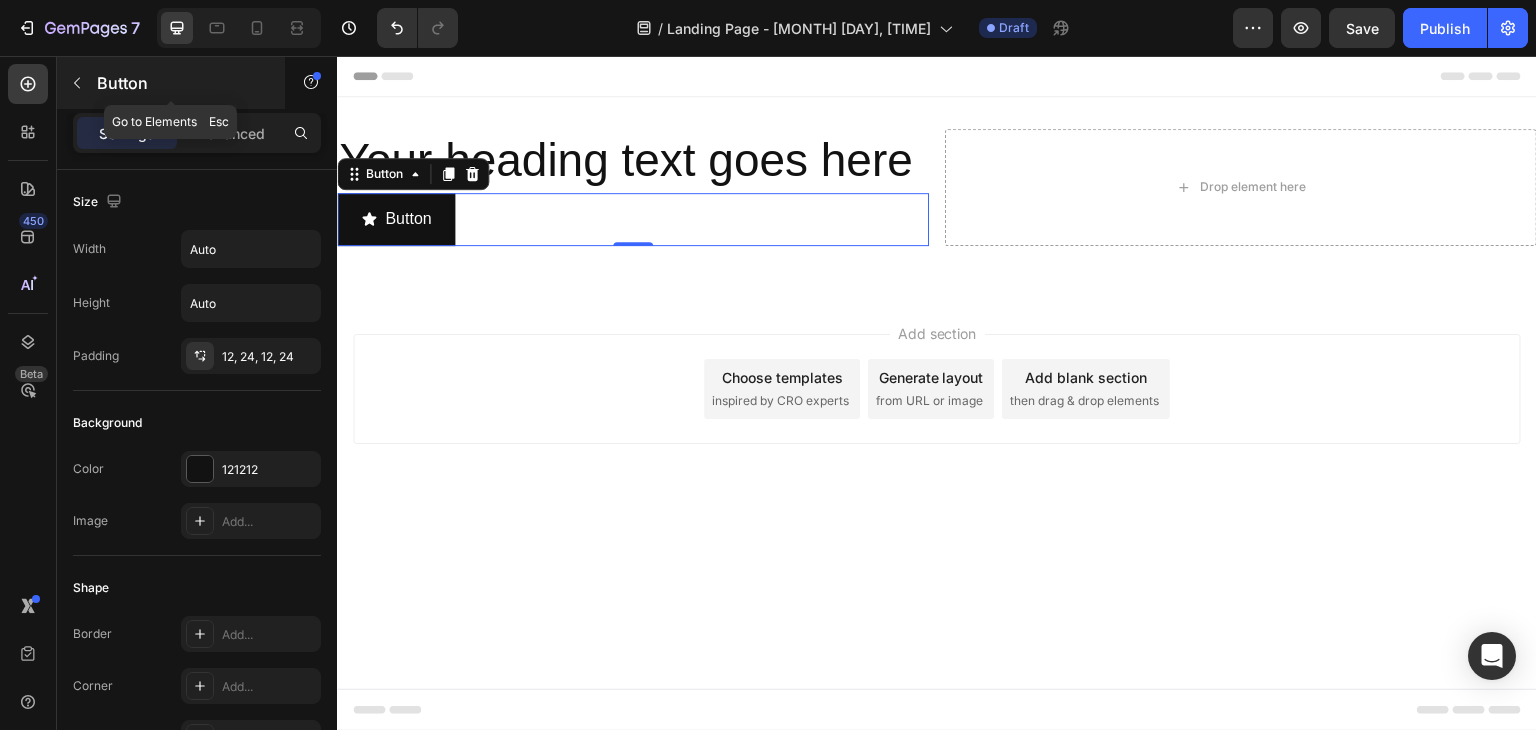 click 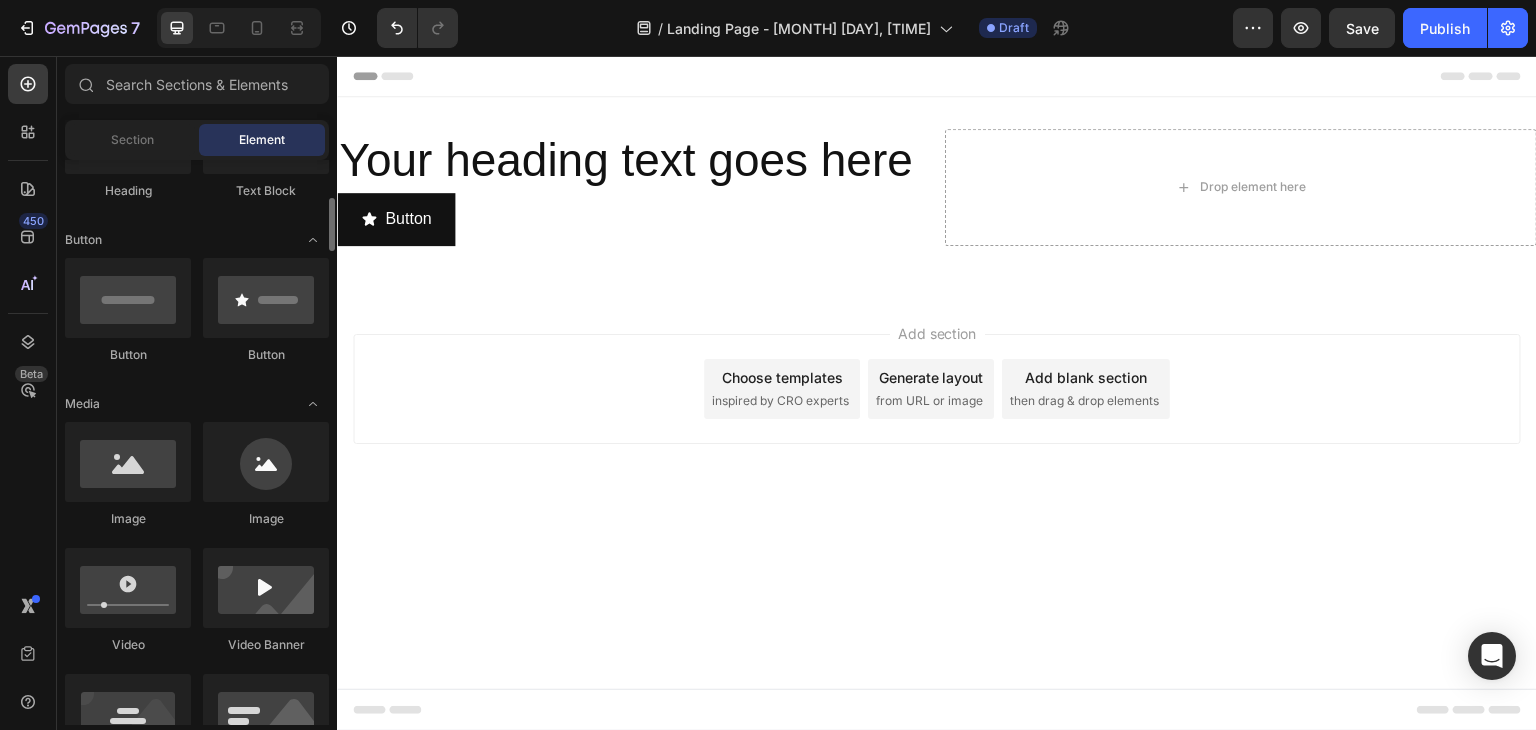 scroll, scrollTop: 600, scrollLeft: 0, axis: vertical 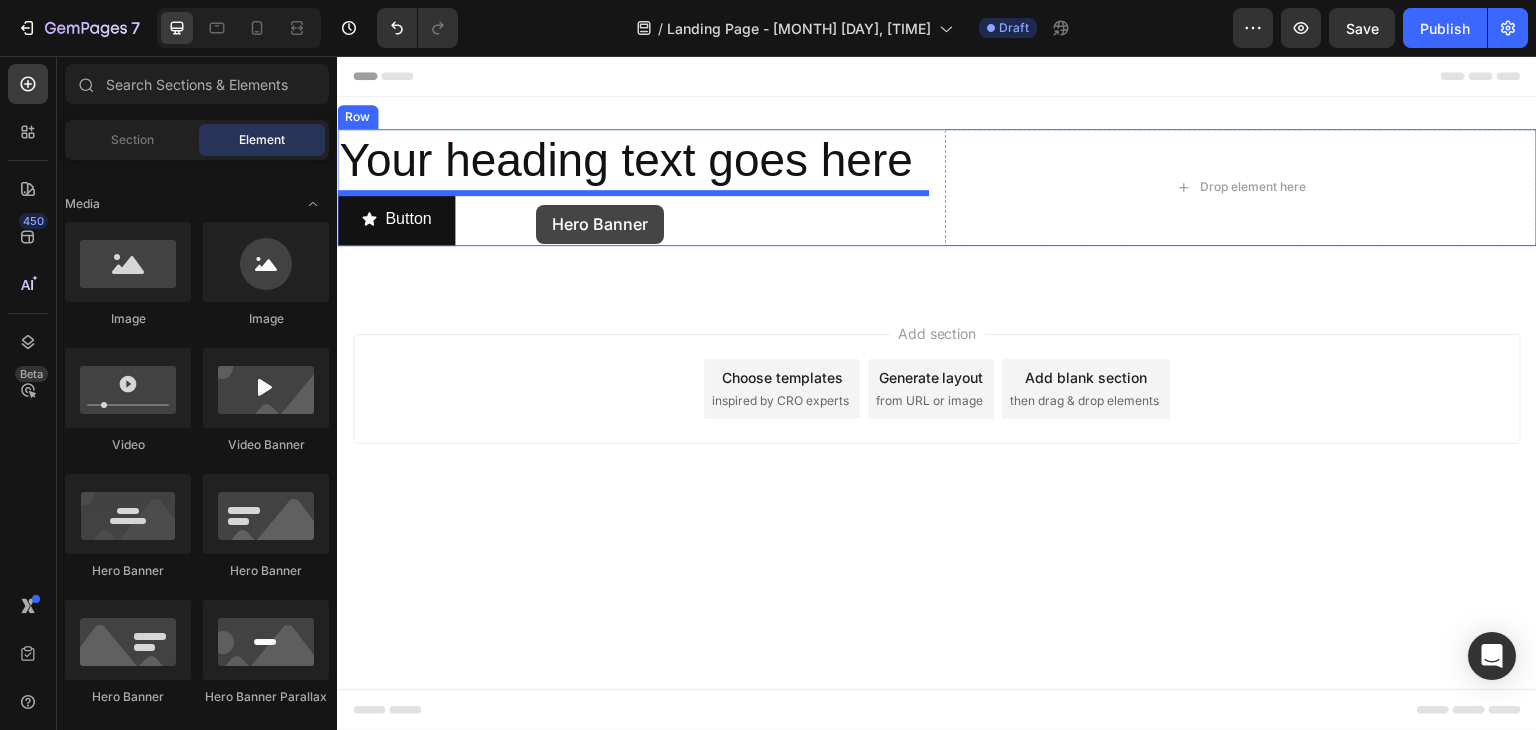 drag, startPoint x: 465, startPoint y: 593, endPoint x: 536, endPoint y: 201, distance: 398.37796 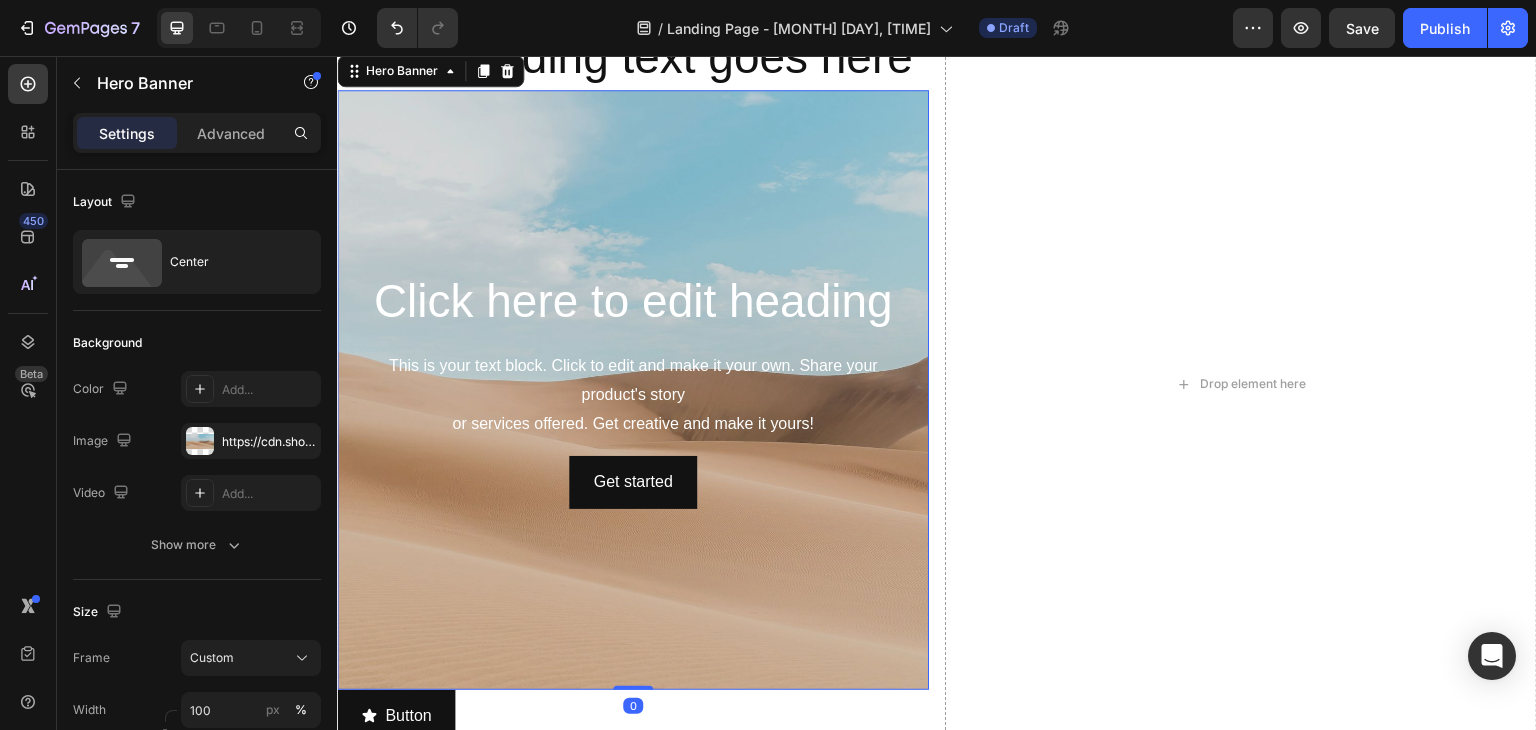 scroll, scrollTop: 200, scrollLeft: 0, axis: vertical 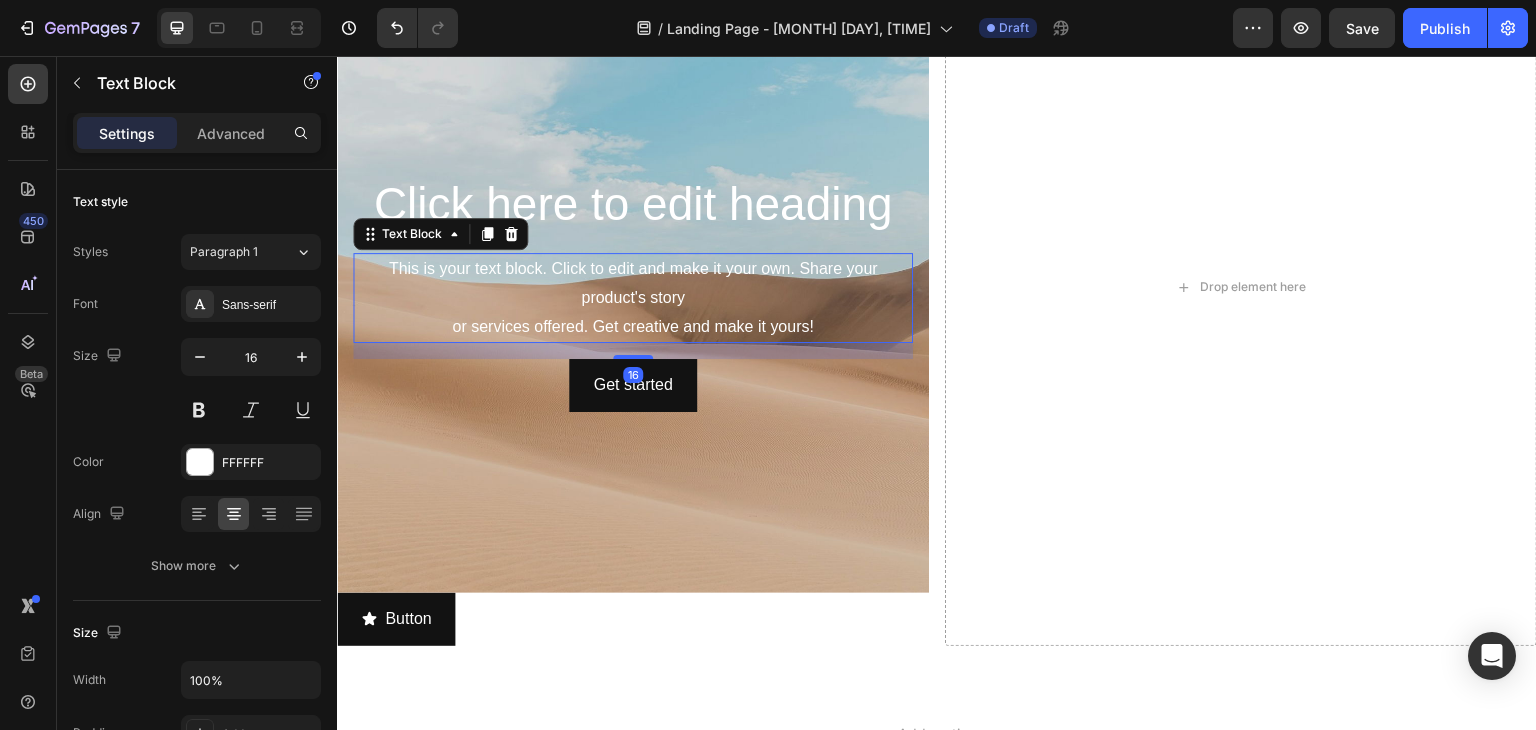 click on "This is your text block. Click to edit and make it your own. Share your product's story                   or services offered. Get creative and make it yours!" at bounding box center (633, 298) 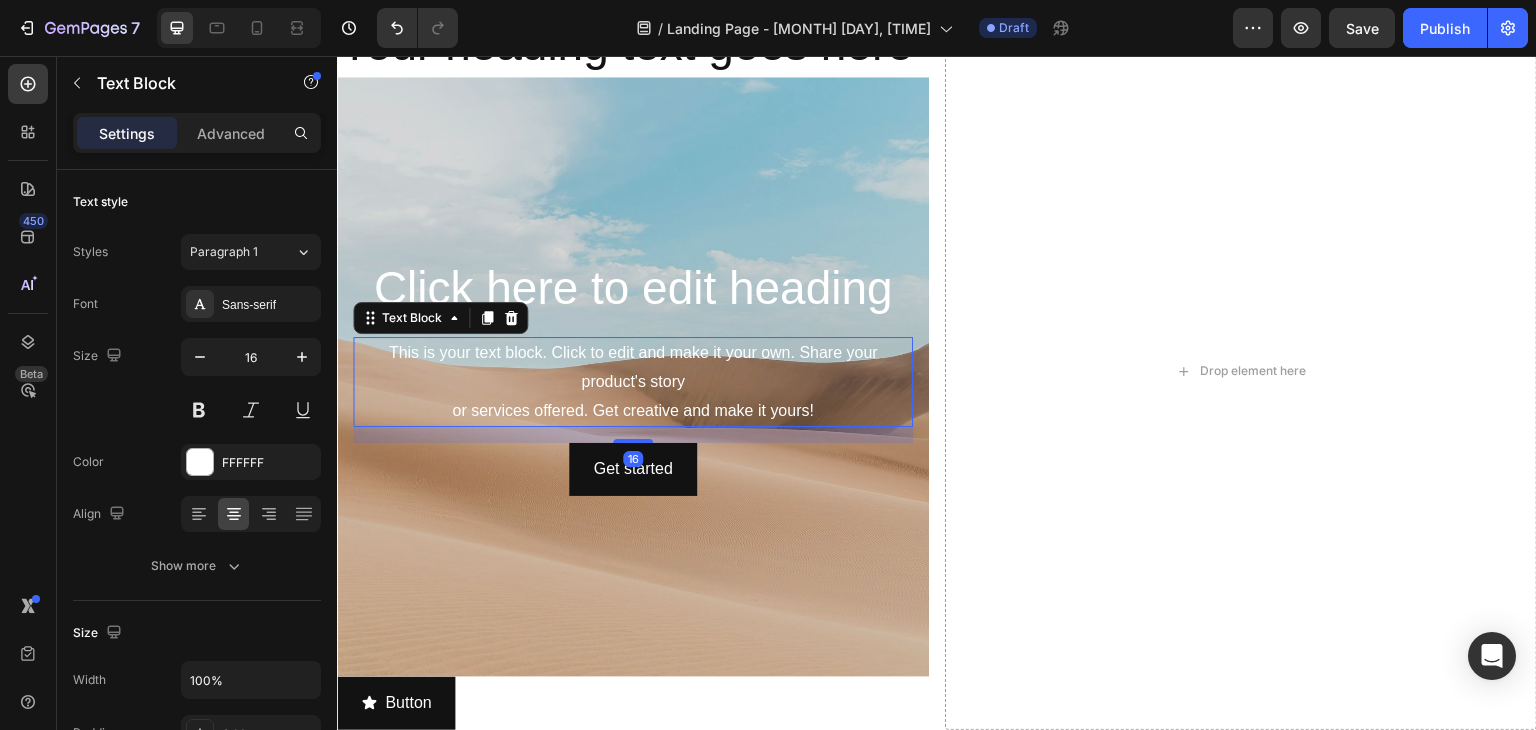 scroll, scrollTop: 0, scrollLeft: 0, axis: both 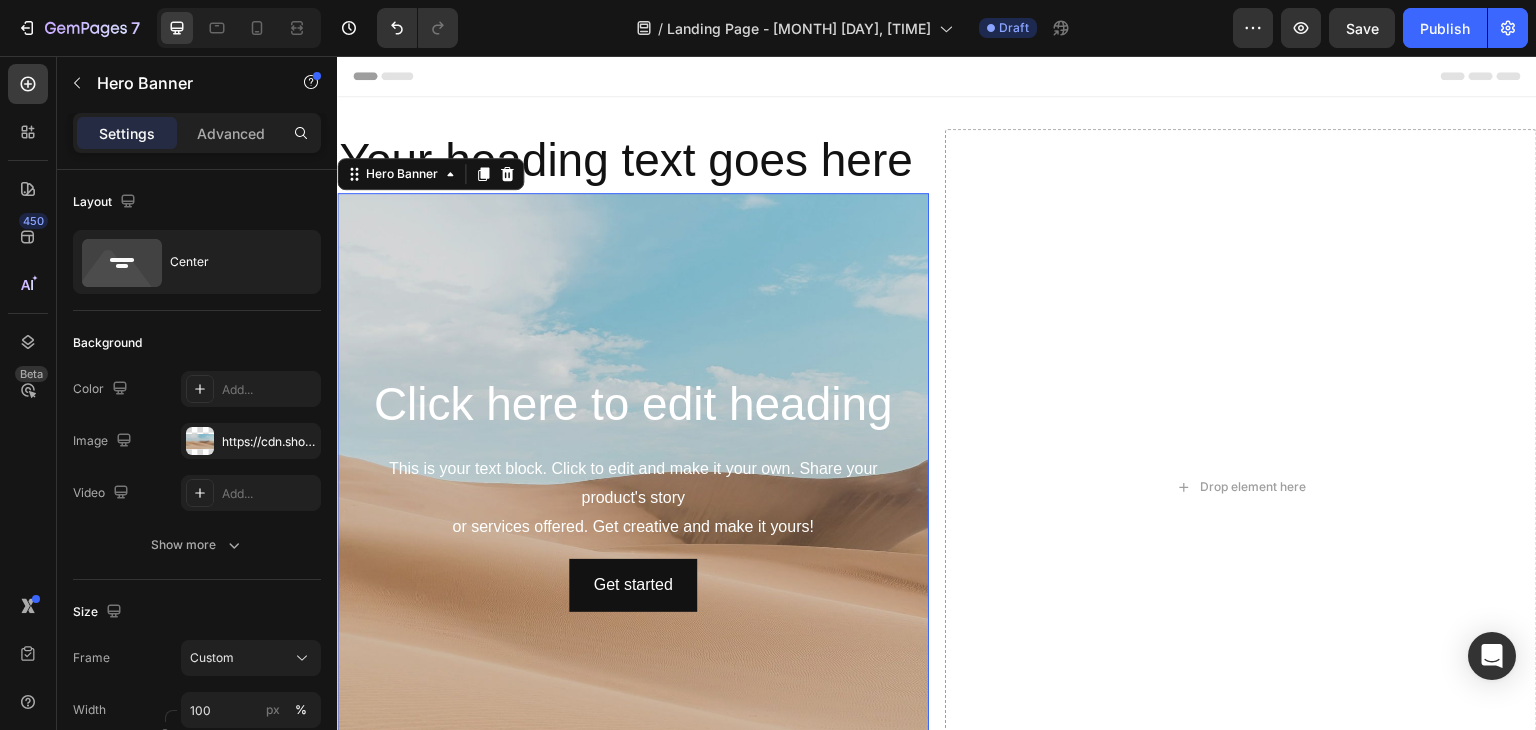 click at bounding box center [633, 493] 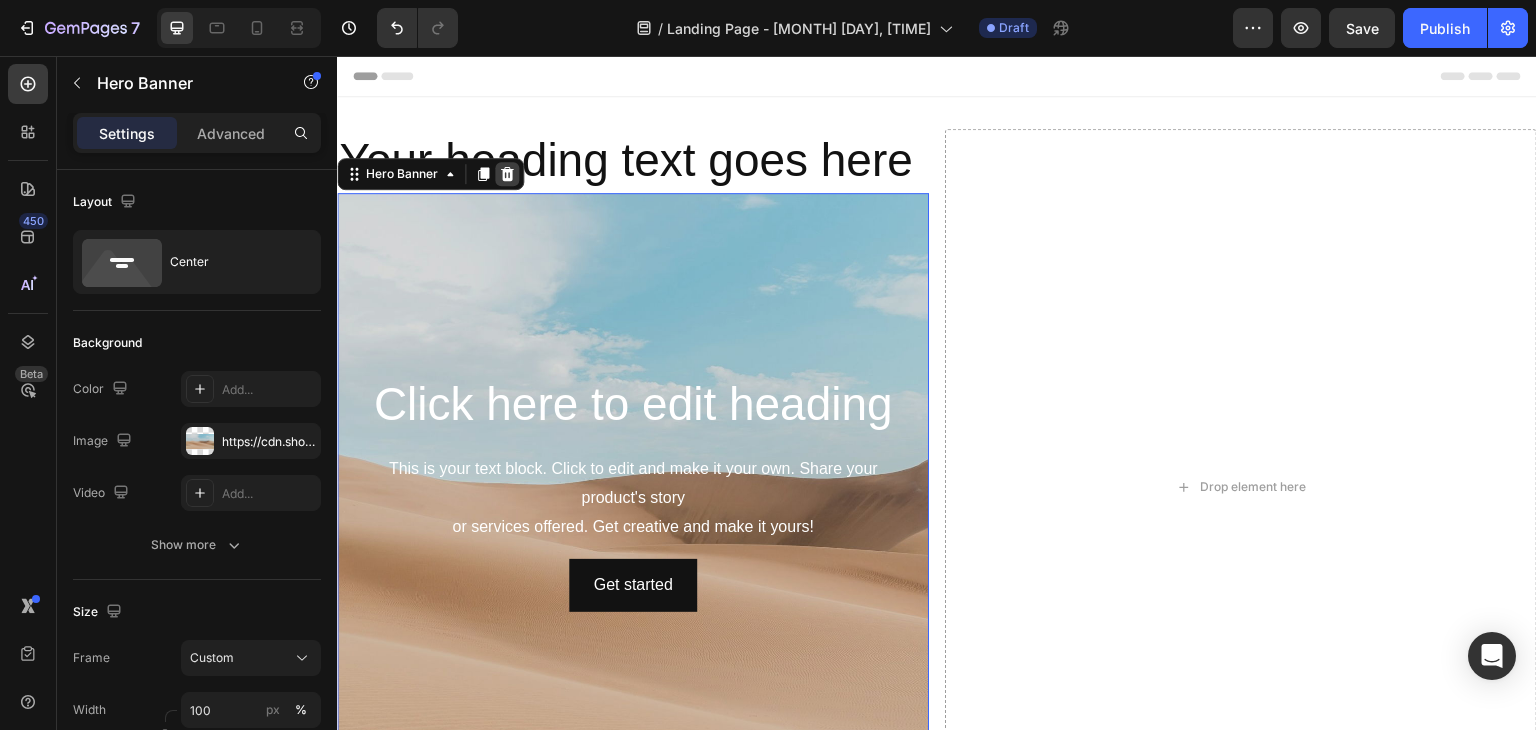 click at bounding box center [507, 174] 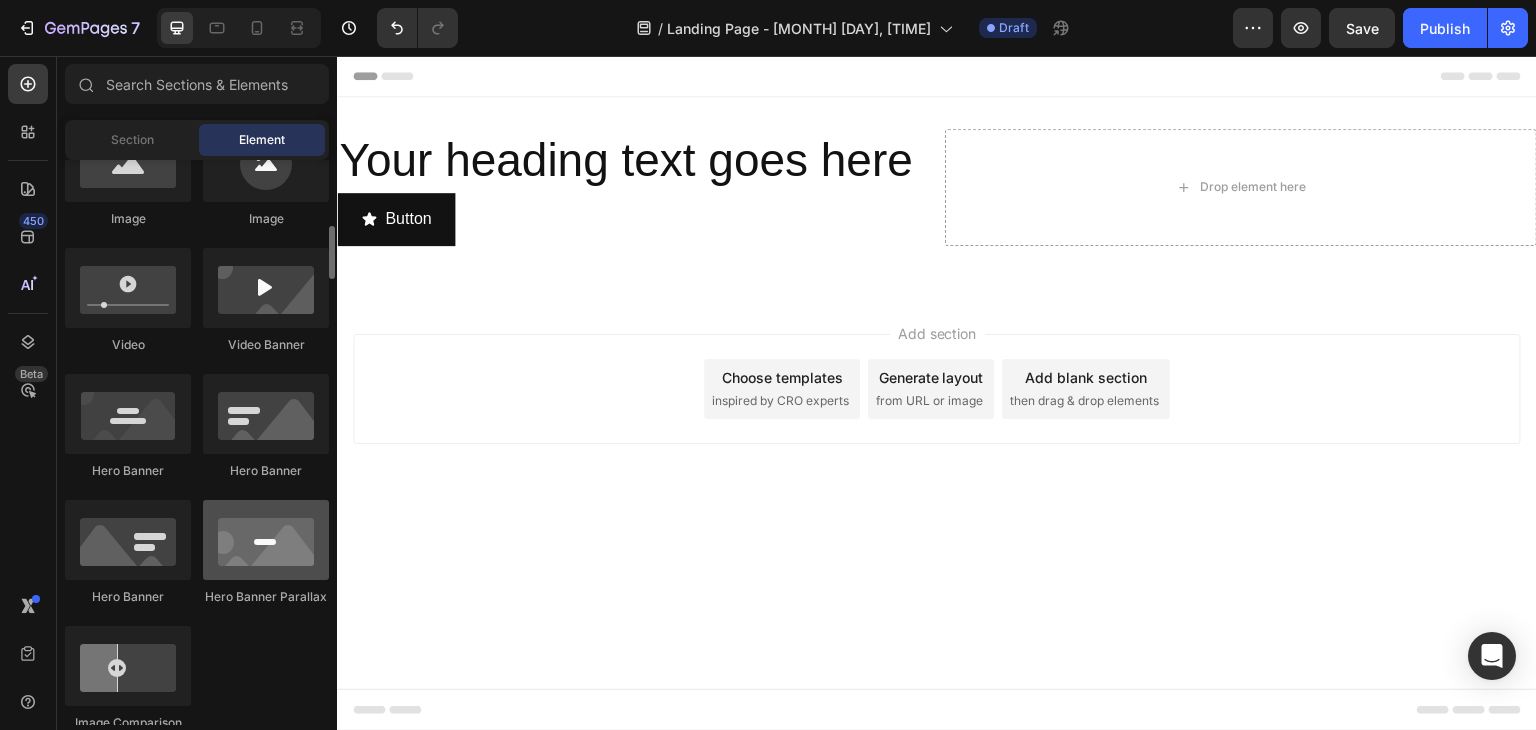 scroll, scrollTop: 1100, scrollLeft: 0, axis: vertical 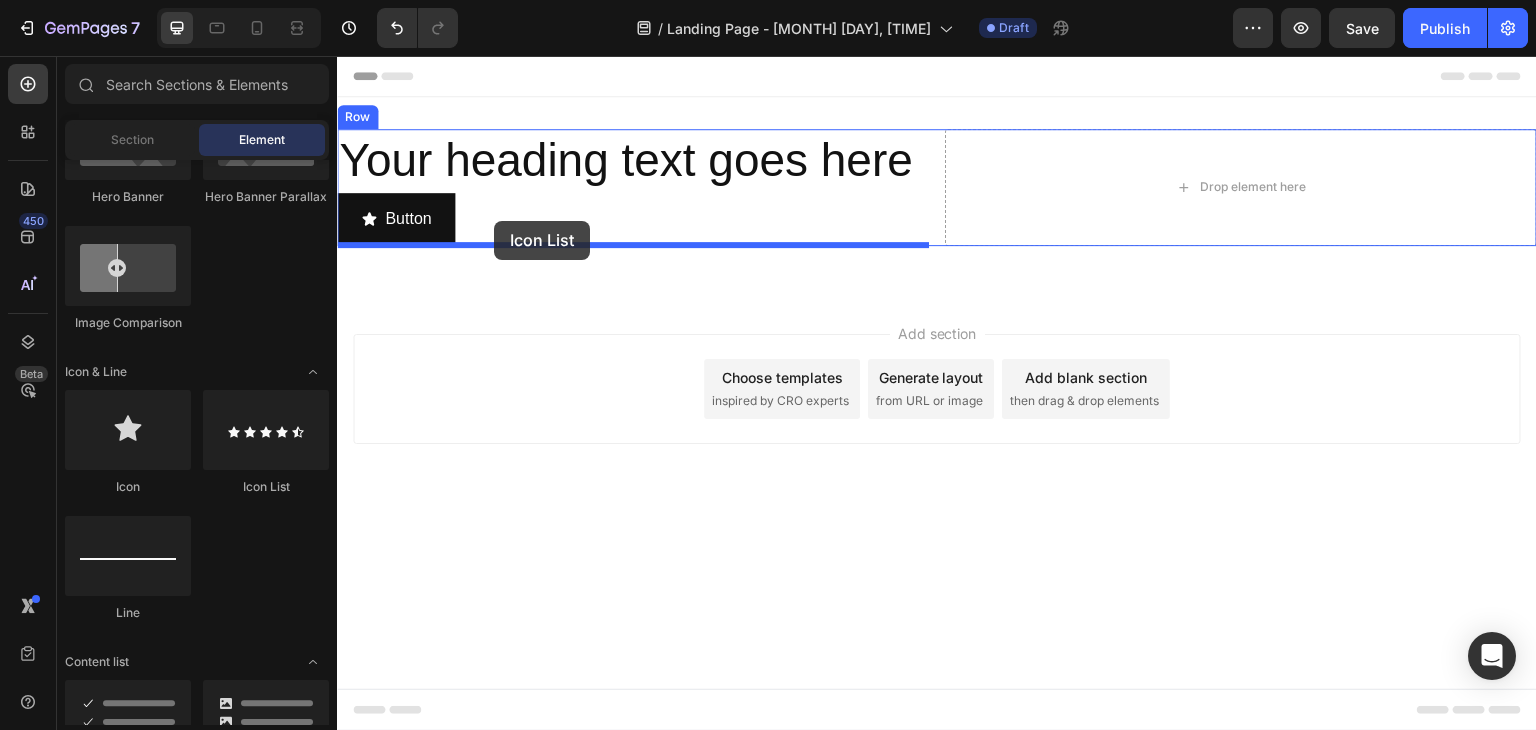 drag, startPoint x: 588, startPoint y: 506, endPoint x: 494, endPoint y: 221, distance: 300.10165 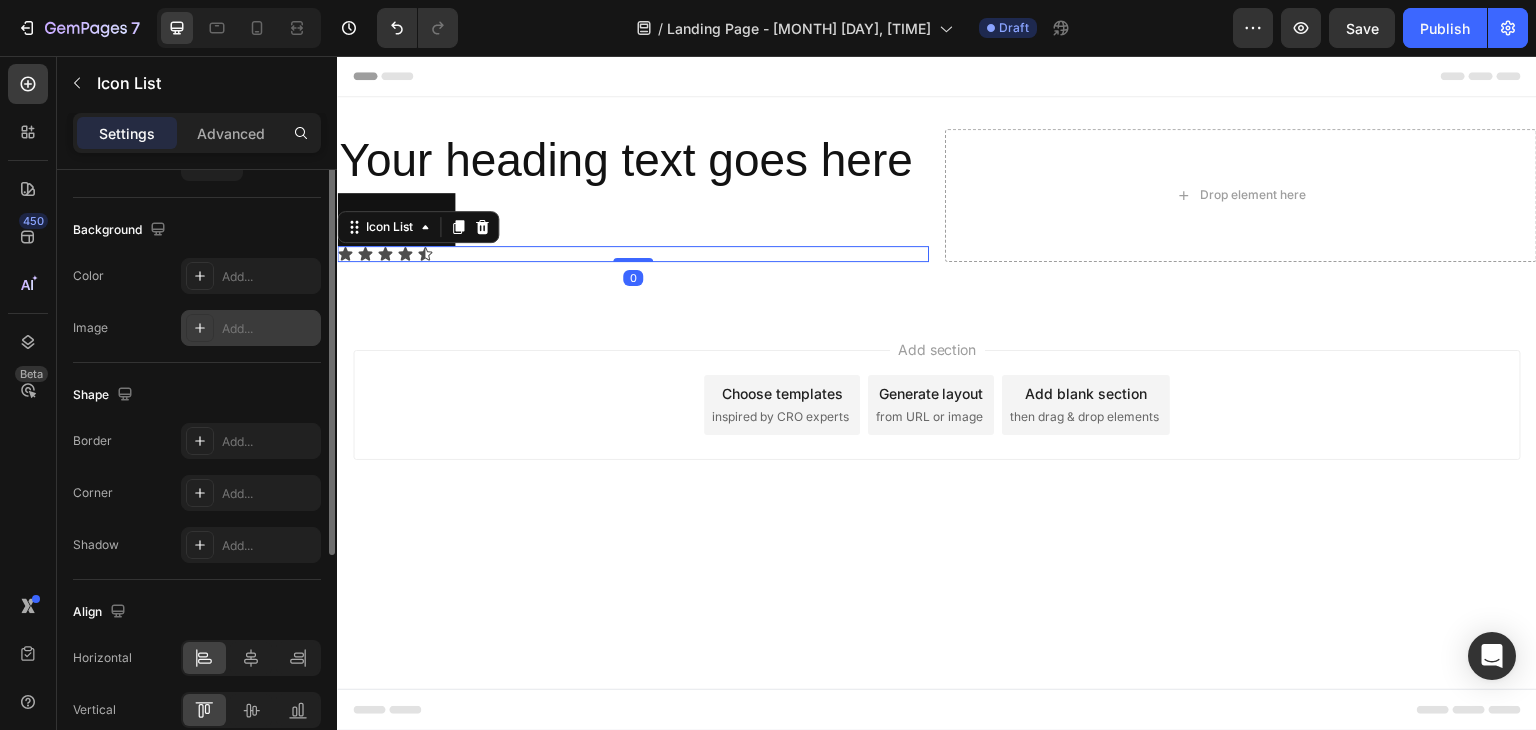 scroll, scrollTop: 292, scrollLeft: 0, axis: vertical 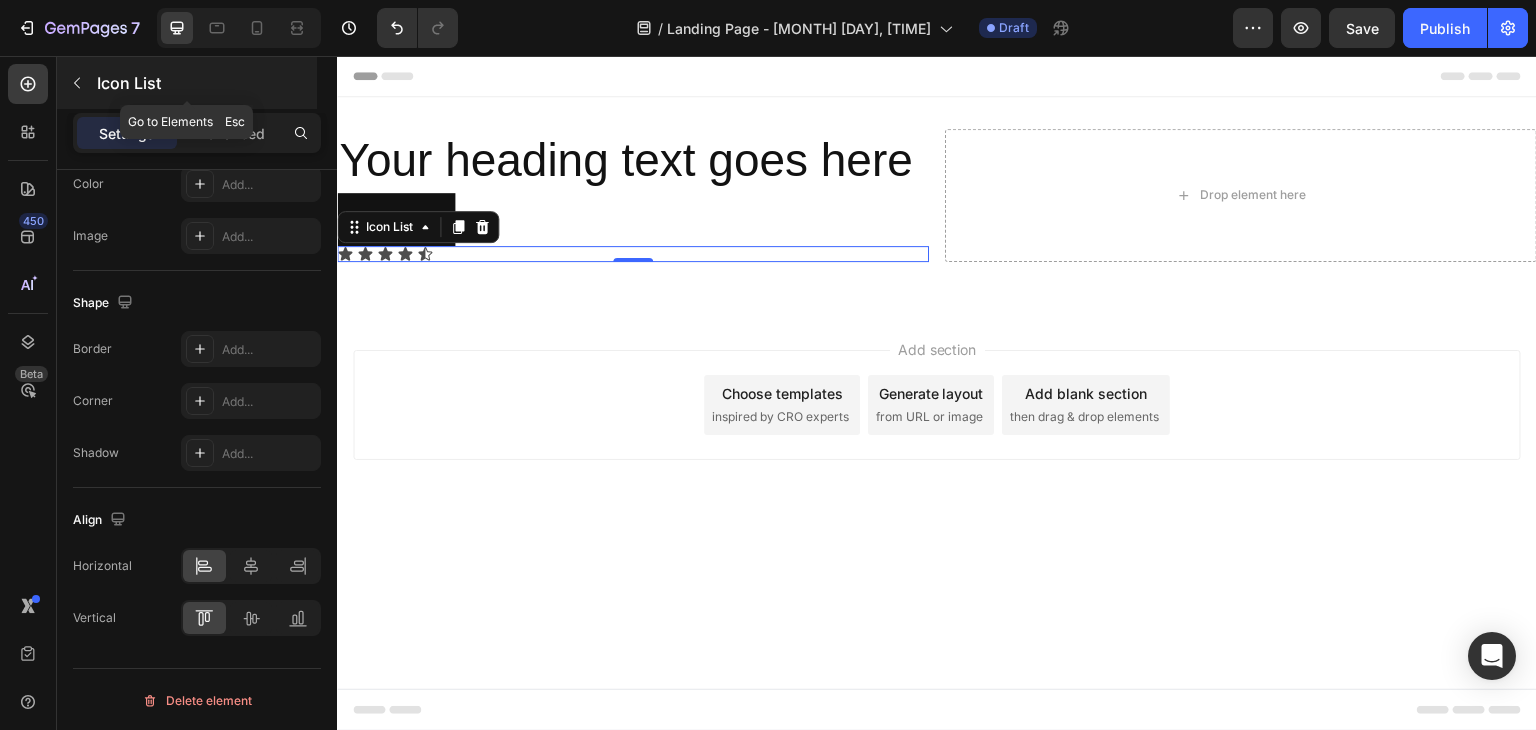 click at bounding box center [77, 83] 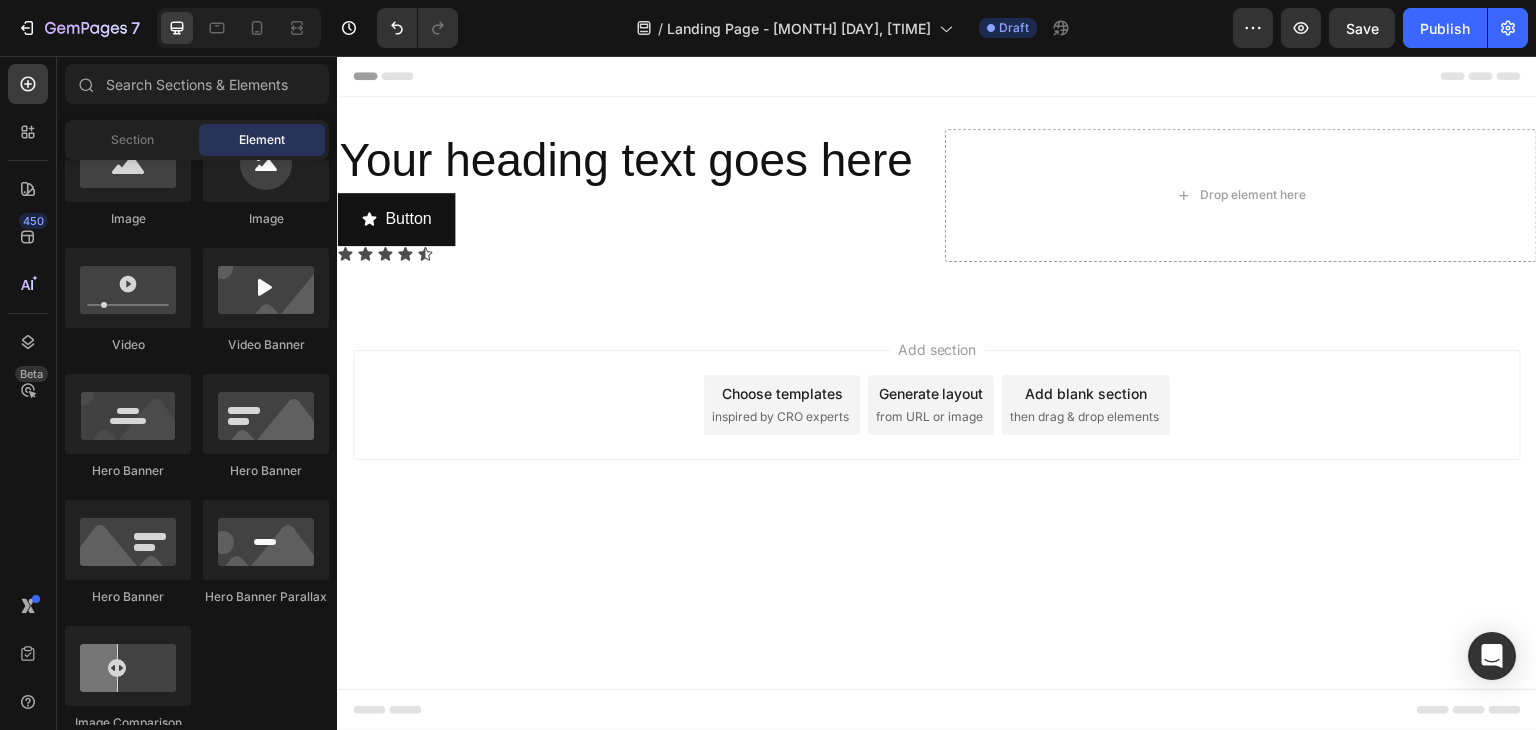 scroll, scrollTop: 100, scrollLeft: 0, axis: vertical 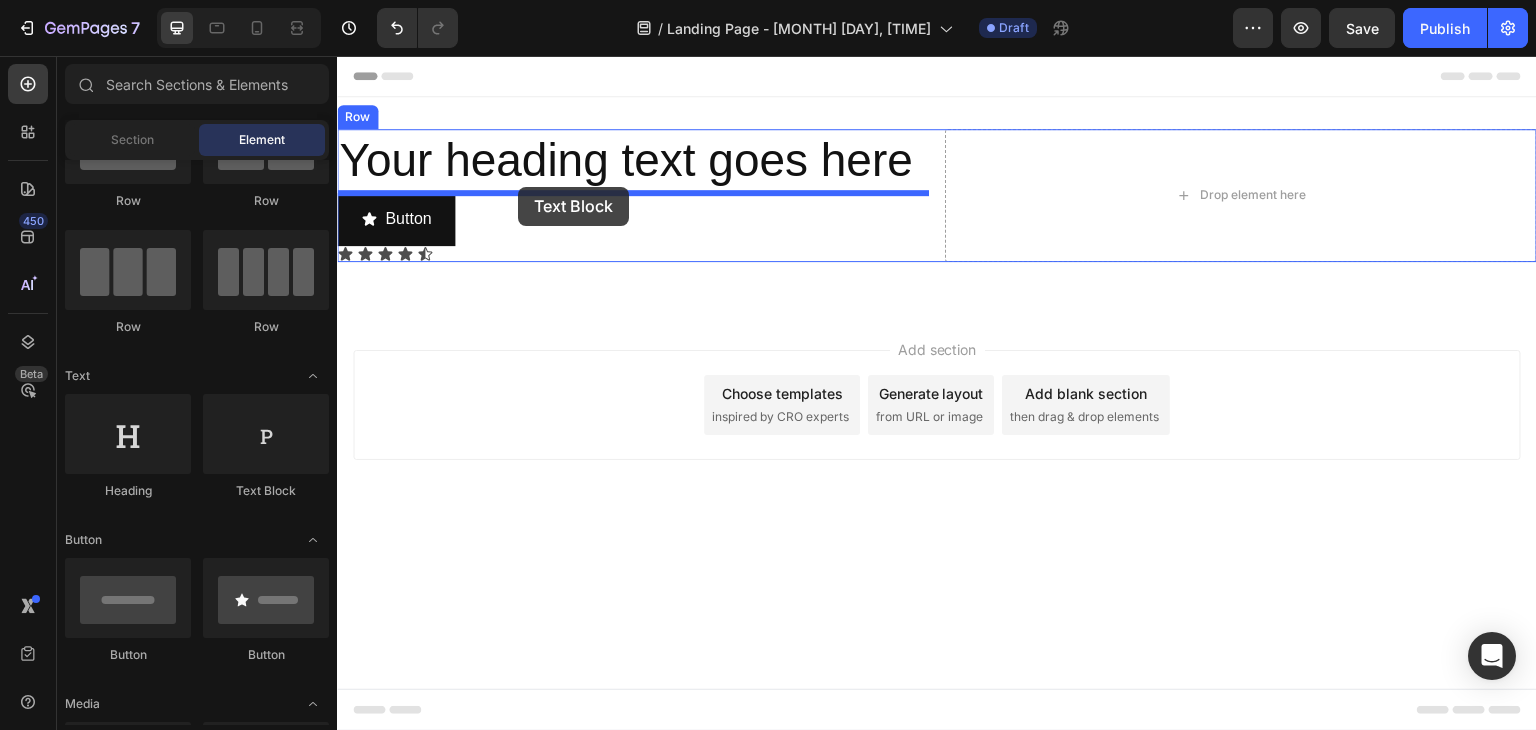 drag, startPoint x: 582, startPoint y: 501, endPoint x: 518, endPoint y: 187, distance: 320.45593 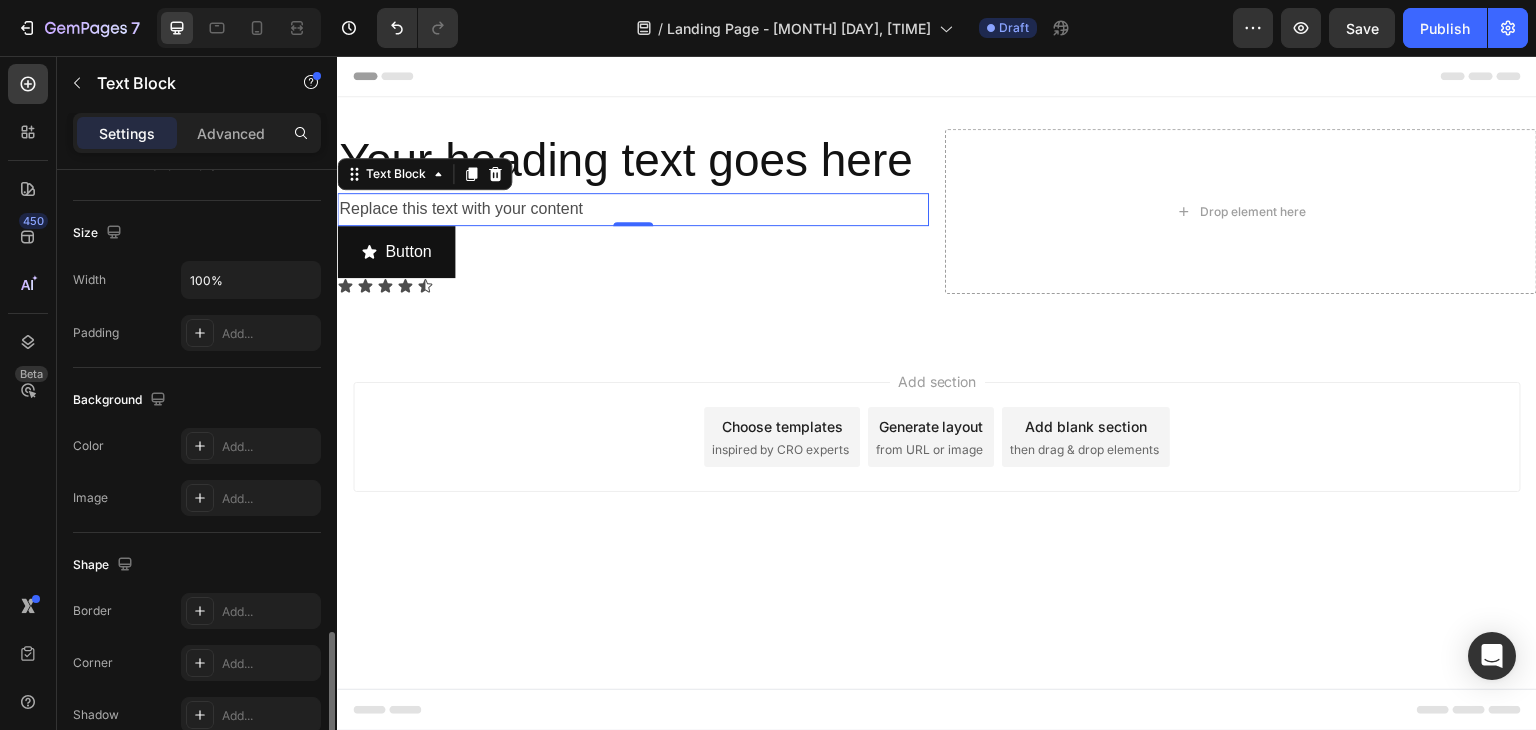 scroll, scrollTop: 566, scrollLeft: 0, axis: vertical 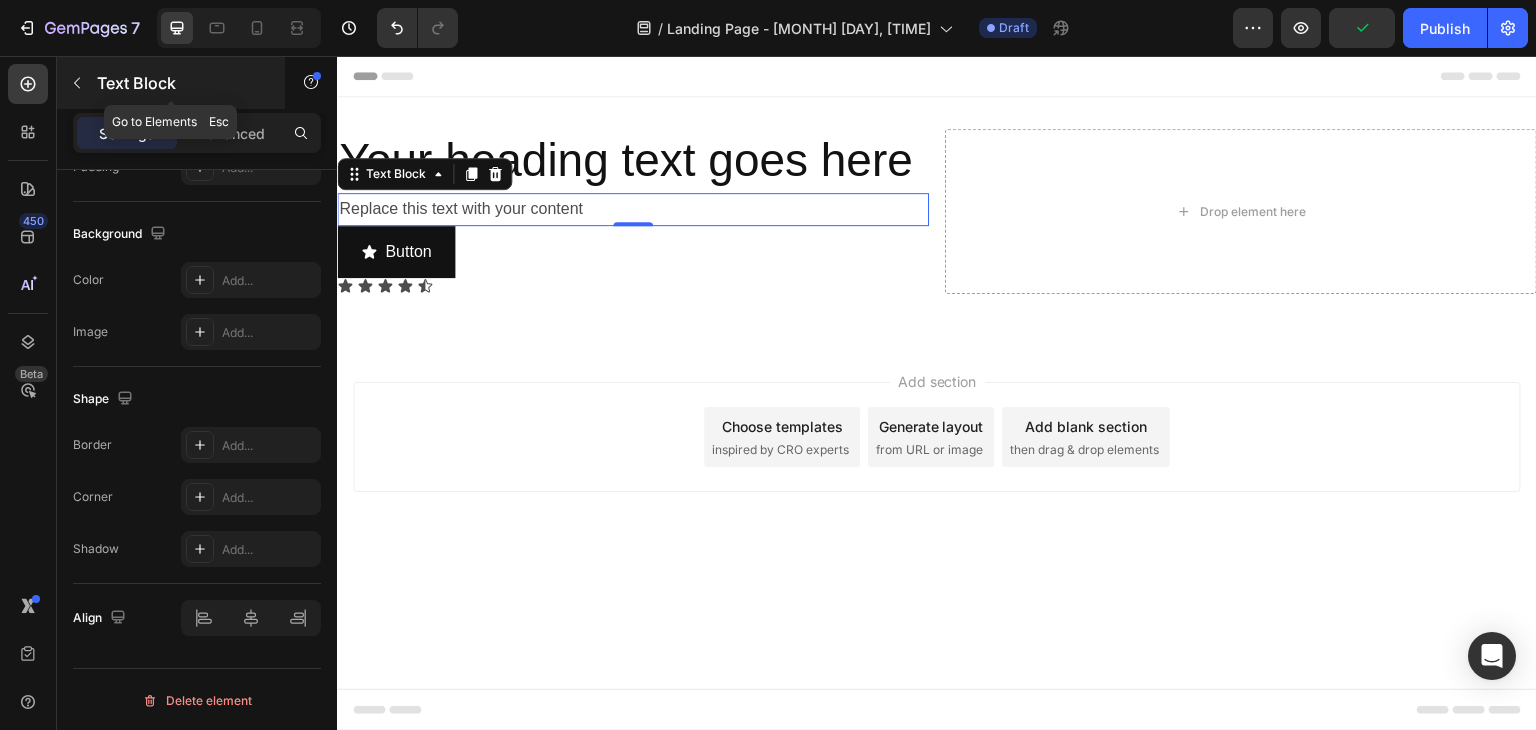 click at bounding box center (77, 83) 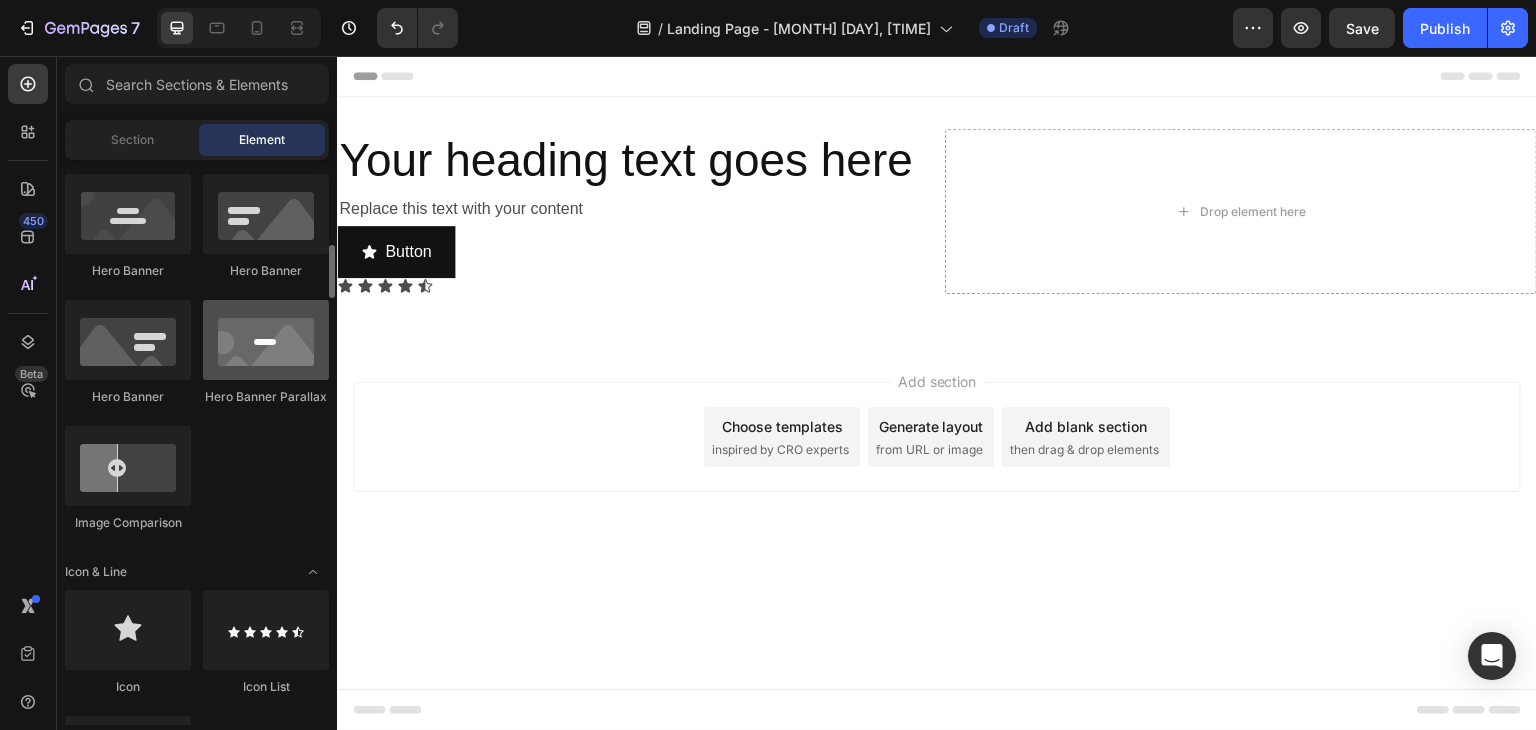 scroll, scrollTop: 800, scrollLeft: 0, axis: vertical 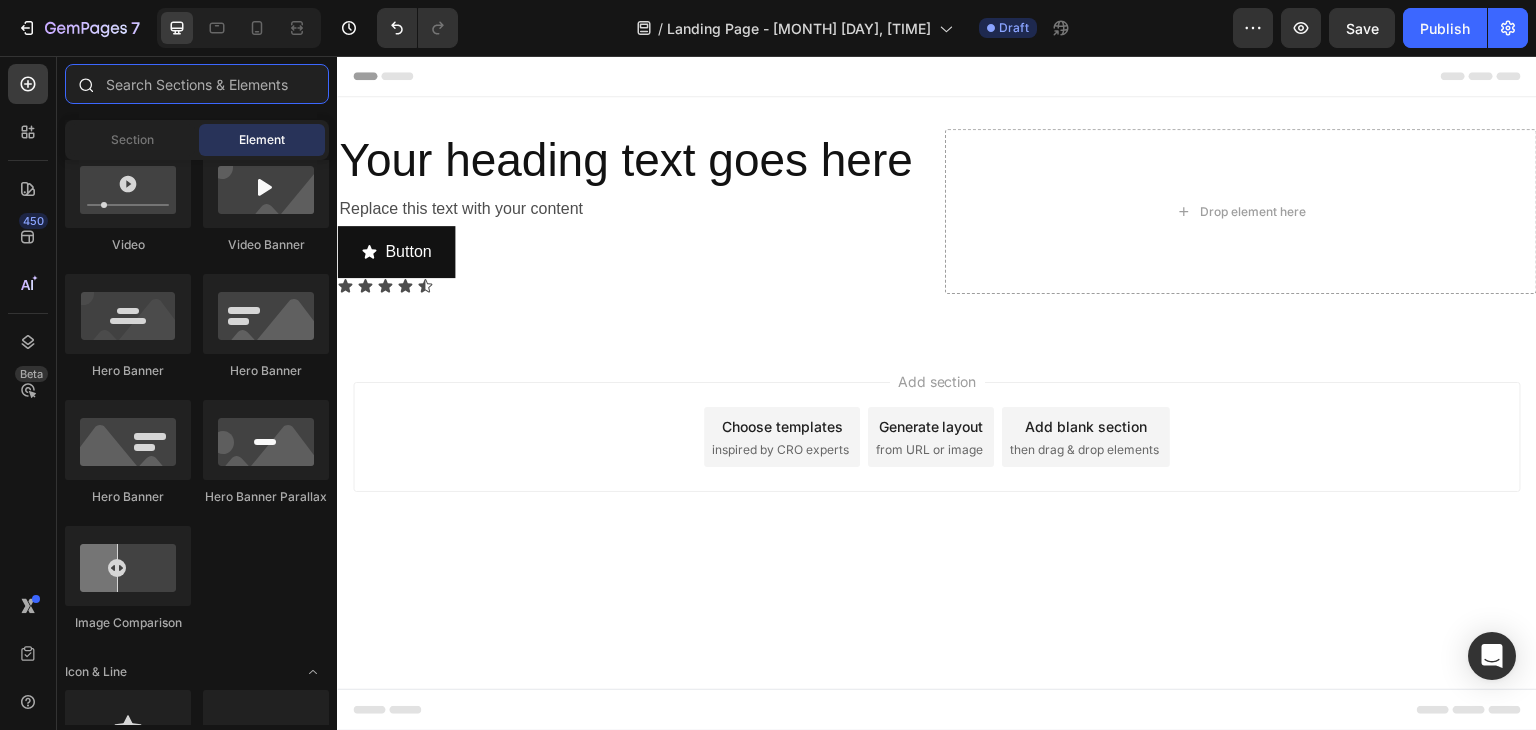 click at bounding box center (197, 84) 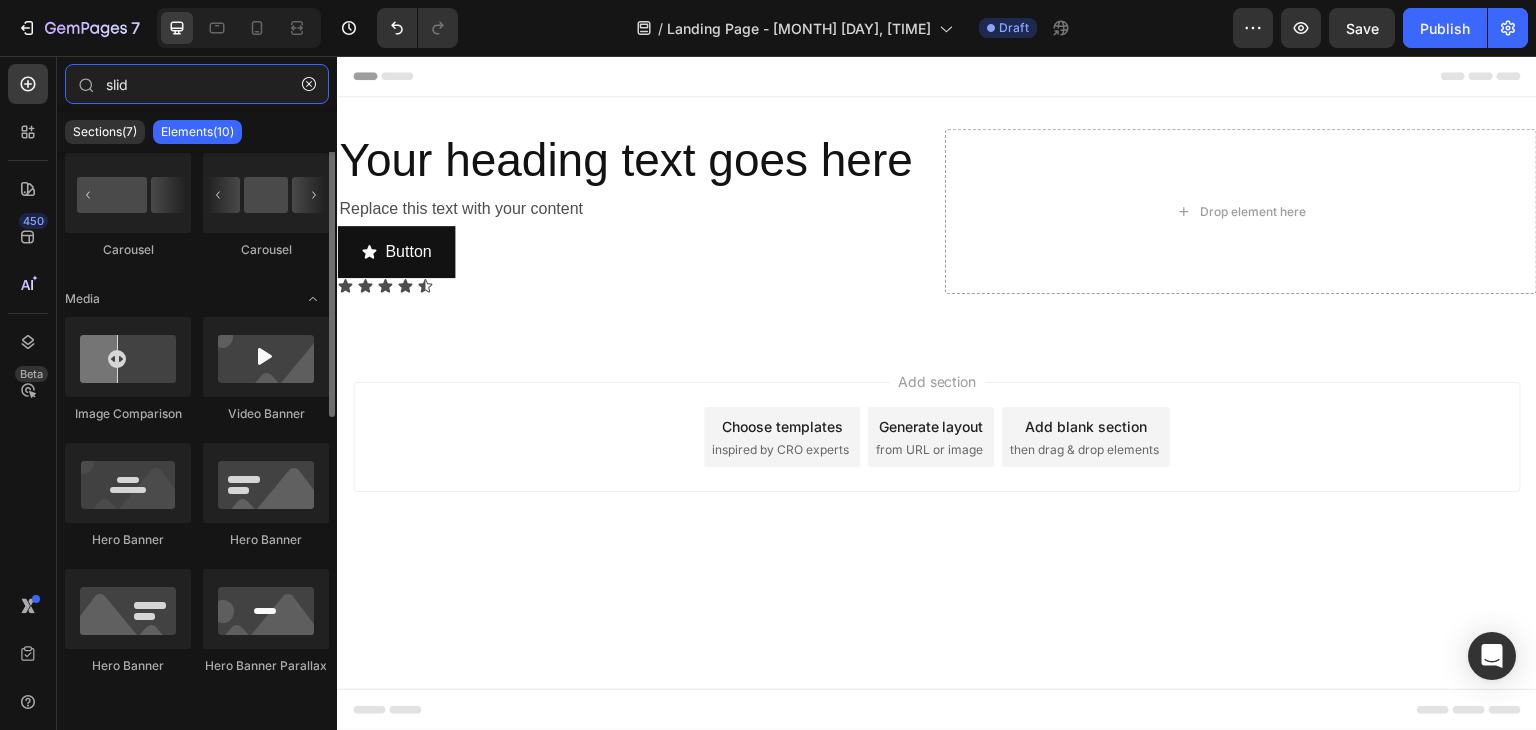scroll, scrollTop: 0, scrollLeft: 0, axis: both 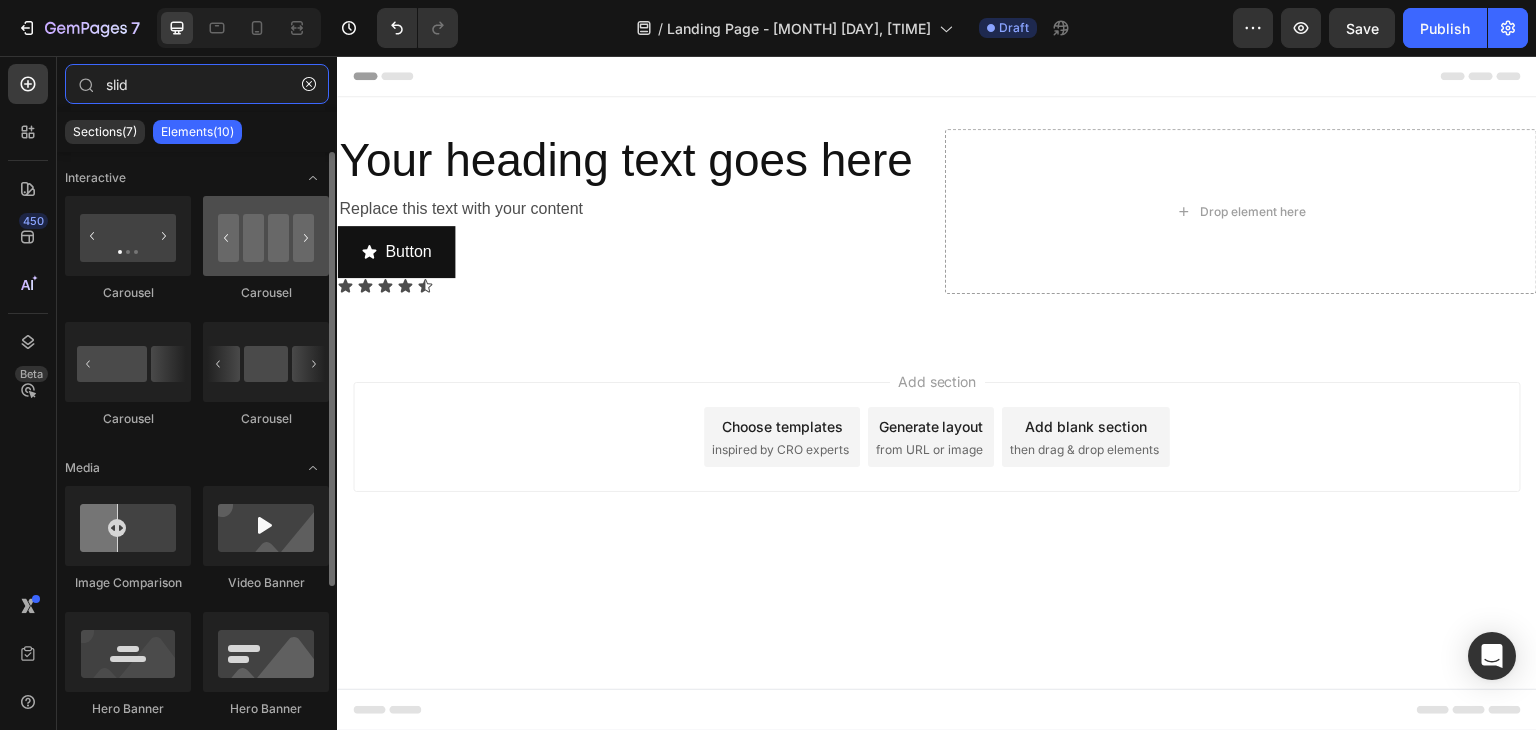 type on "slid" 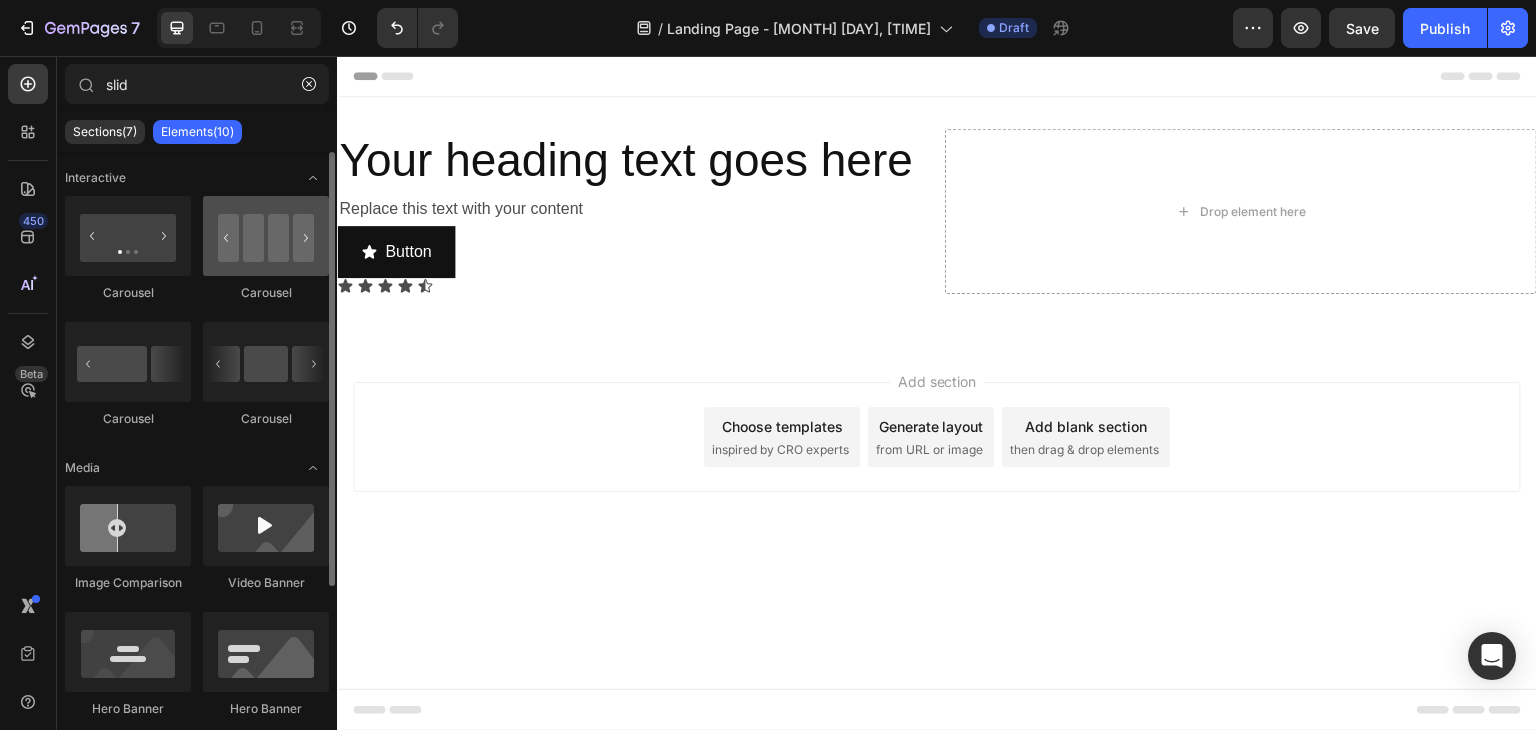 click at bounding box center (266, 236) 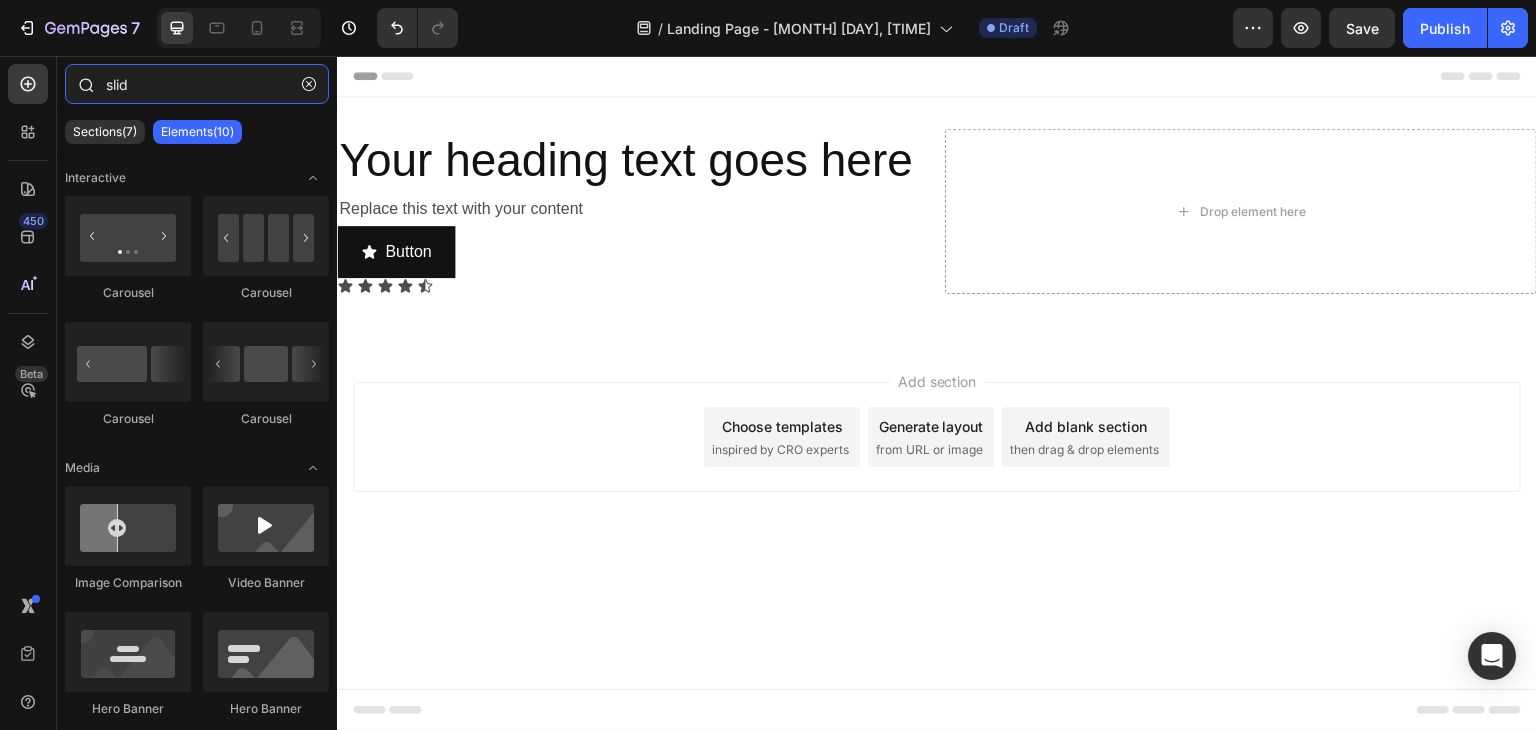 drag, startPoint x: 156, startPoint y: 88, endPoint x: 68, endPoint y: 85, distance: 88.051125 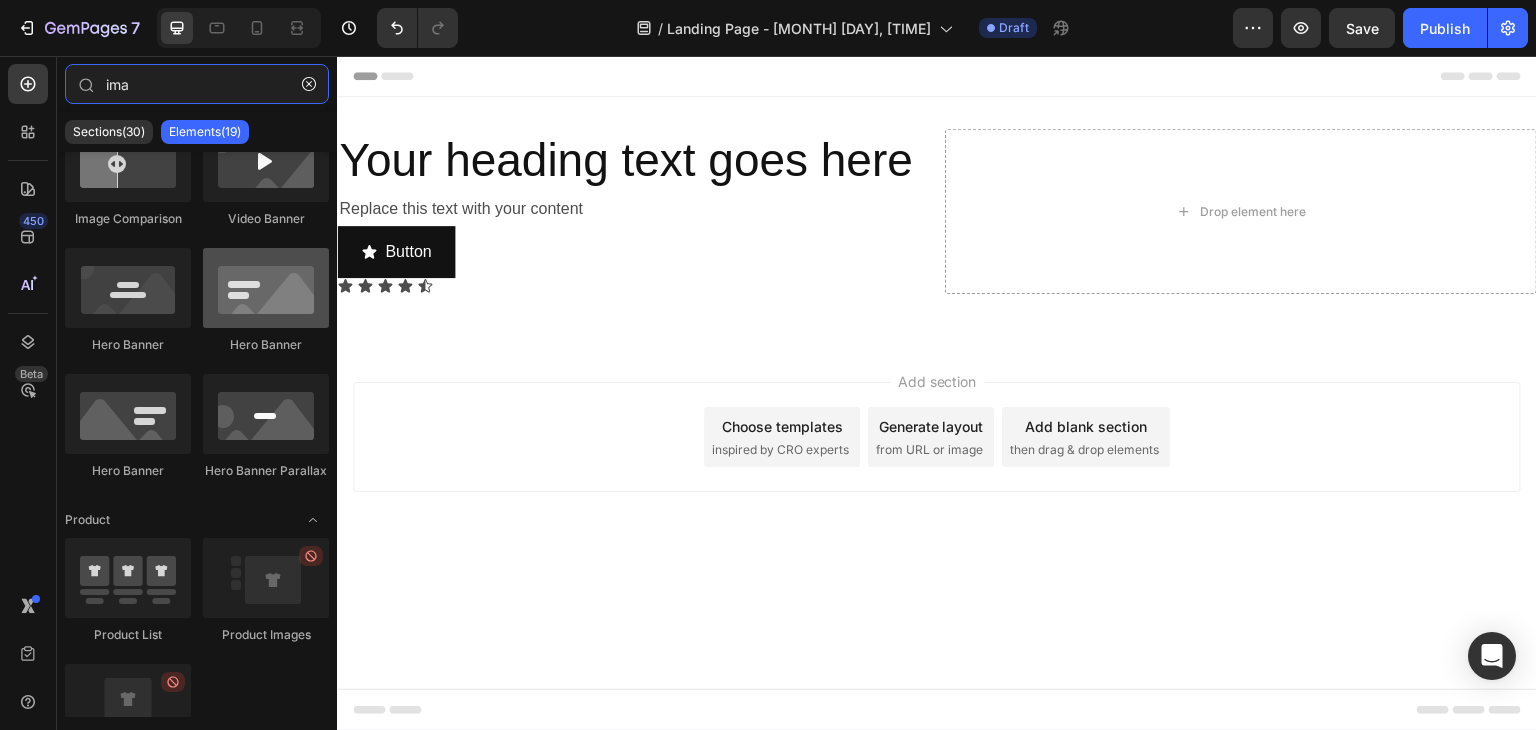 scroll, scrollTop: 0, scrollLeft: 0, axis: both 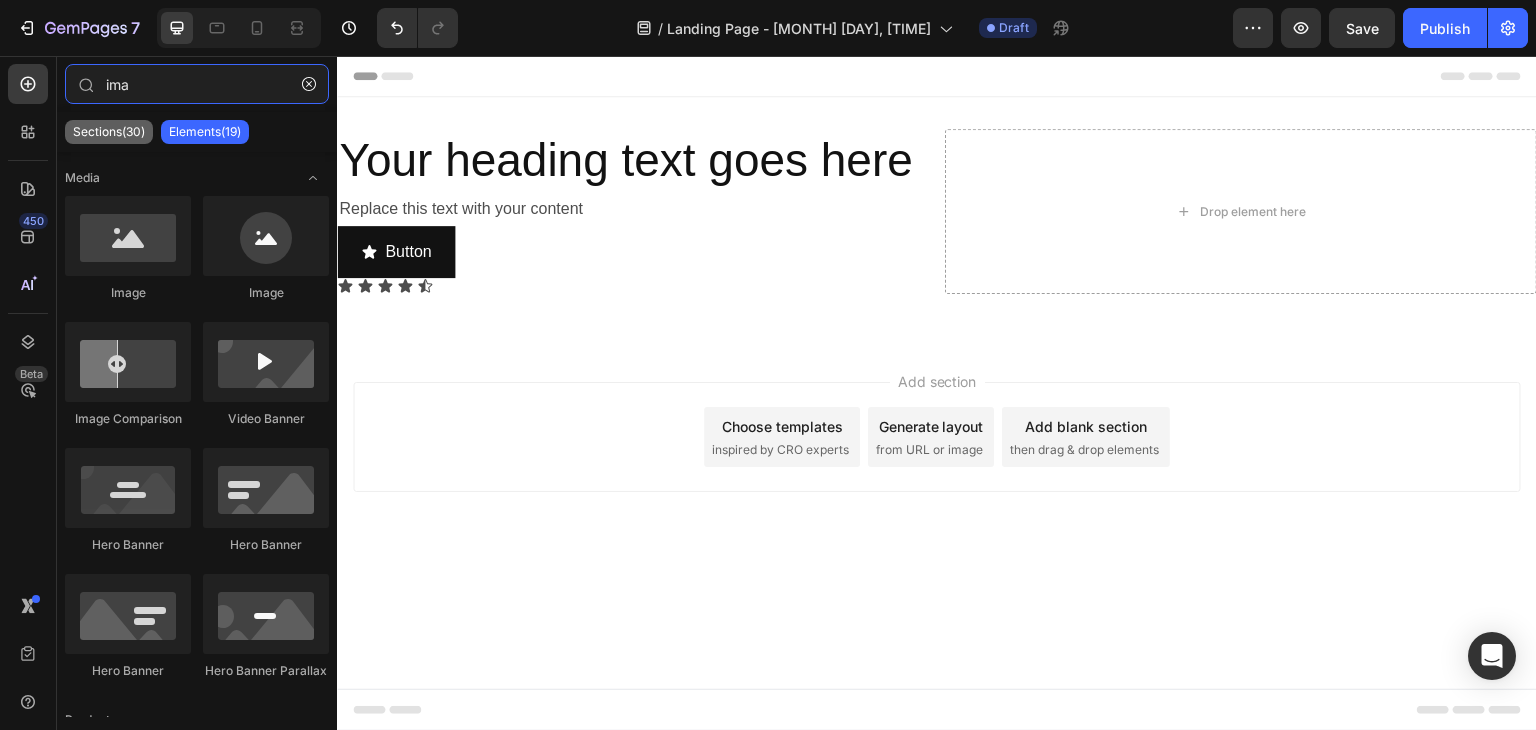 type on "ima" 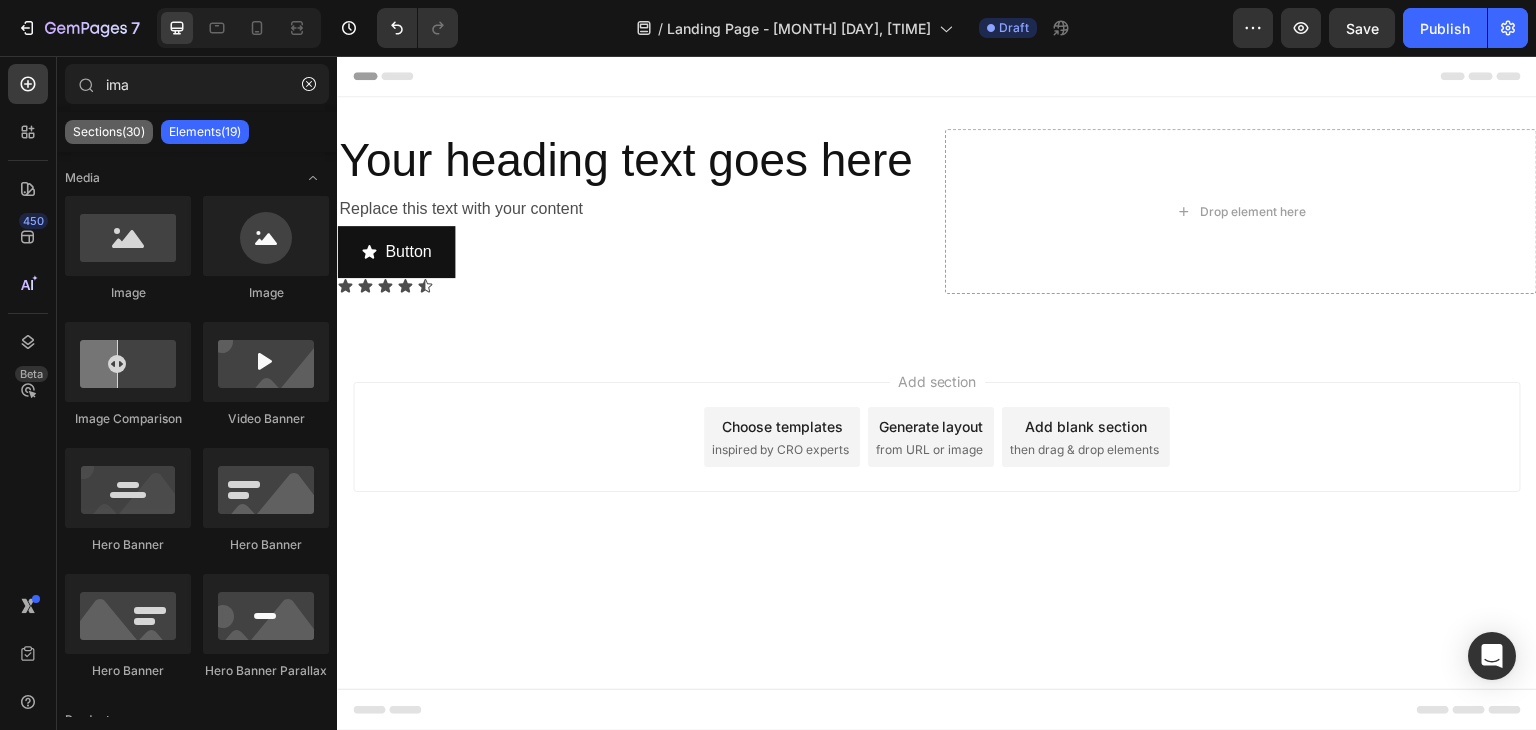 click on "Sections(30)" at bounding box center [109, 132] 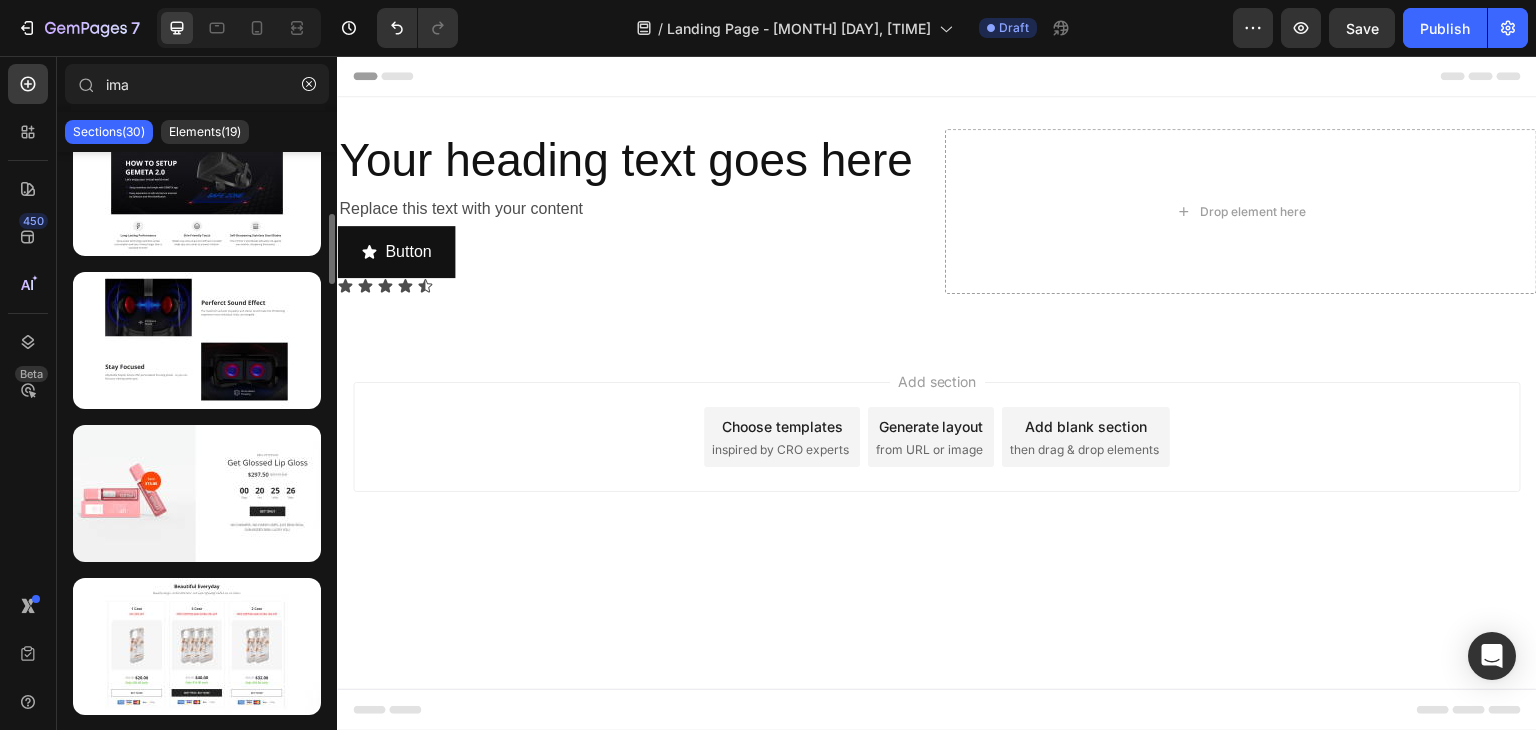 scroll, scrollTop: 0, scrollLeft: 0, axis: both 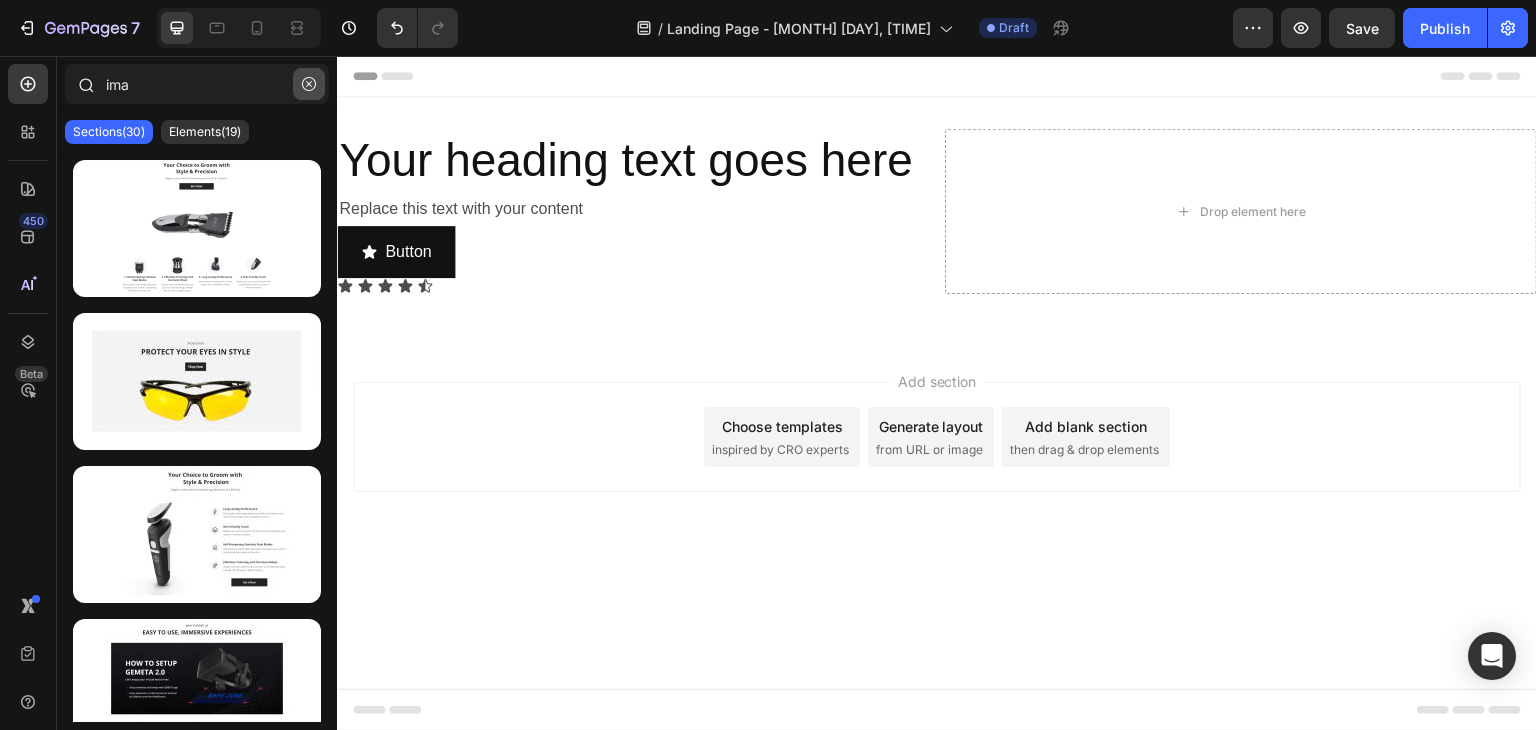 click 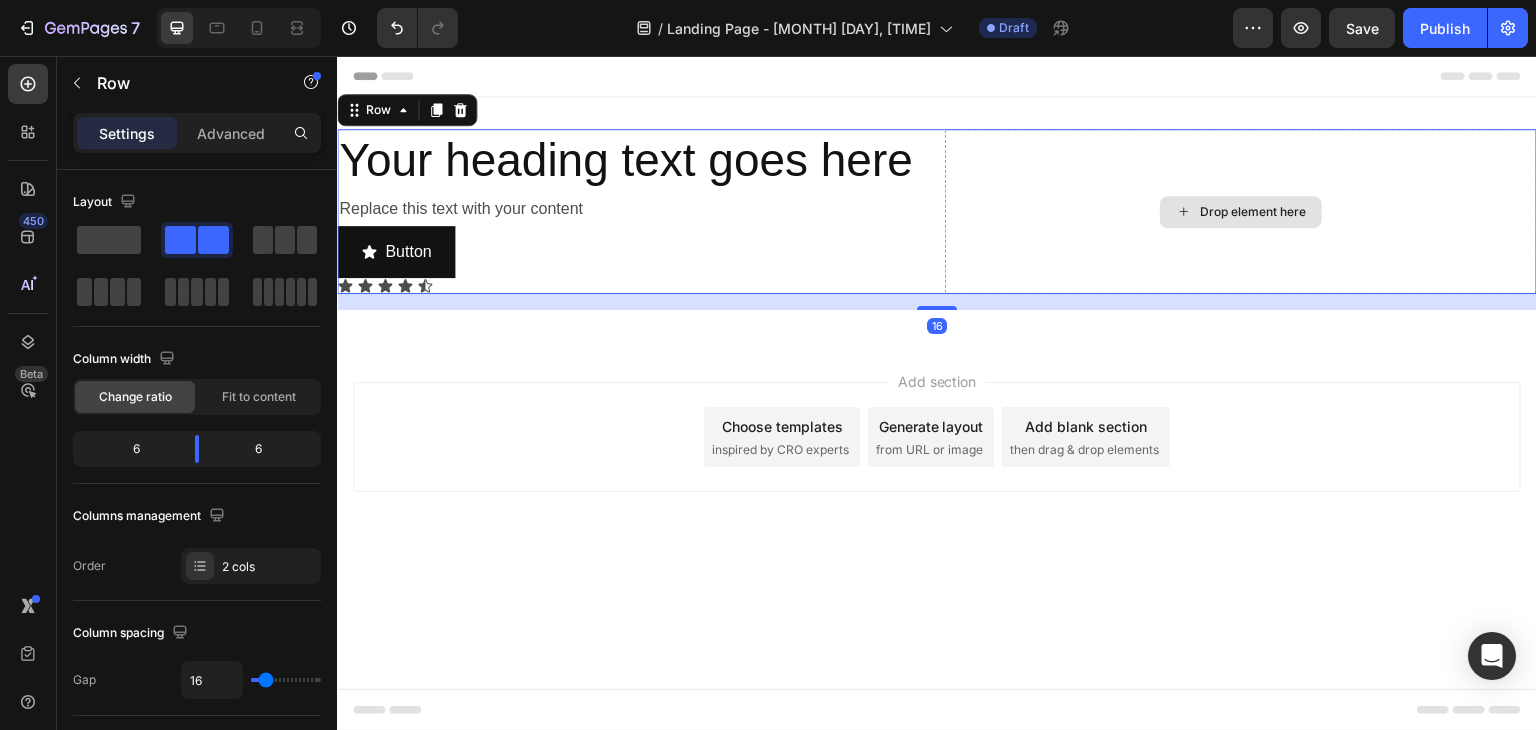 click on "Drop element here" at bounding box center [1241, 211] 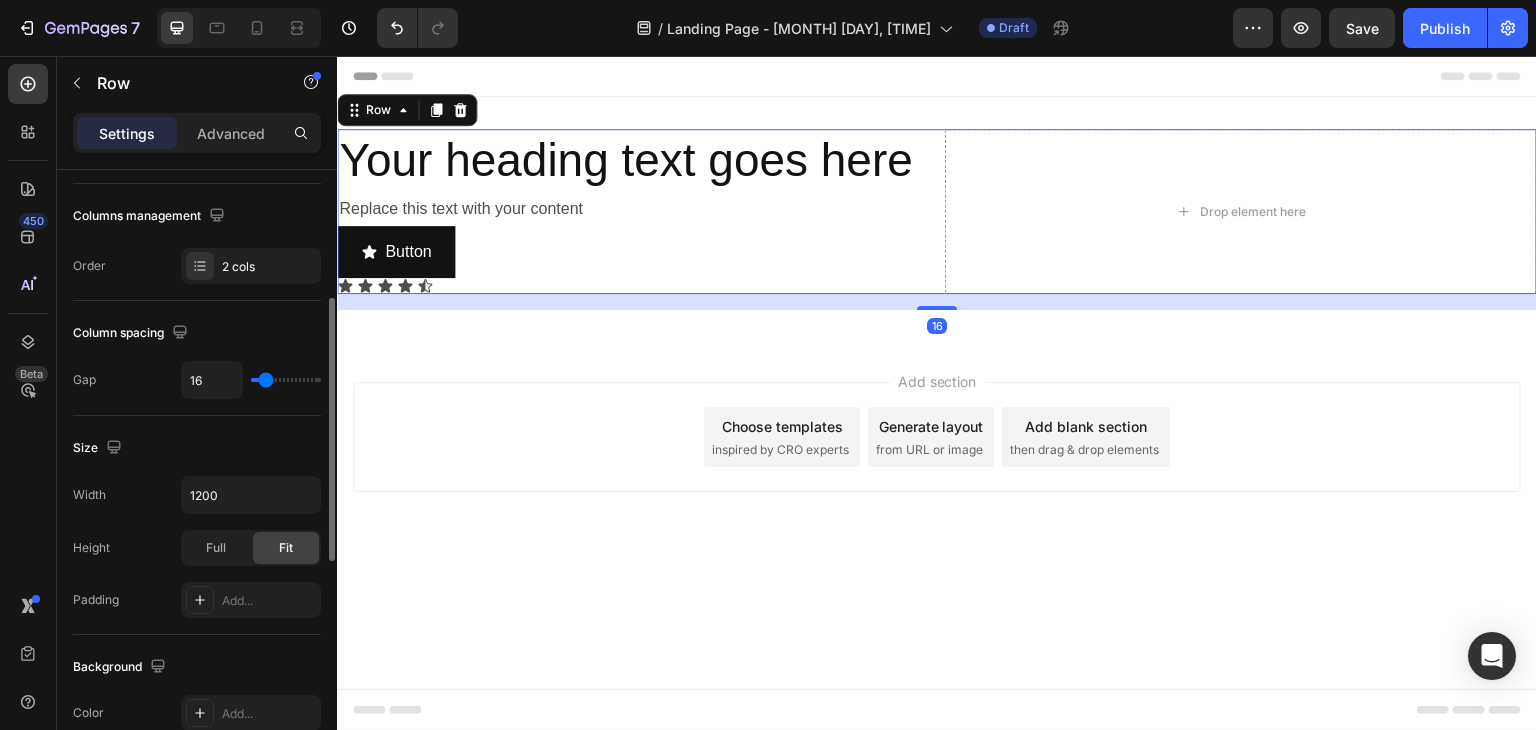 scroll, scrollTop: 0, scrollLeft: 0, axis: both 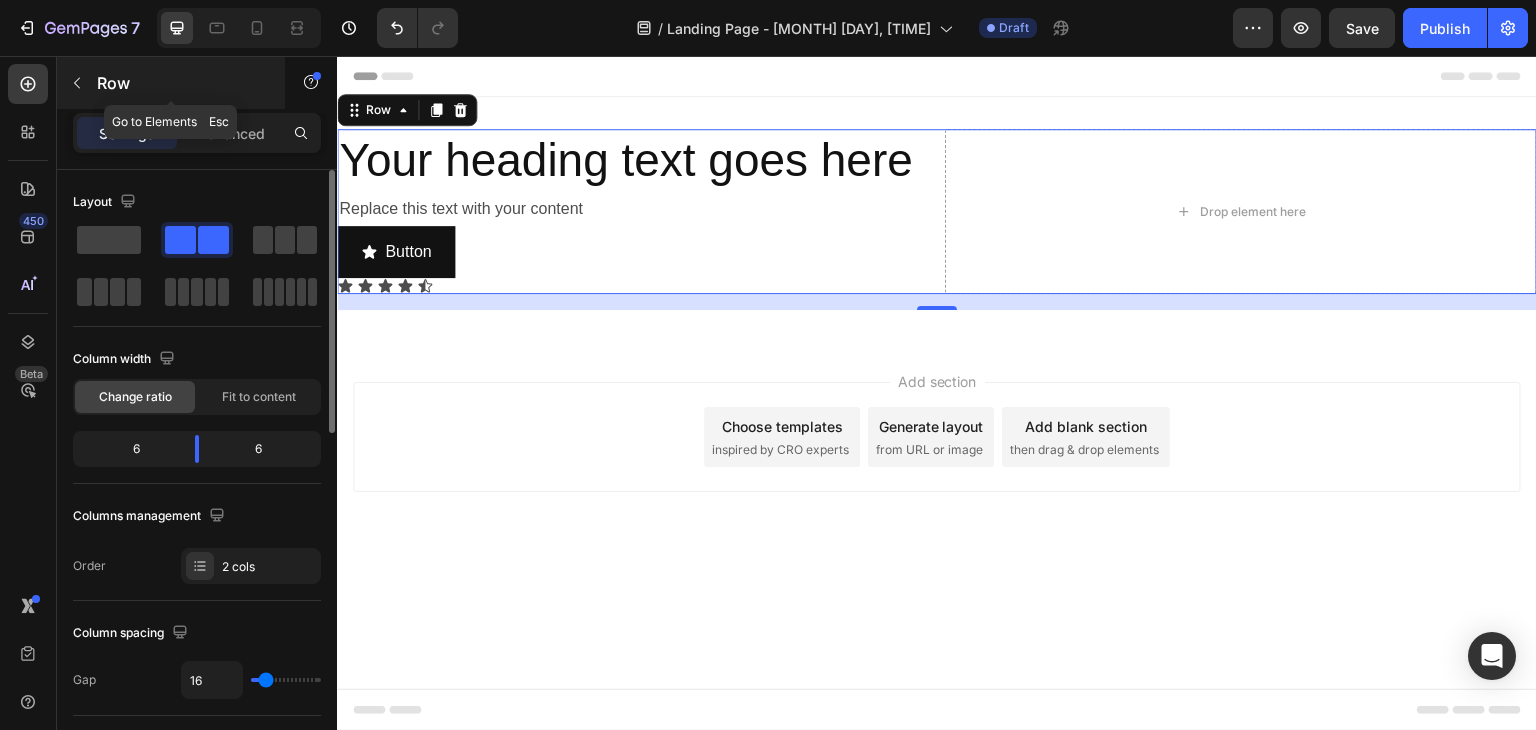 click 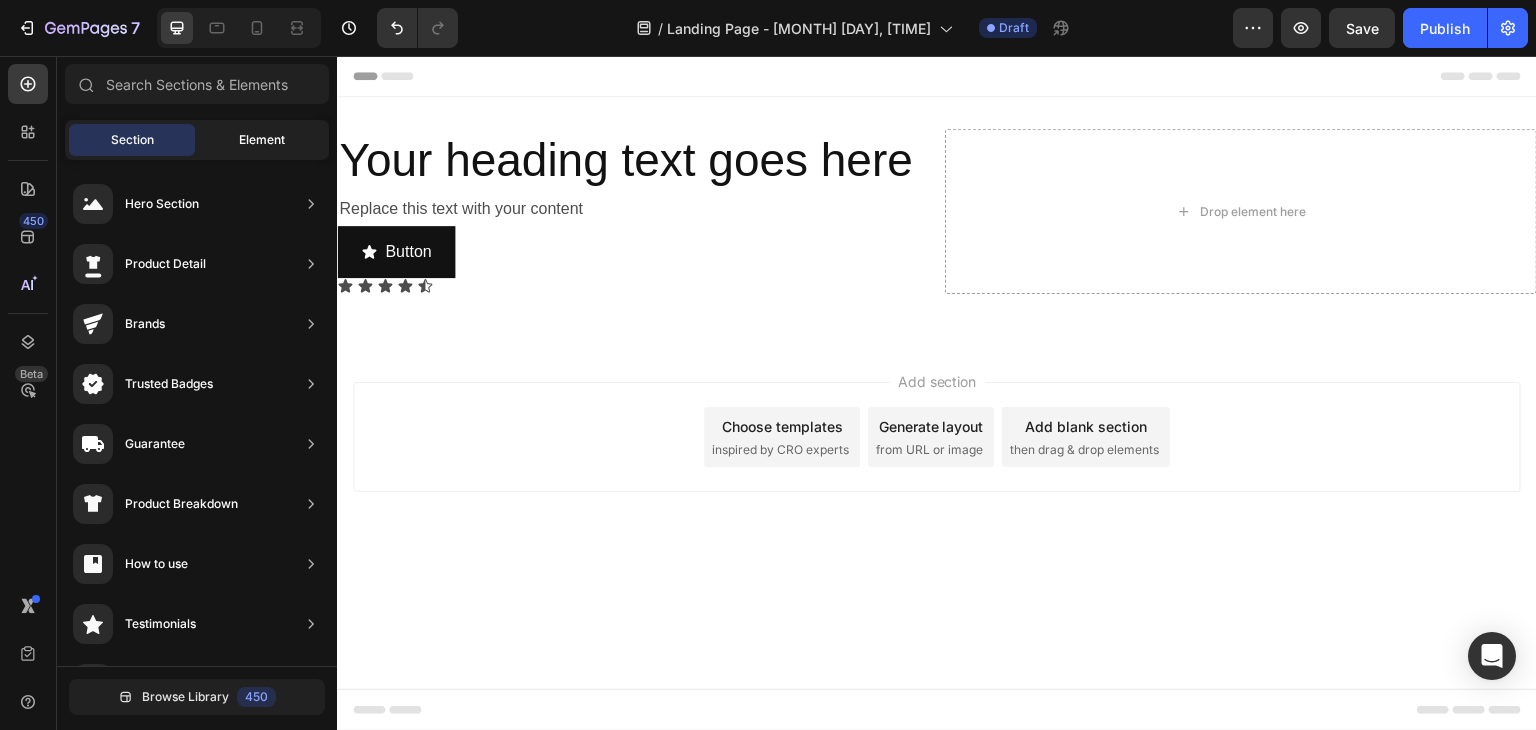 click on "Element" at bounding box center [262, 140] 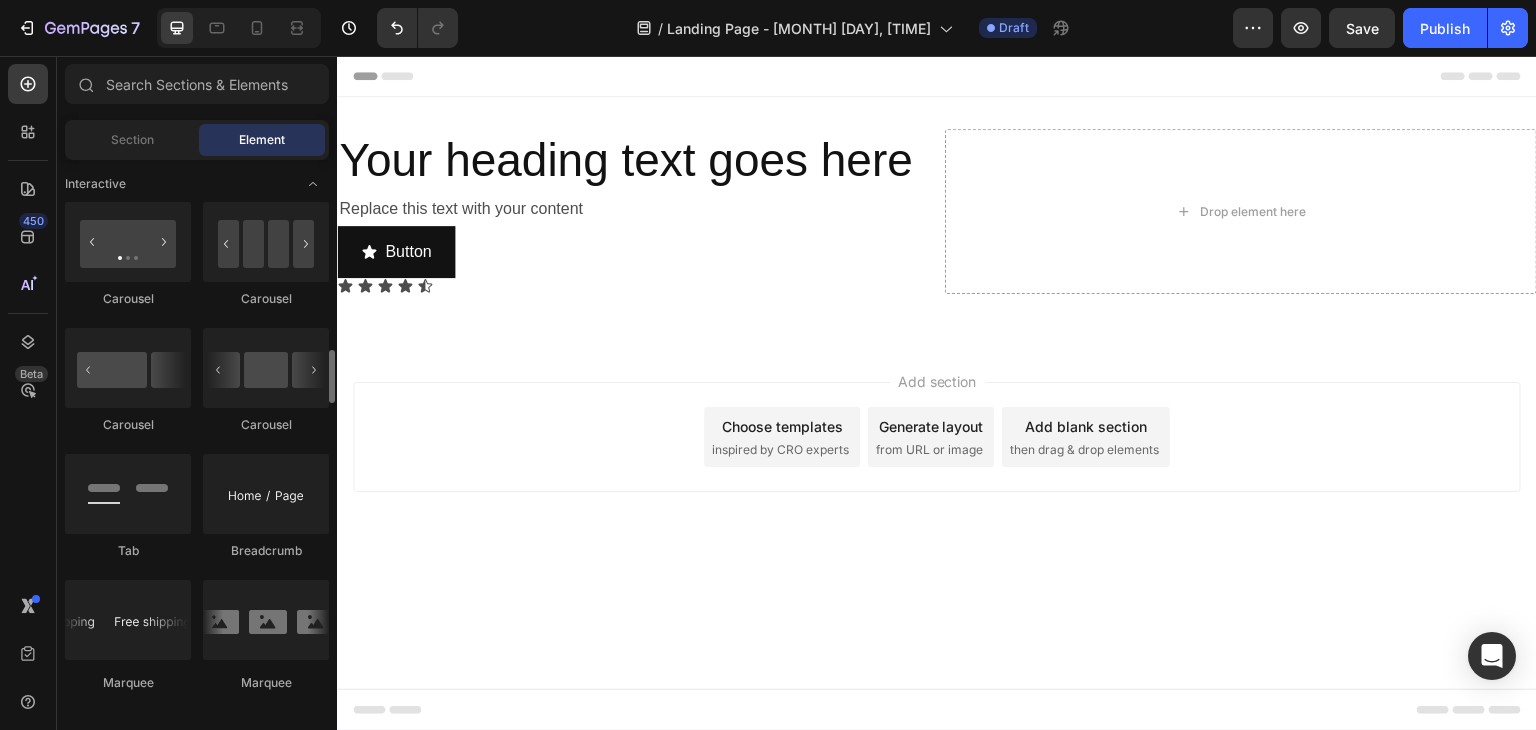 scroll, scrollTop: 2100, scrollLeft: 0, axis: vertical 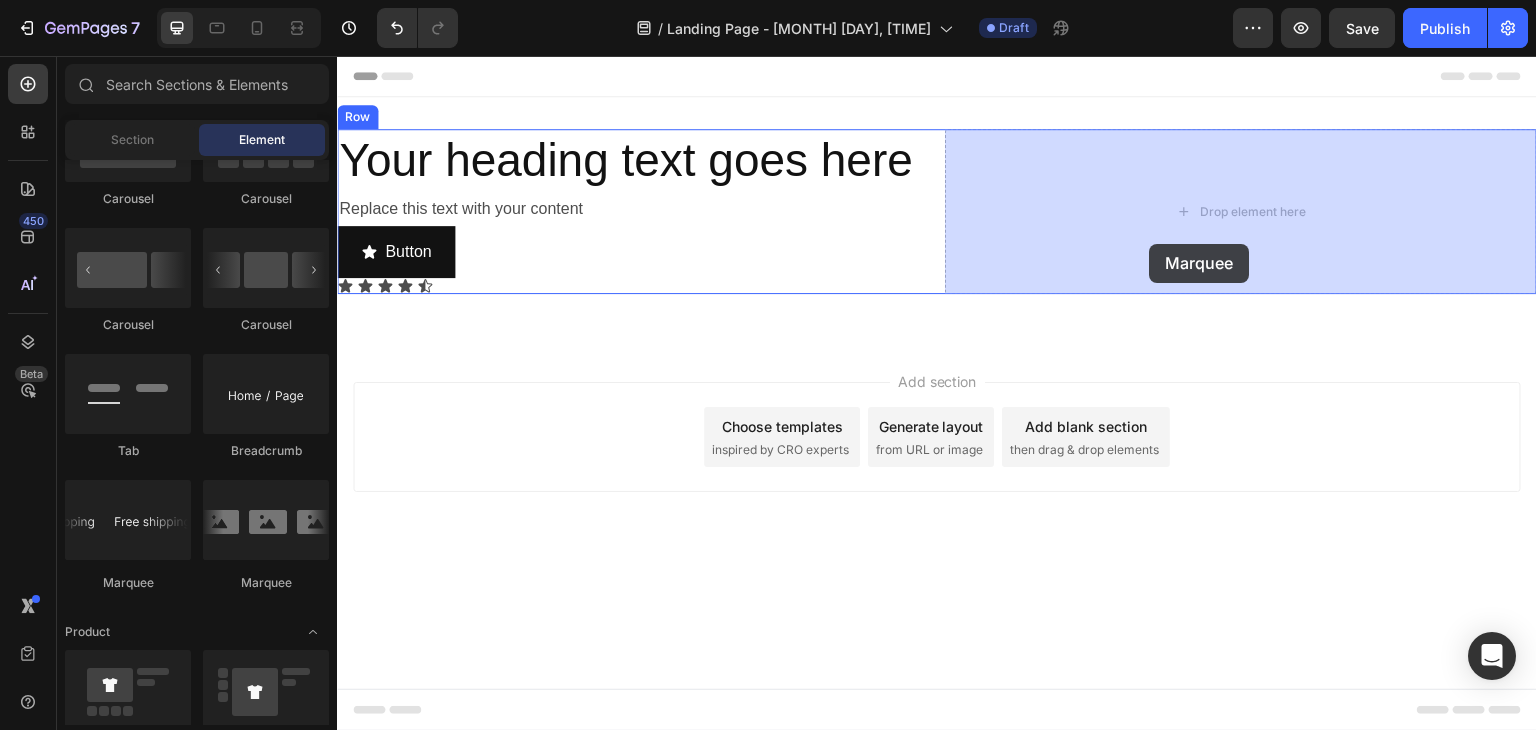 drag, startPoint x: 598, startPoint y: 573, endPoint x: 1150, endPoint y: 237, distance: 646.2198 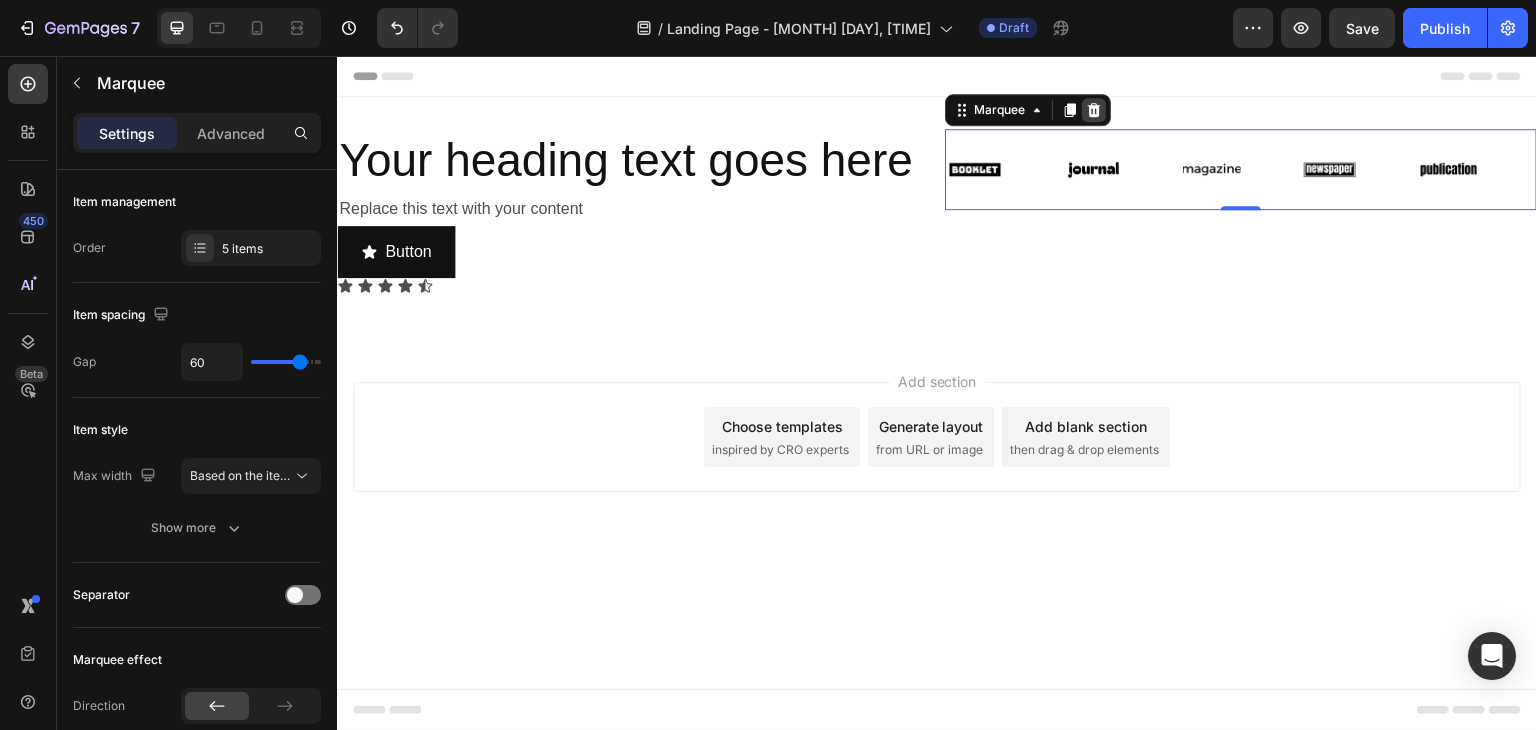 click 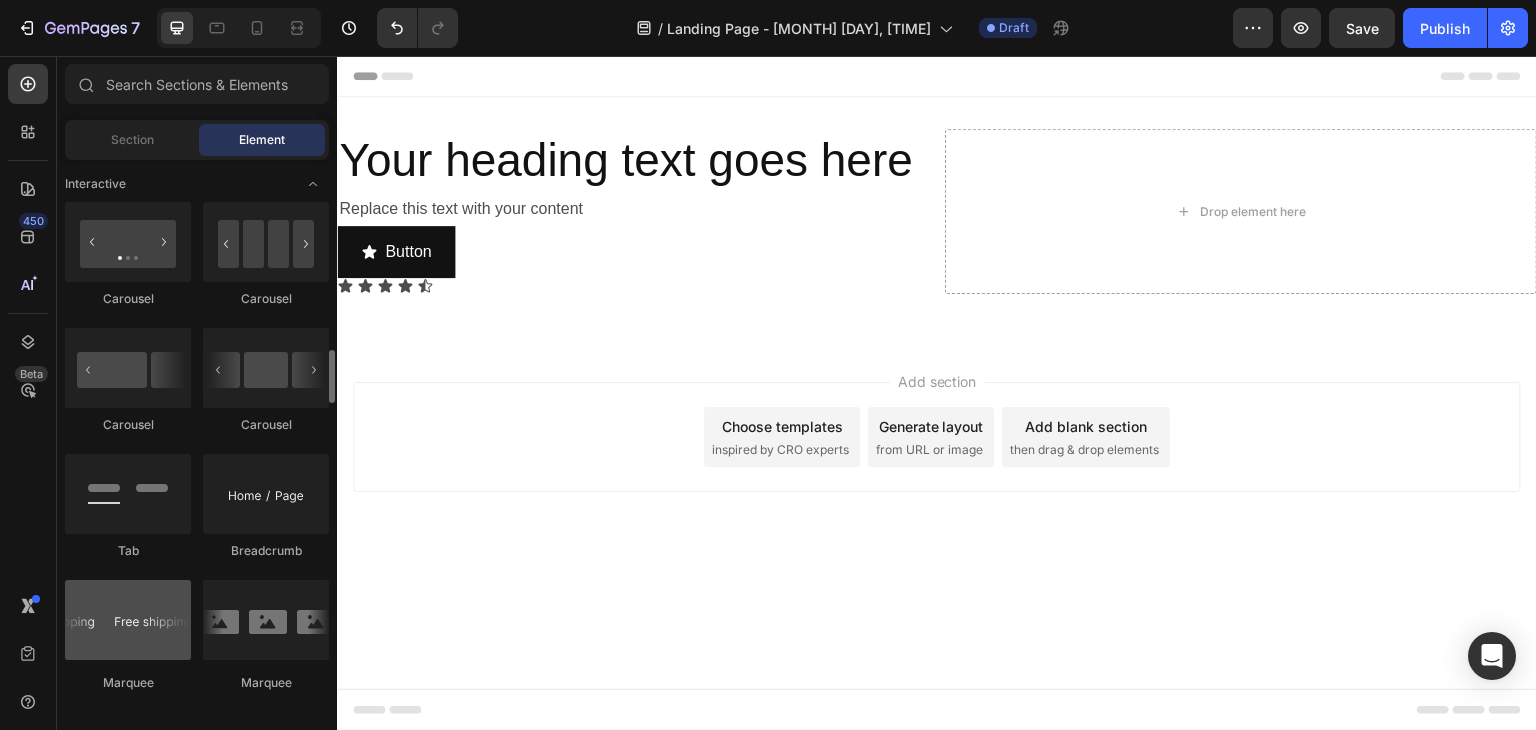 scroll, scrollTop: 1900, scrollLeft: 0, axis: vertical 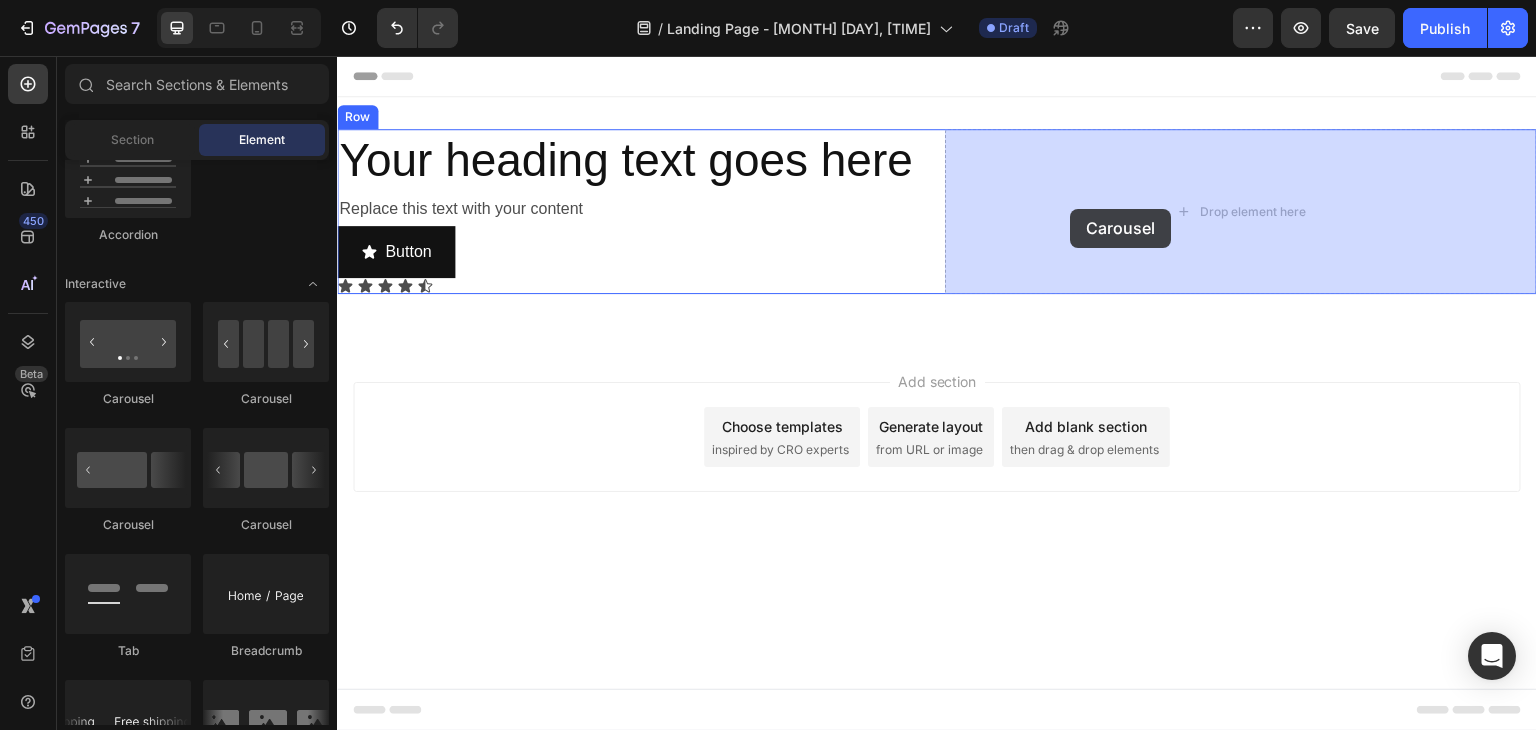 drag, startPoint x: 429, startPoint y: 413, endPoint x: 1071, endPoint y: 209, distance: 673.63196 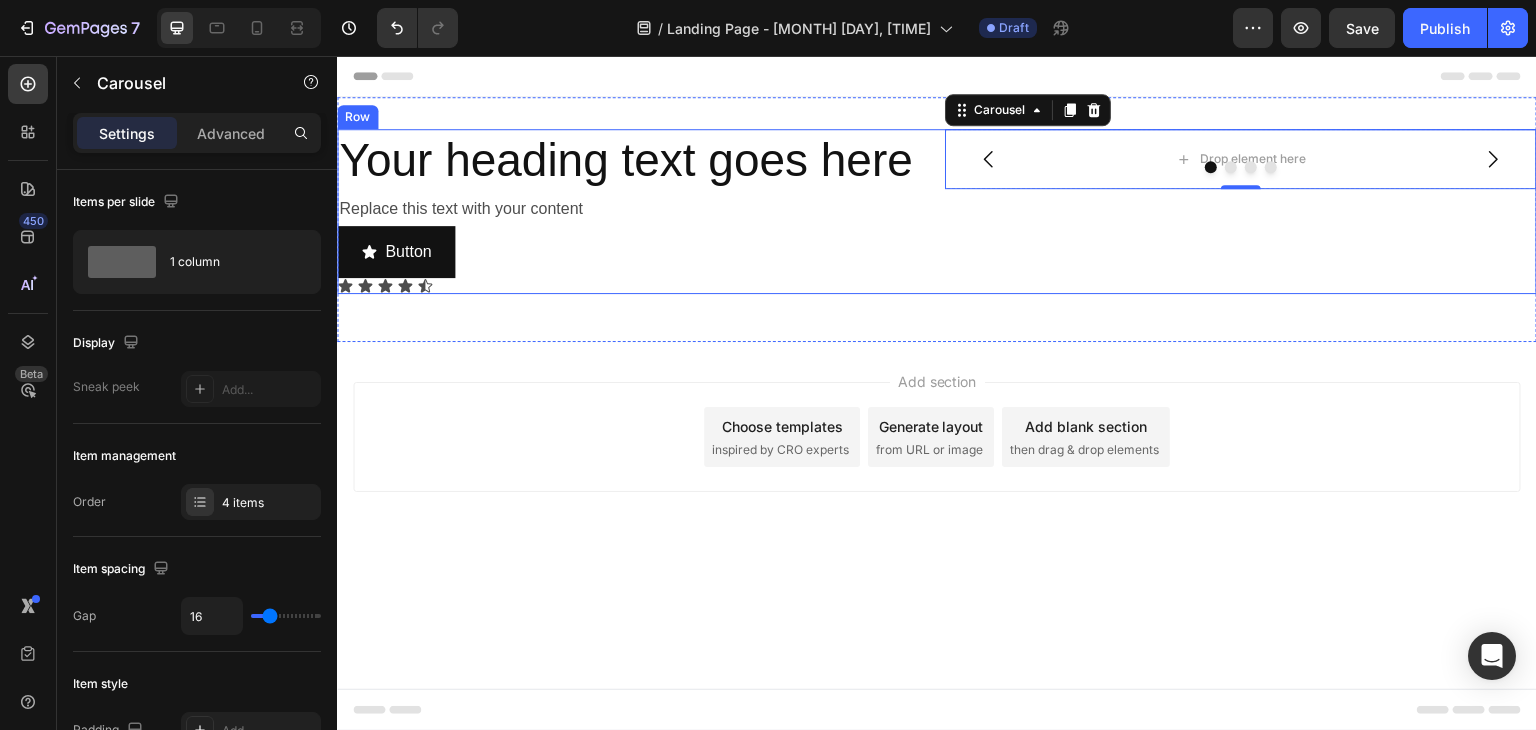 click on "Your heading text goes here Heading Replace this text with your content Text Block Button Button Icon Icon Icon Icon Icon Icon List
Drop element here
Drop element here
Drop element here
Drop element here
Carousel   0 Row" at bounding box center [937, 211] 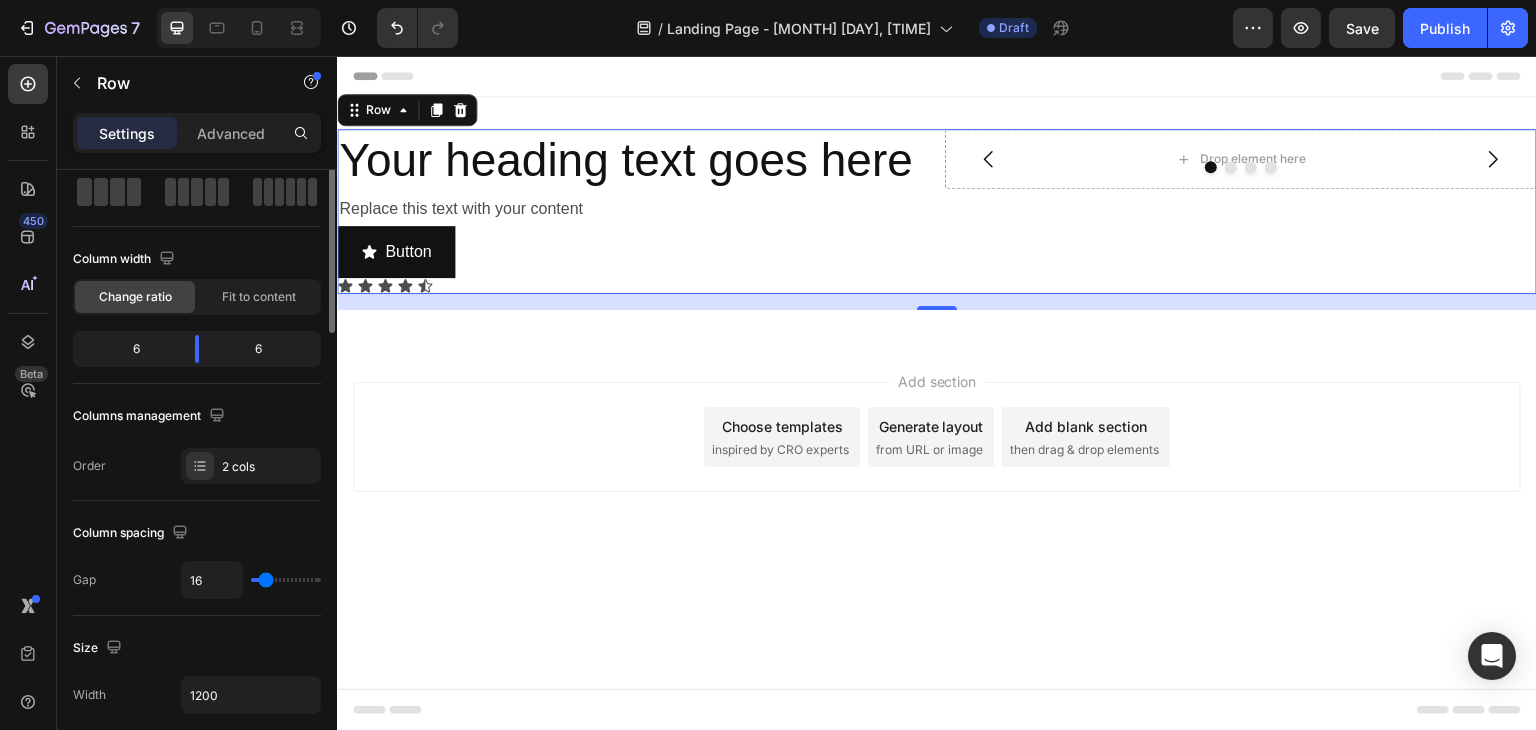 scroll, scrollTop: 0, scrollLeft: 0, axis: both 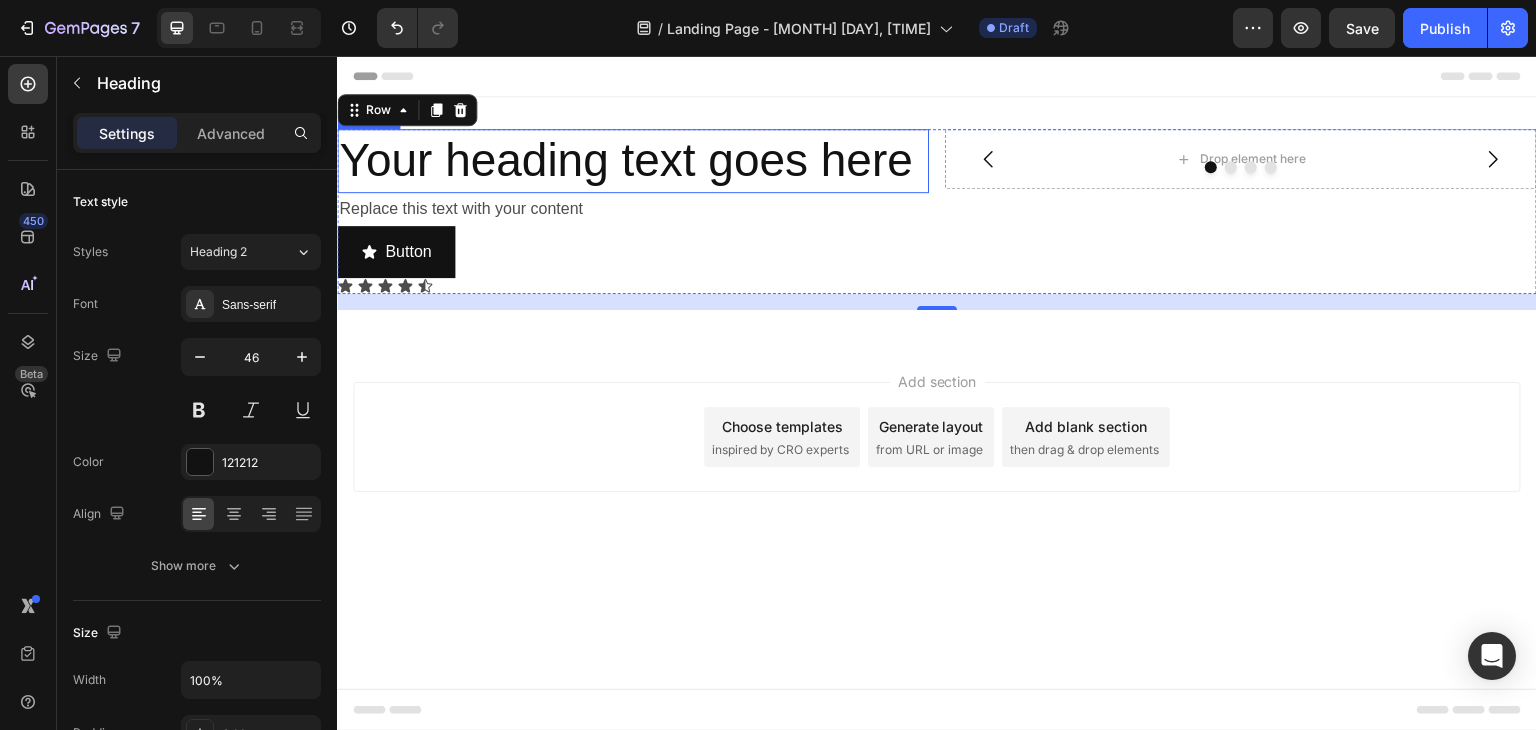 click on "Your heading text goes here" at bounding box center [633, 161] 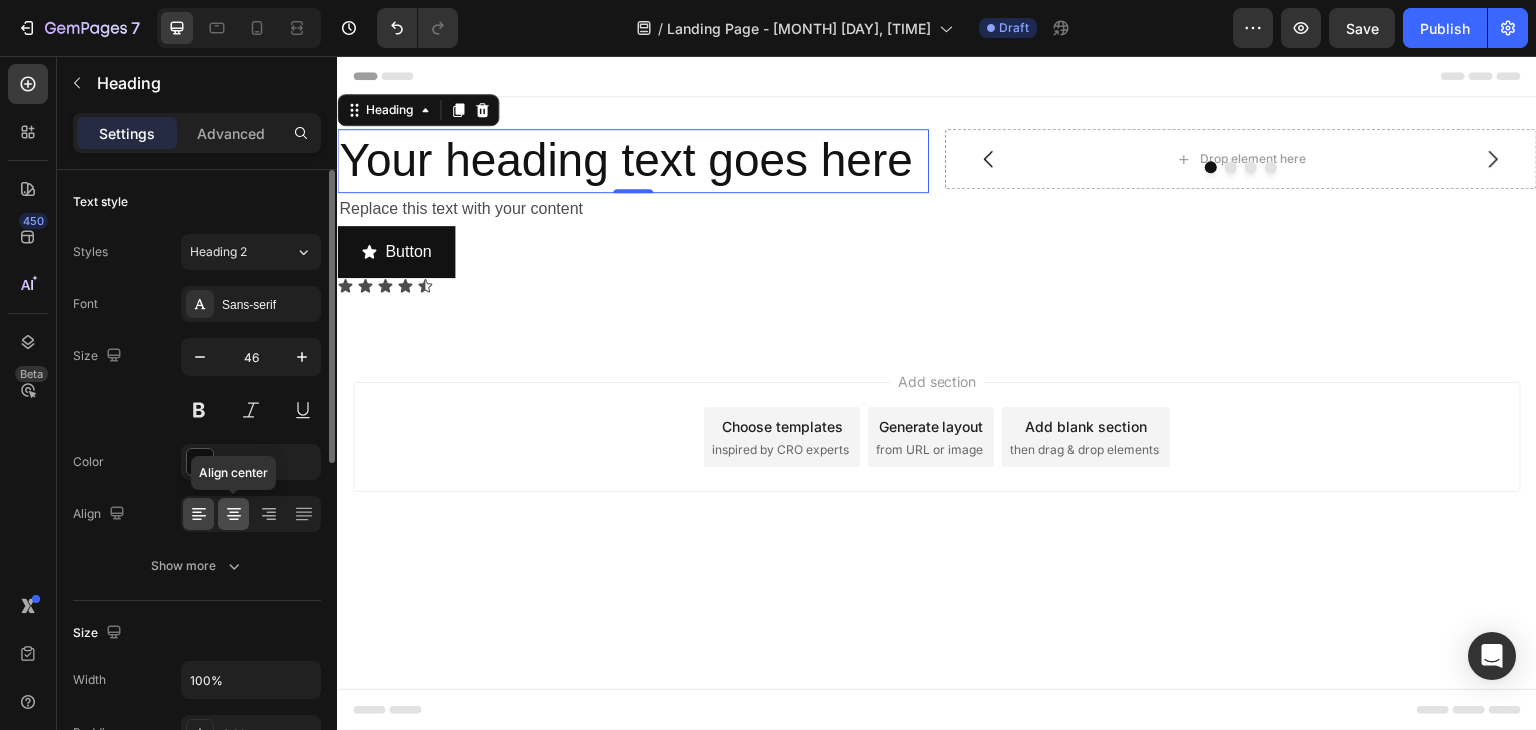 click 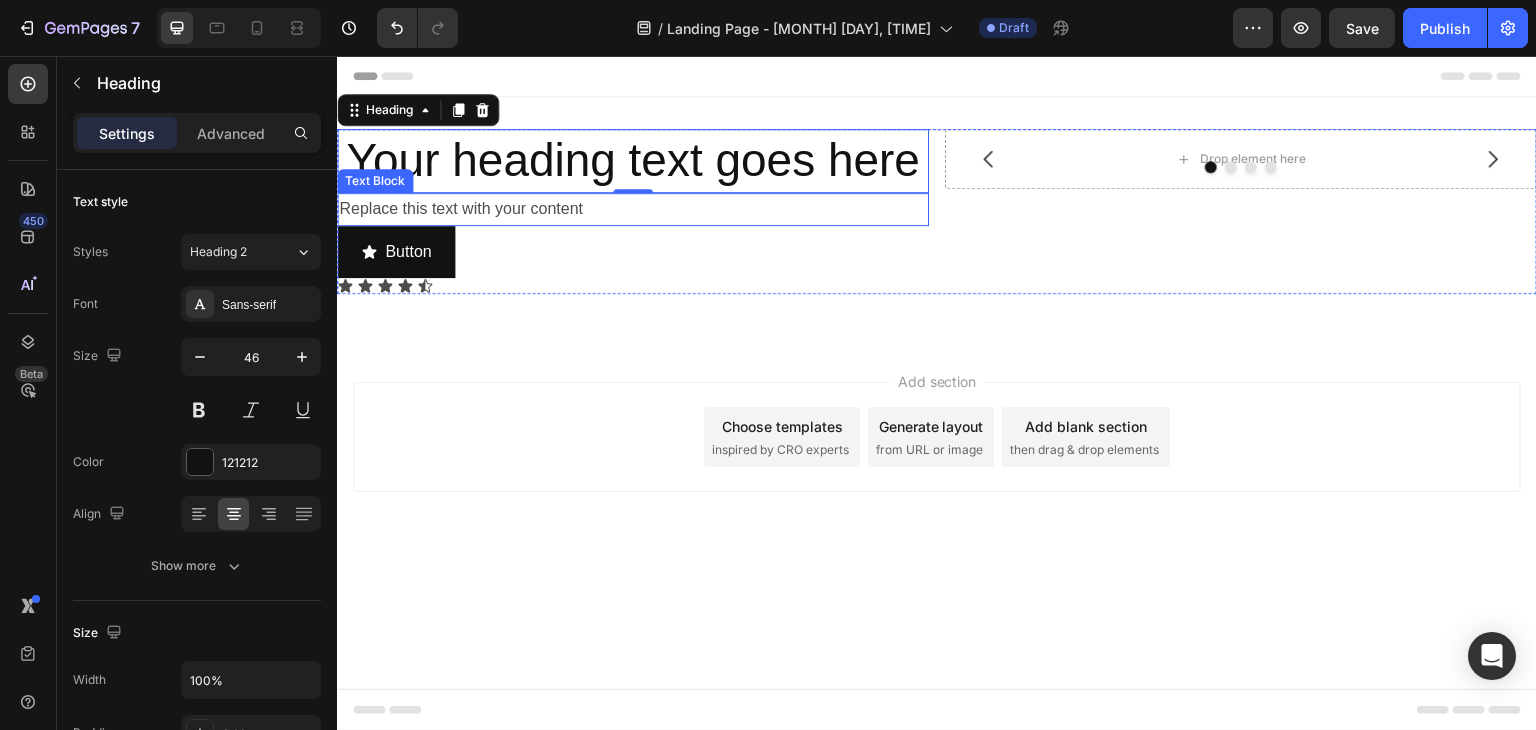 click on "Replace this text with your content" at bounding box center [633, 209] 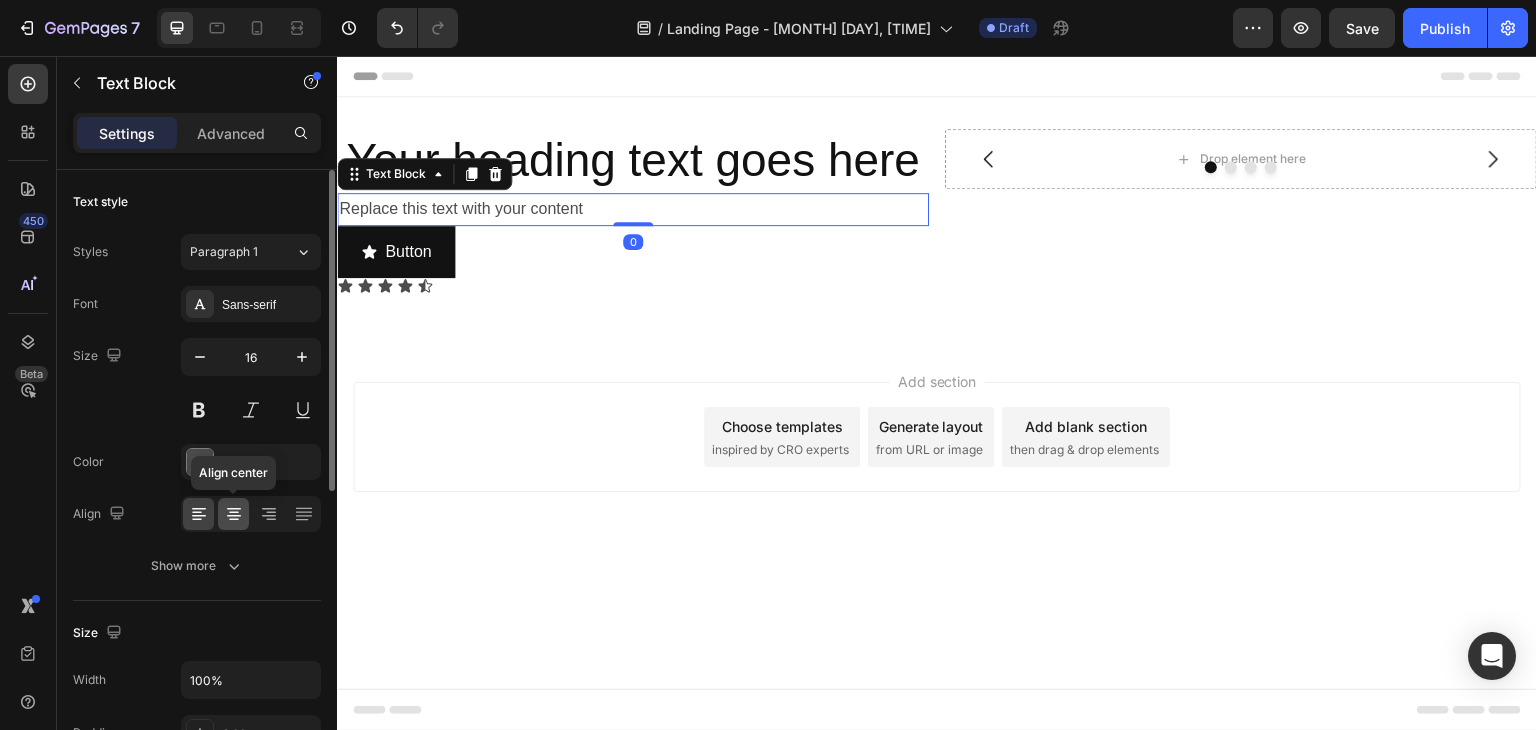 click 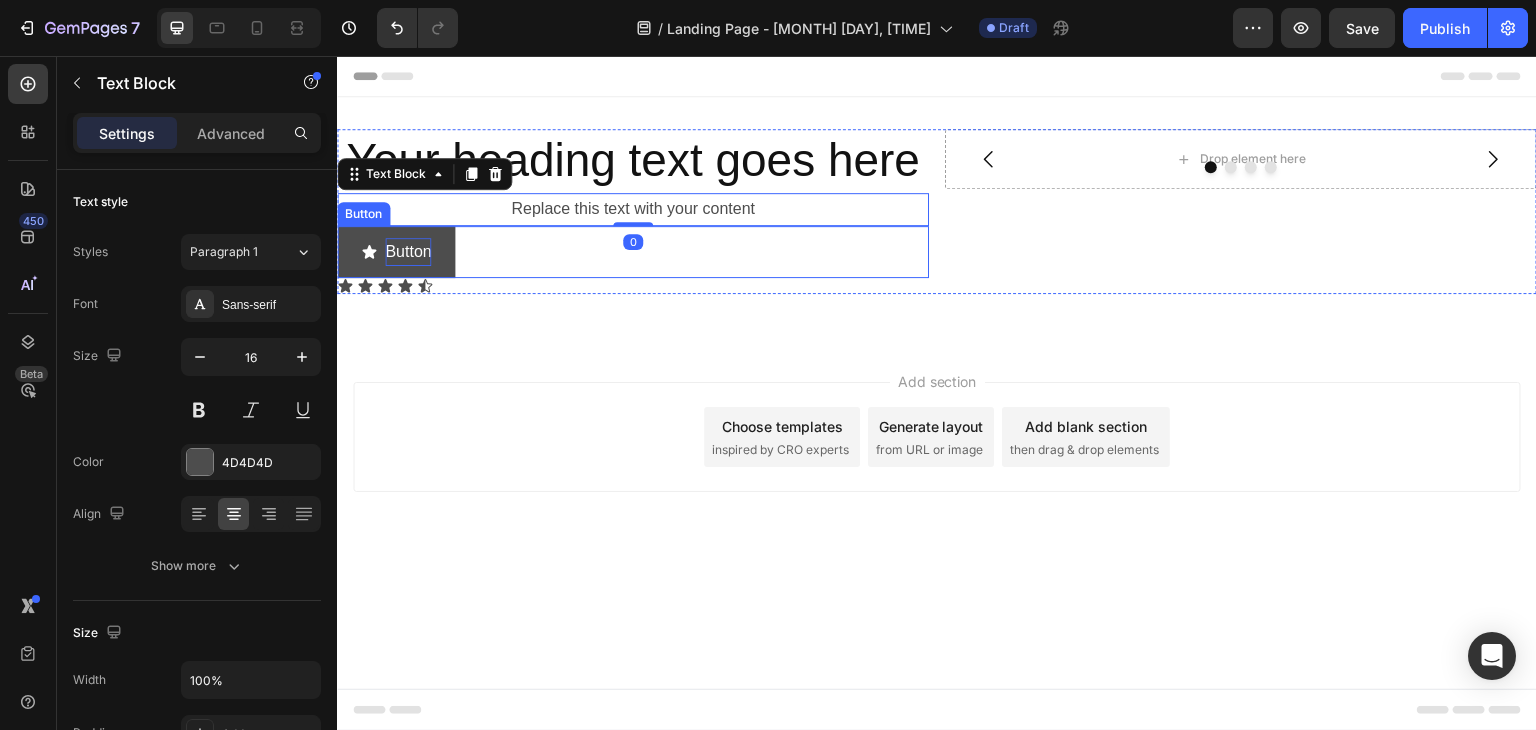 click on "Button" at bounding box center [408, 252] 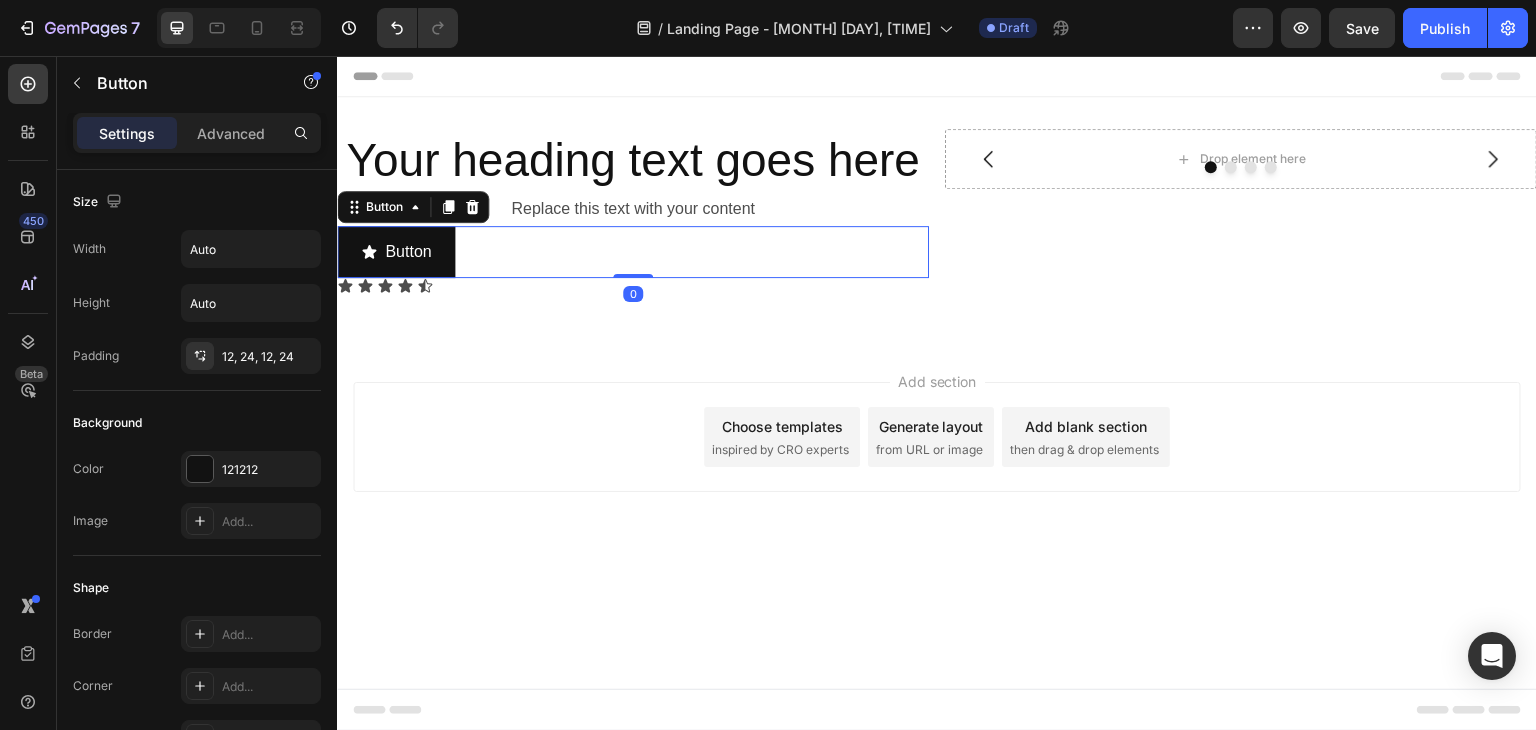 click on "Button Button   0" at bounding box center (633, 252) 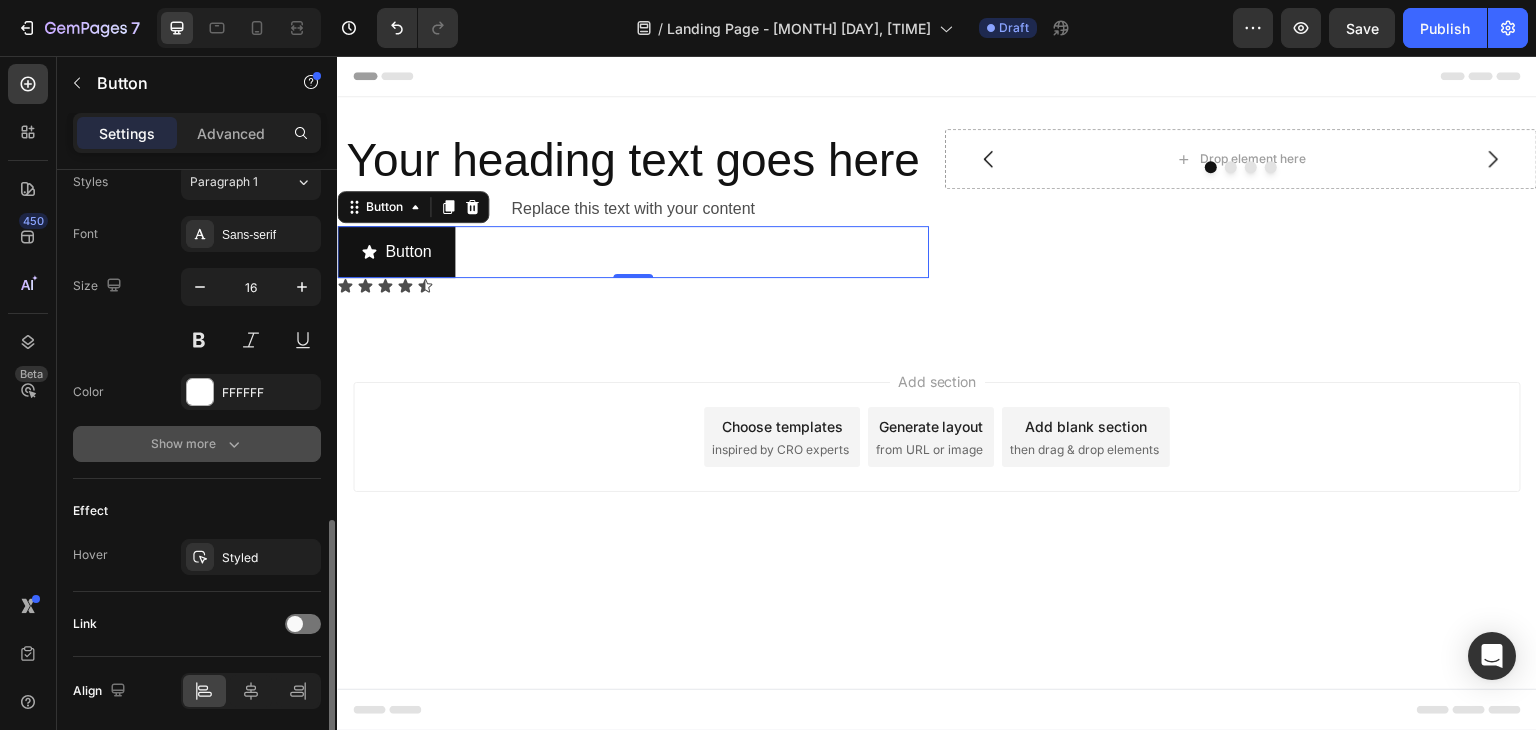 scroll, scrollTop: 972, scrollLeft: 0, axis: vertical 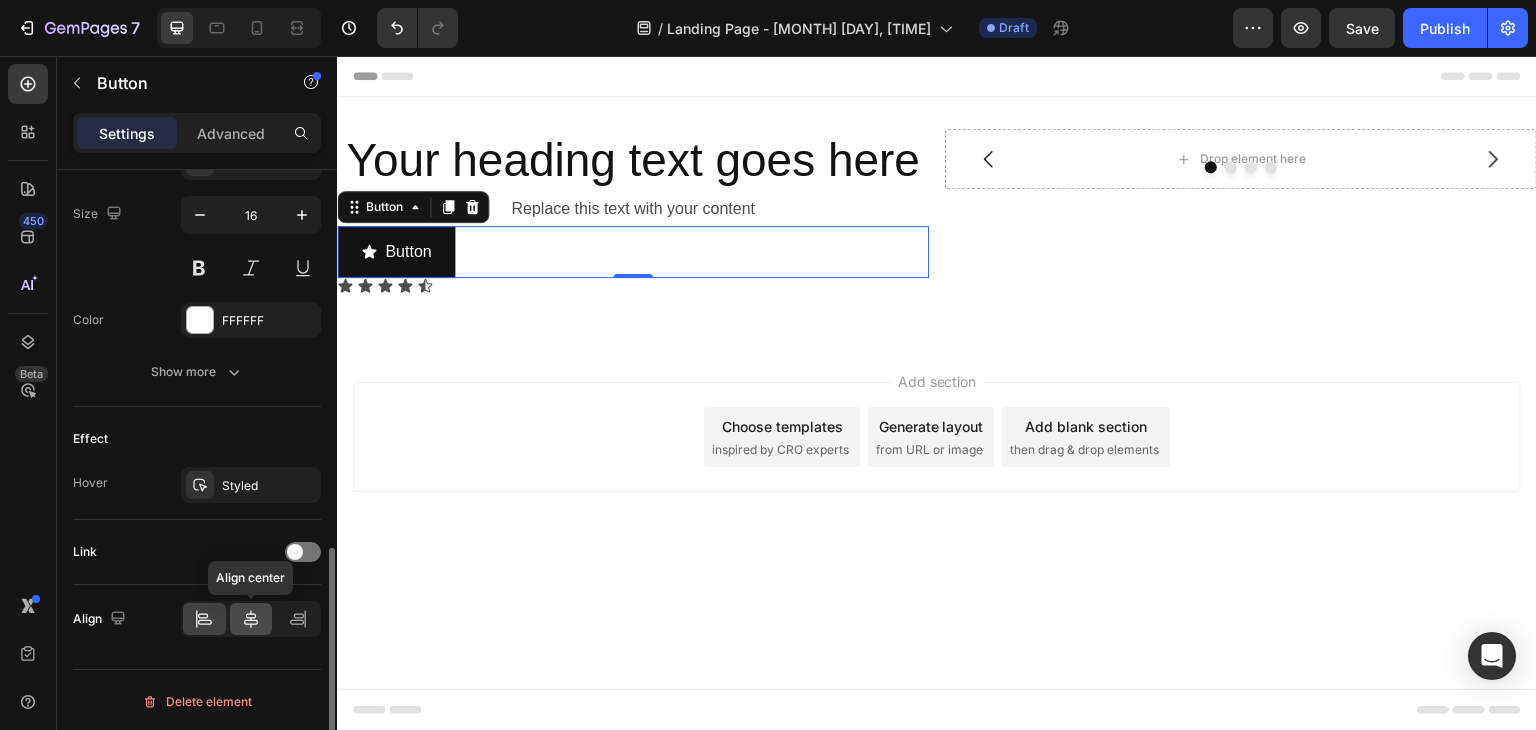 click 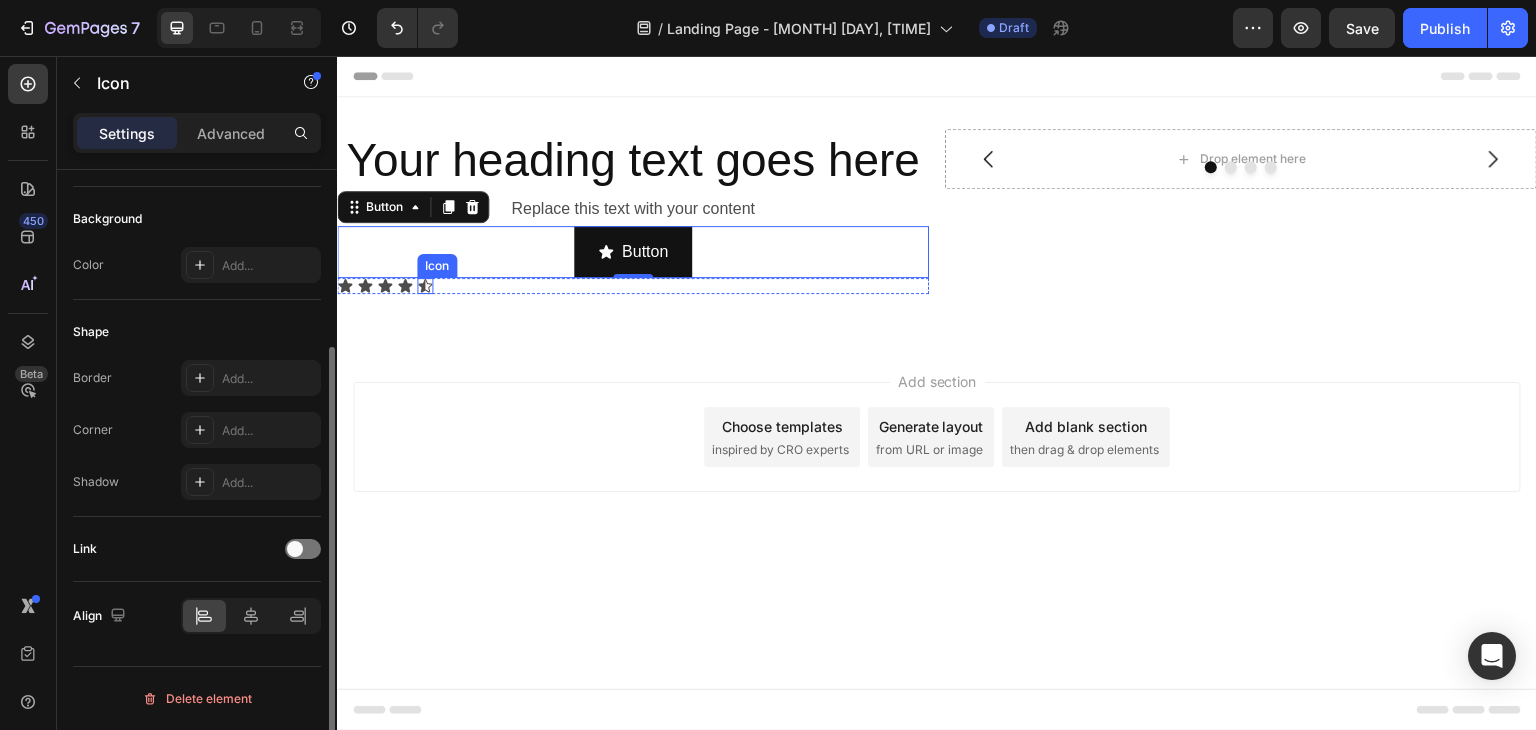 scroll, scrollTop: 252, scrollLeft: 0, axis: vertical 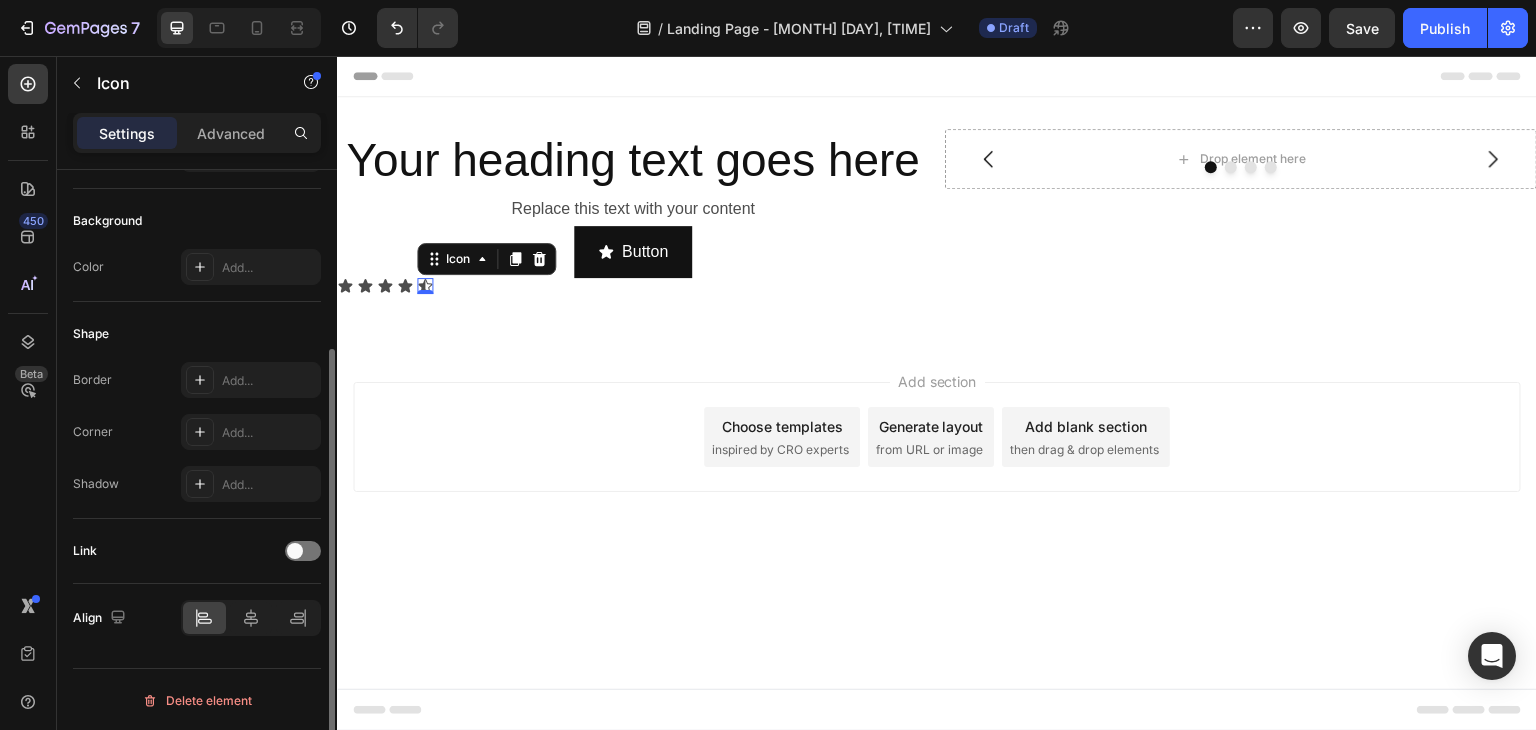 click on "Icon   0" at bounding box center (425, 286) 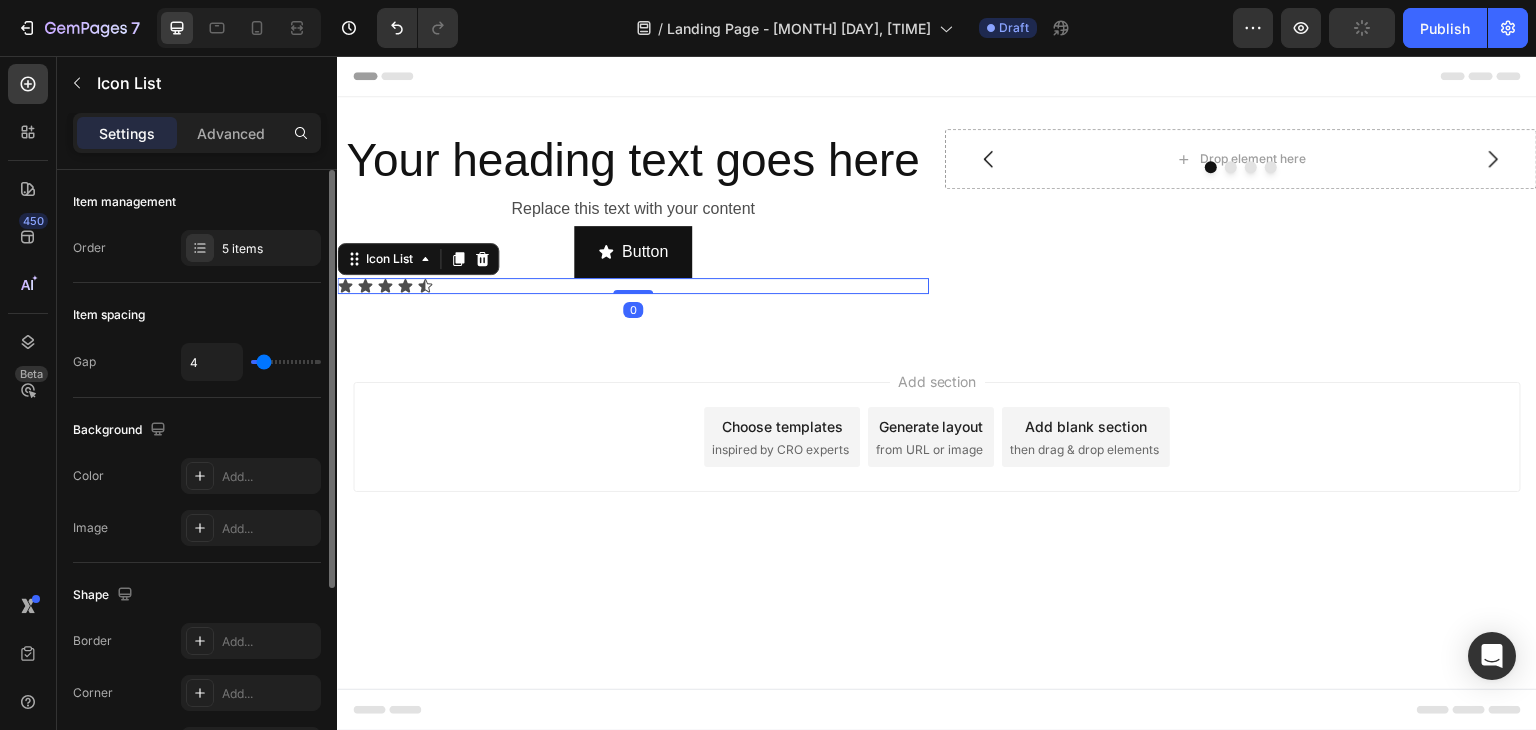 click on "Icon Icon Icon Icon Icon" at bounding box center (633, 286) 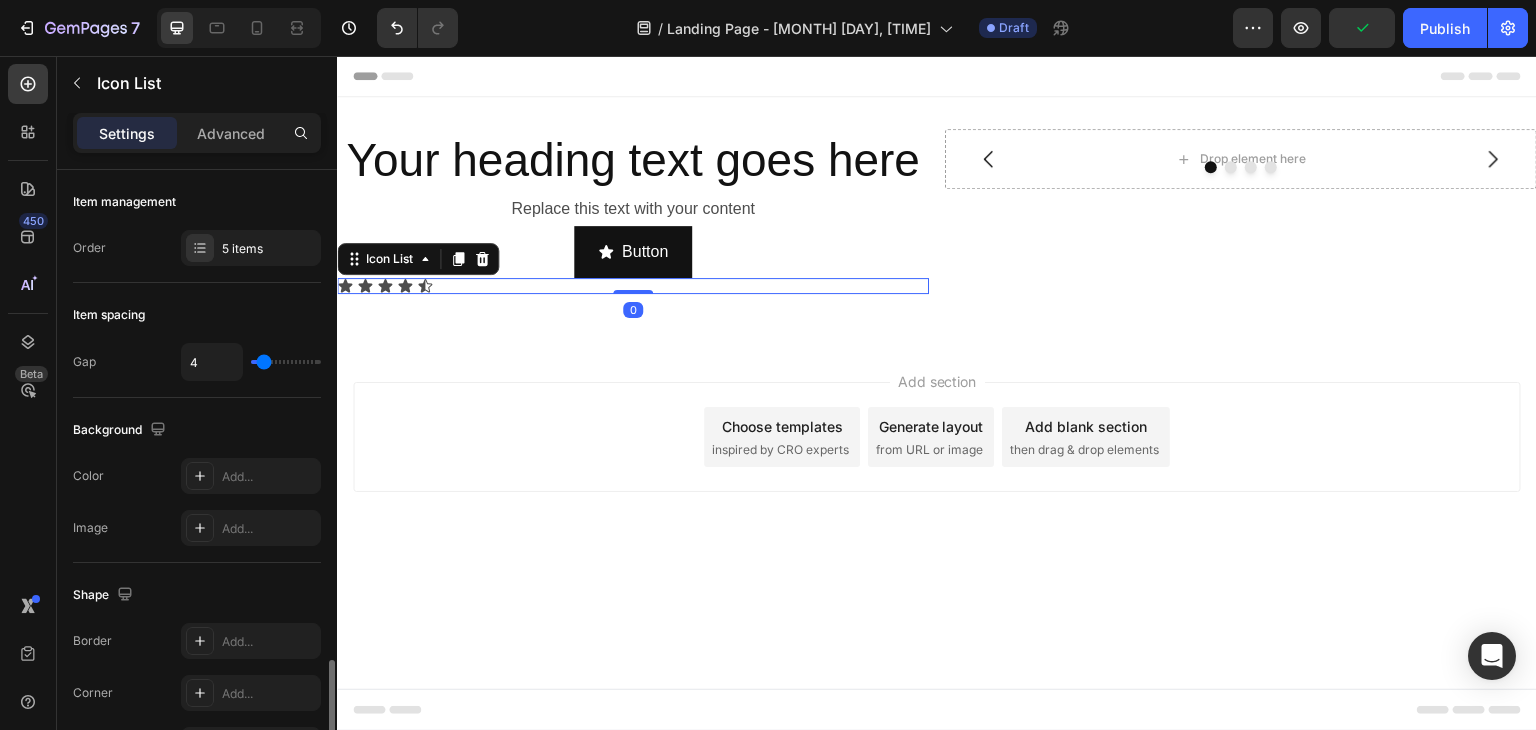 scroll, scrollTop: 292, scrollLeft: 0, axis: vertical 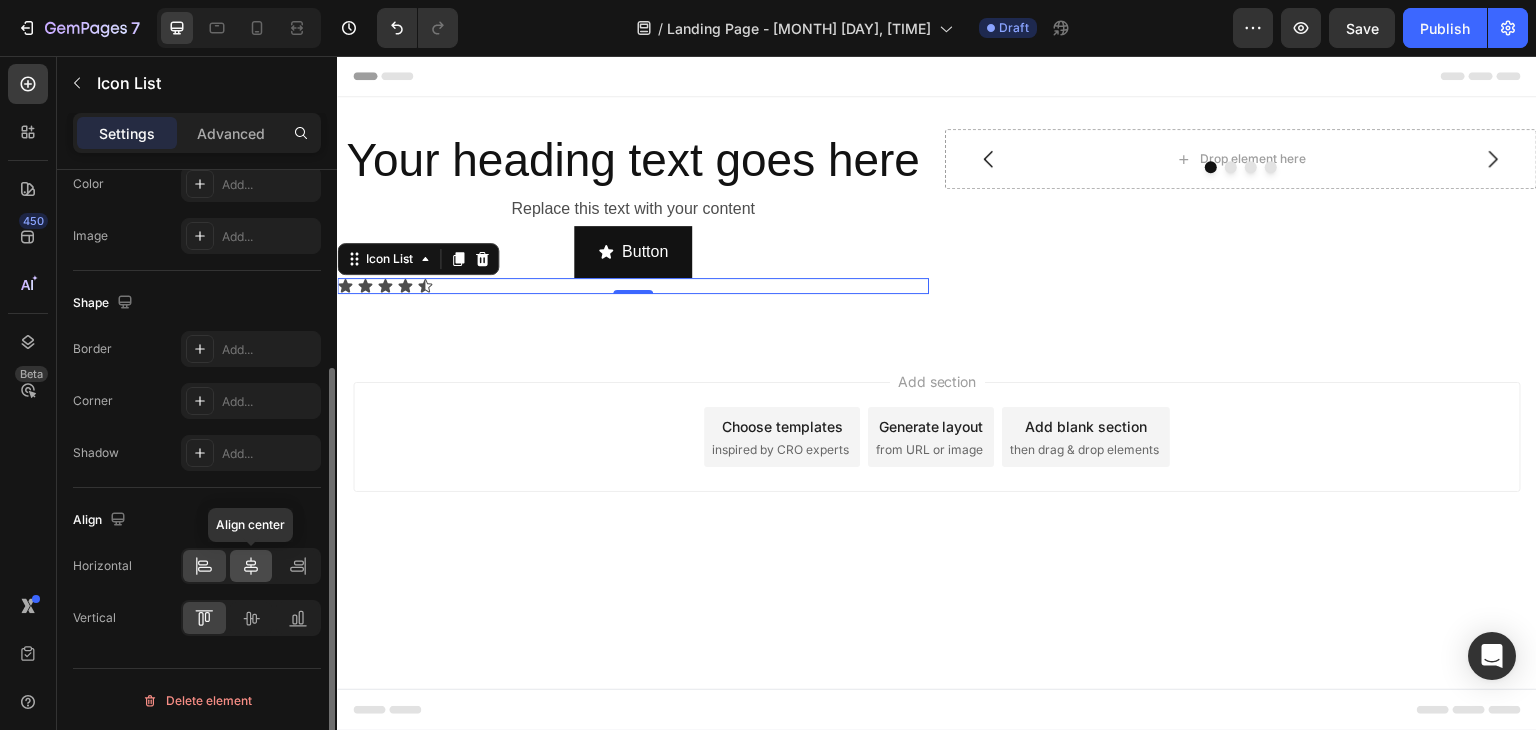 click 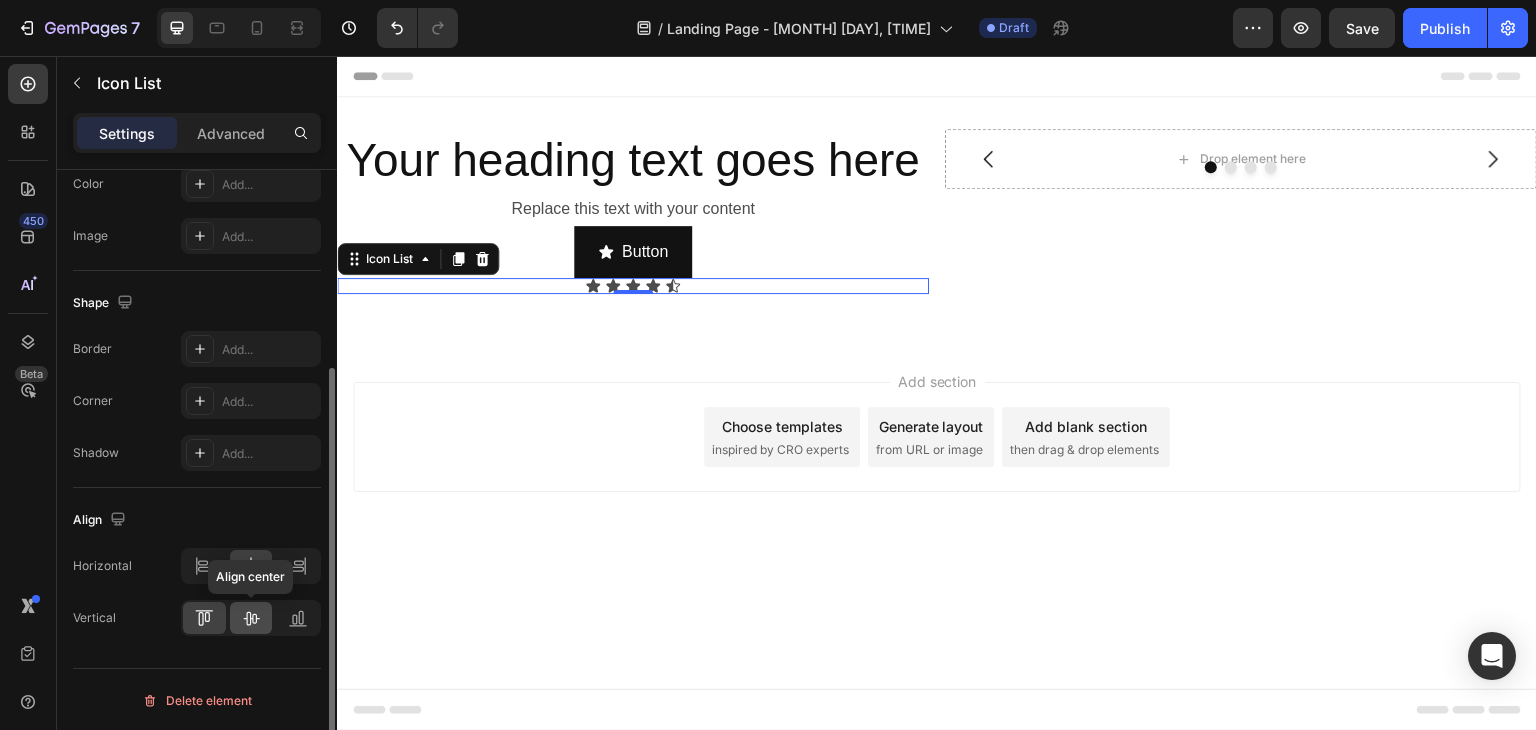 click 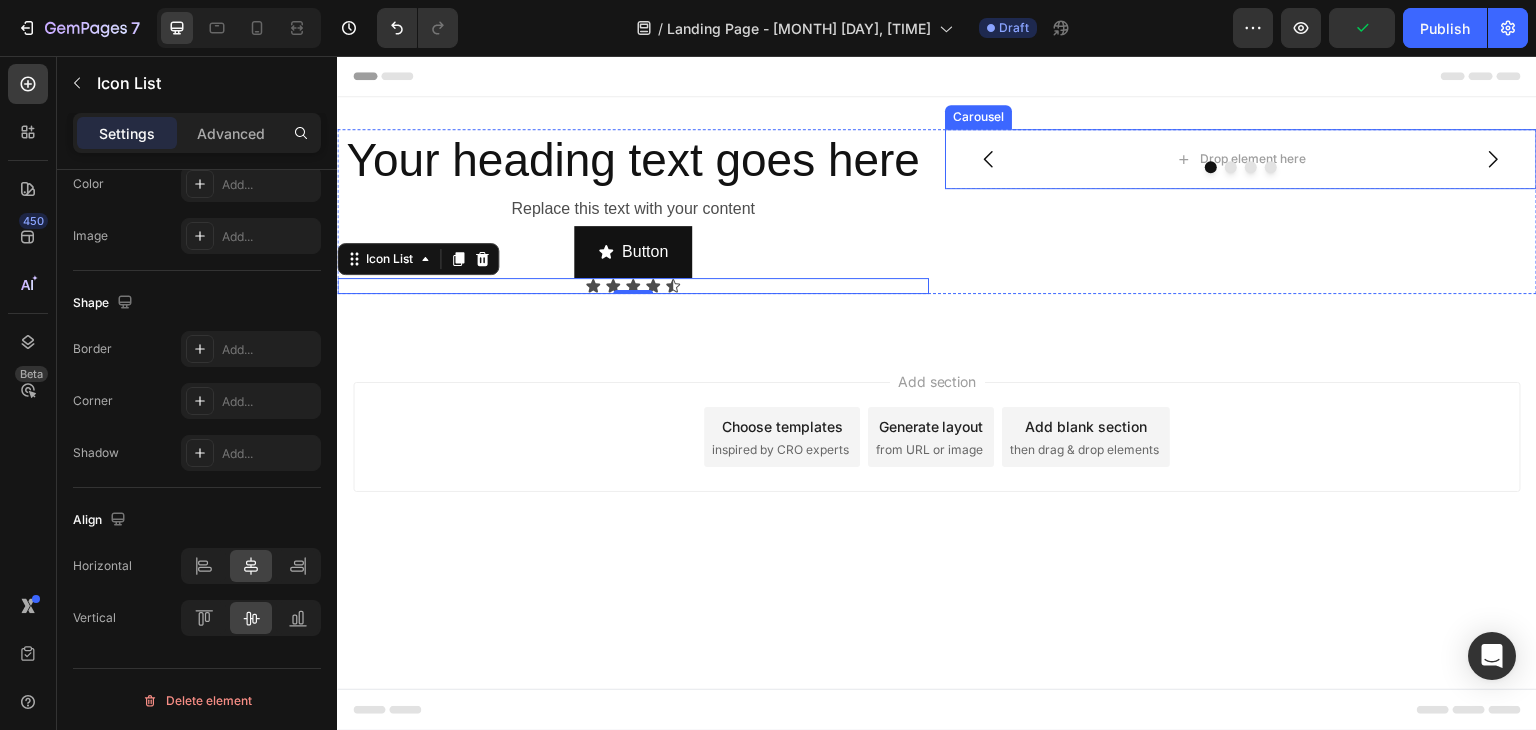 click at bounding box center [1241, 167] 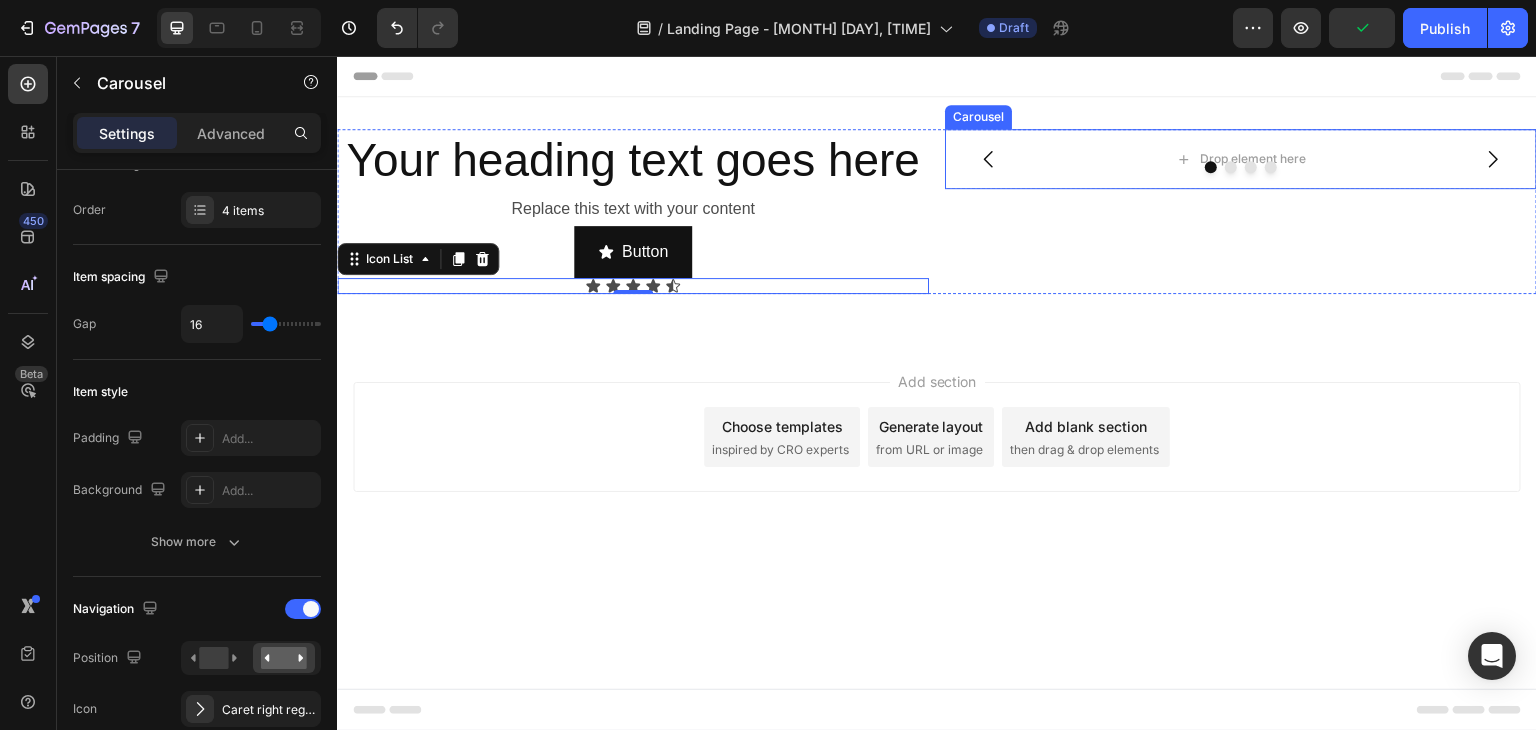 scroll, scrollTop: 0, scrollLeft: 0, axis: both 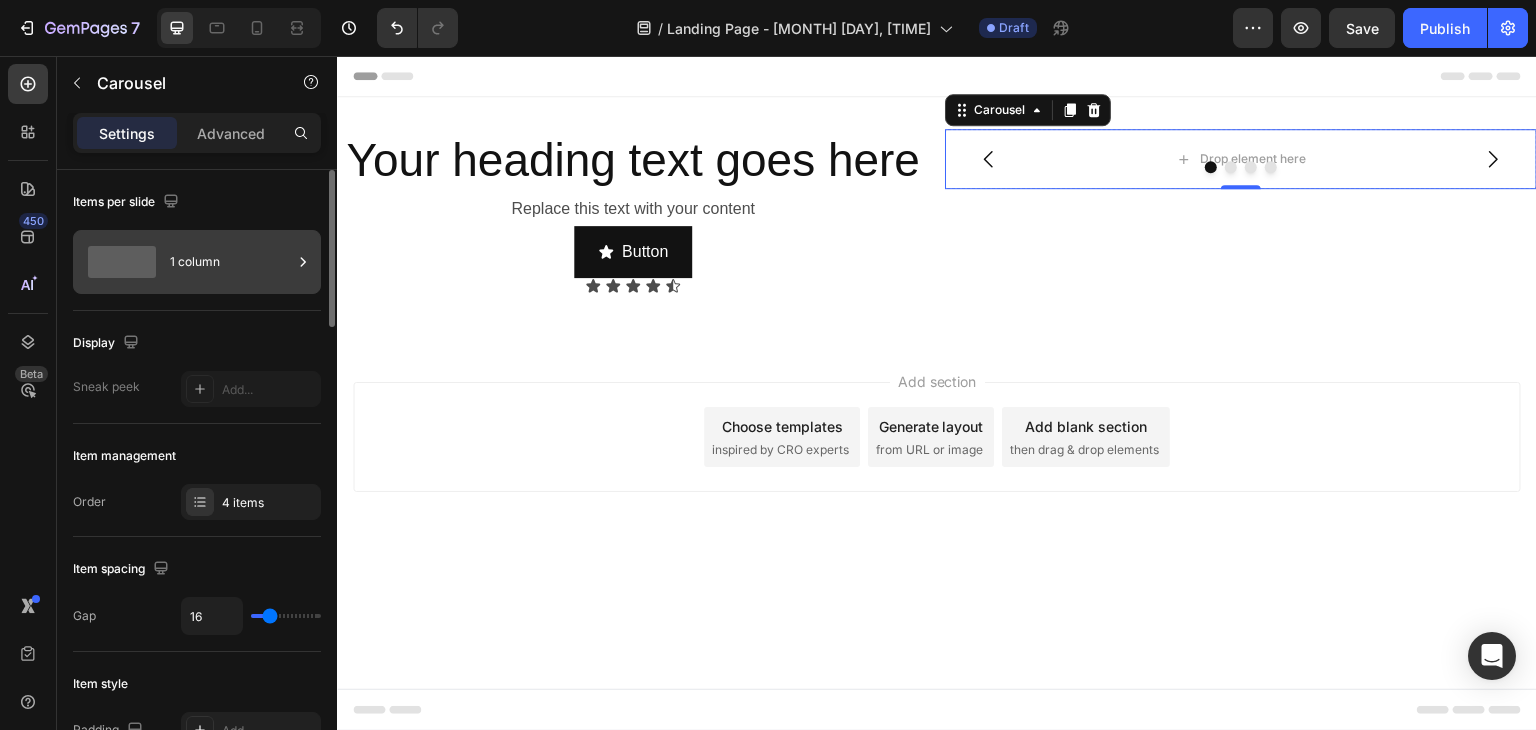 click 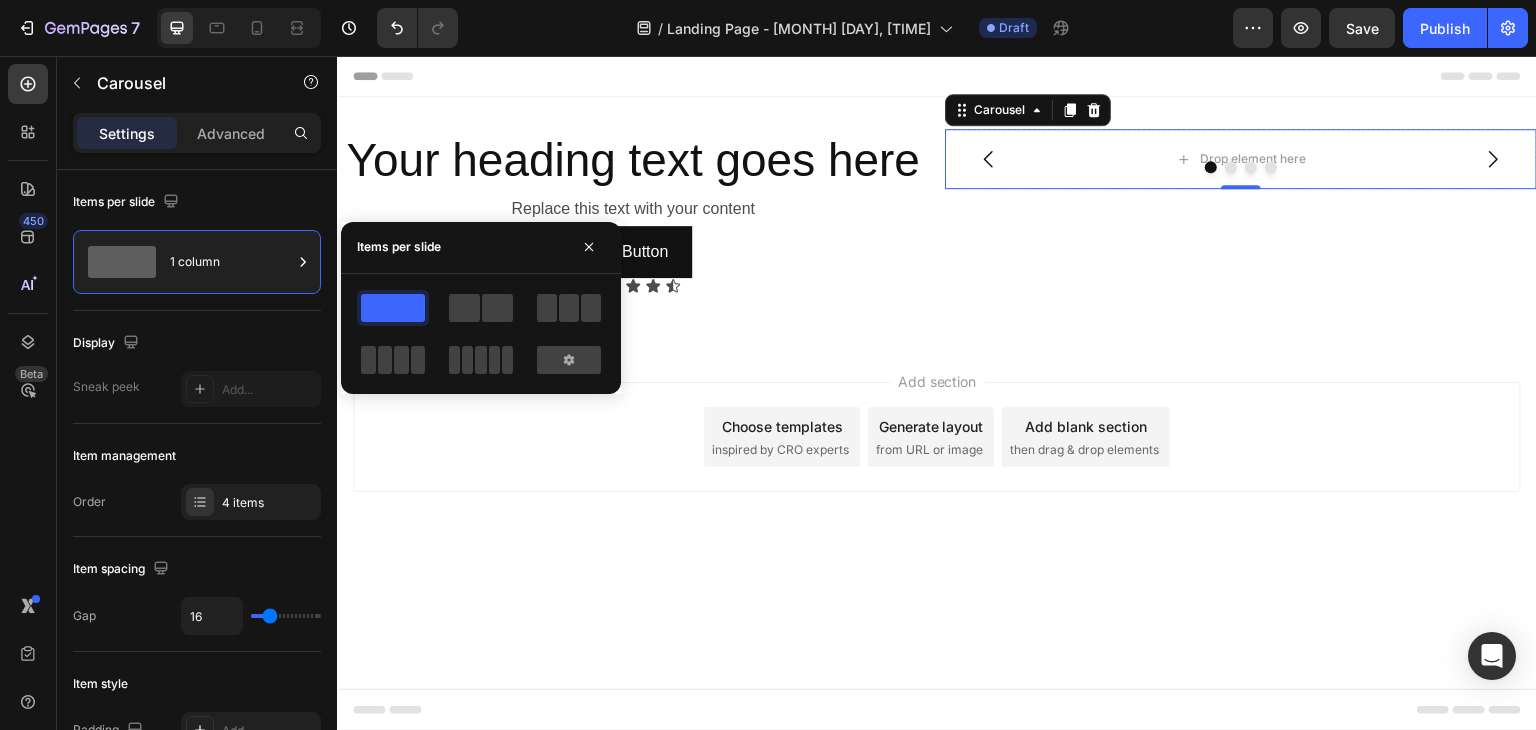 click 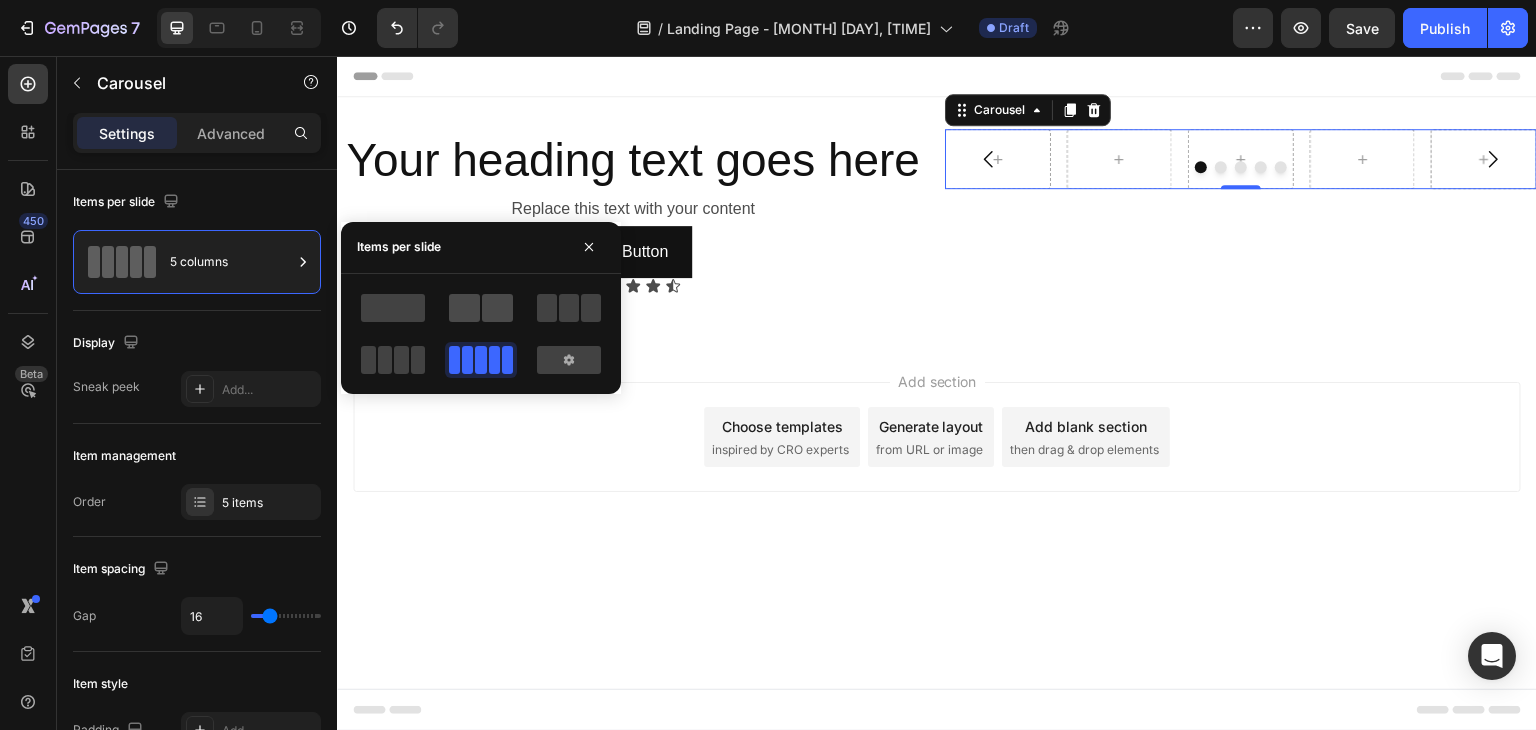 click at bounding box center [481, 308] 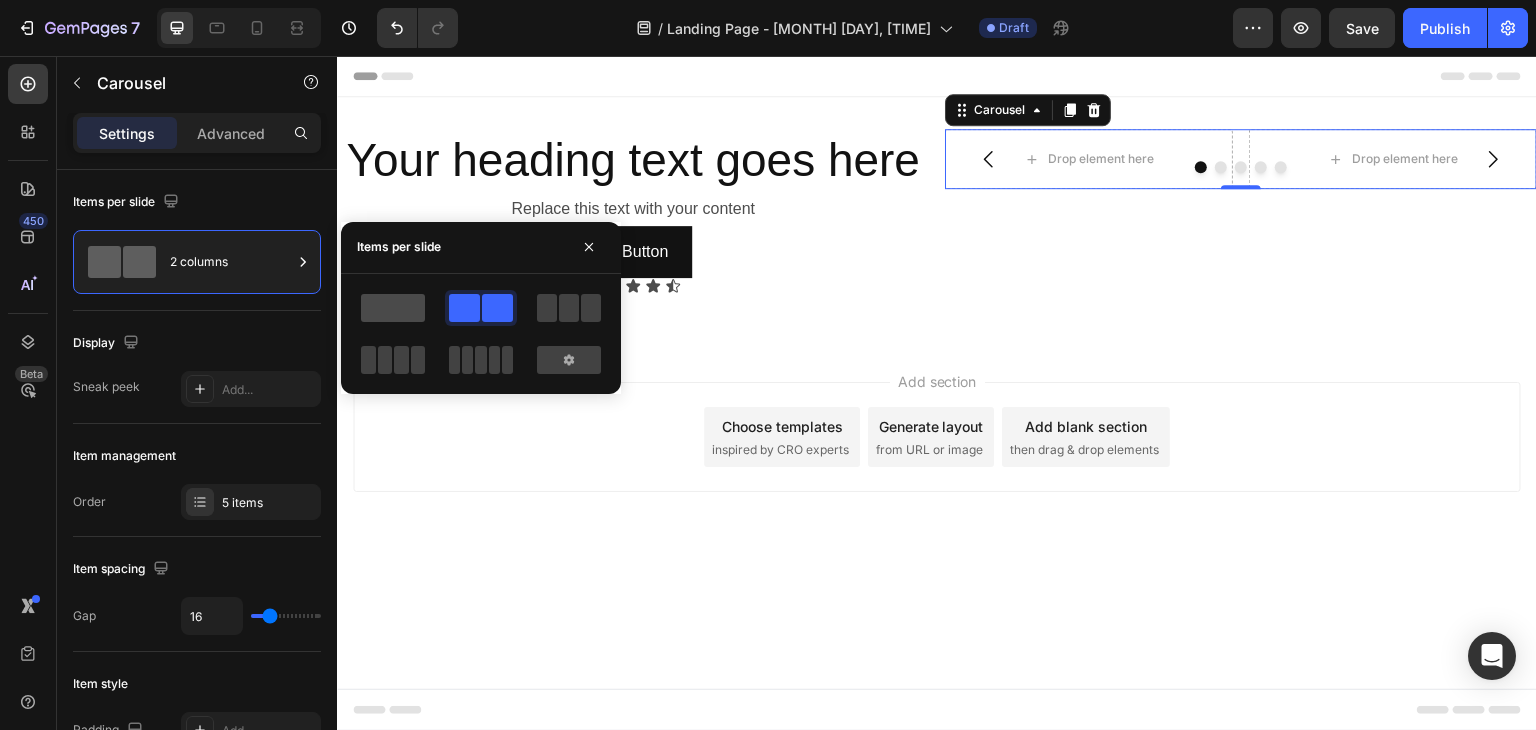 click 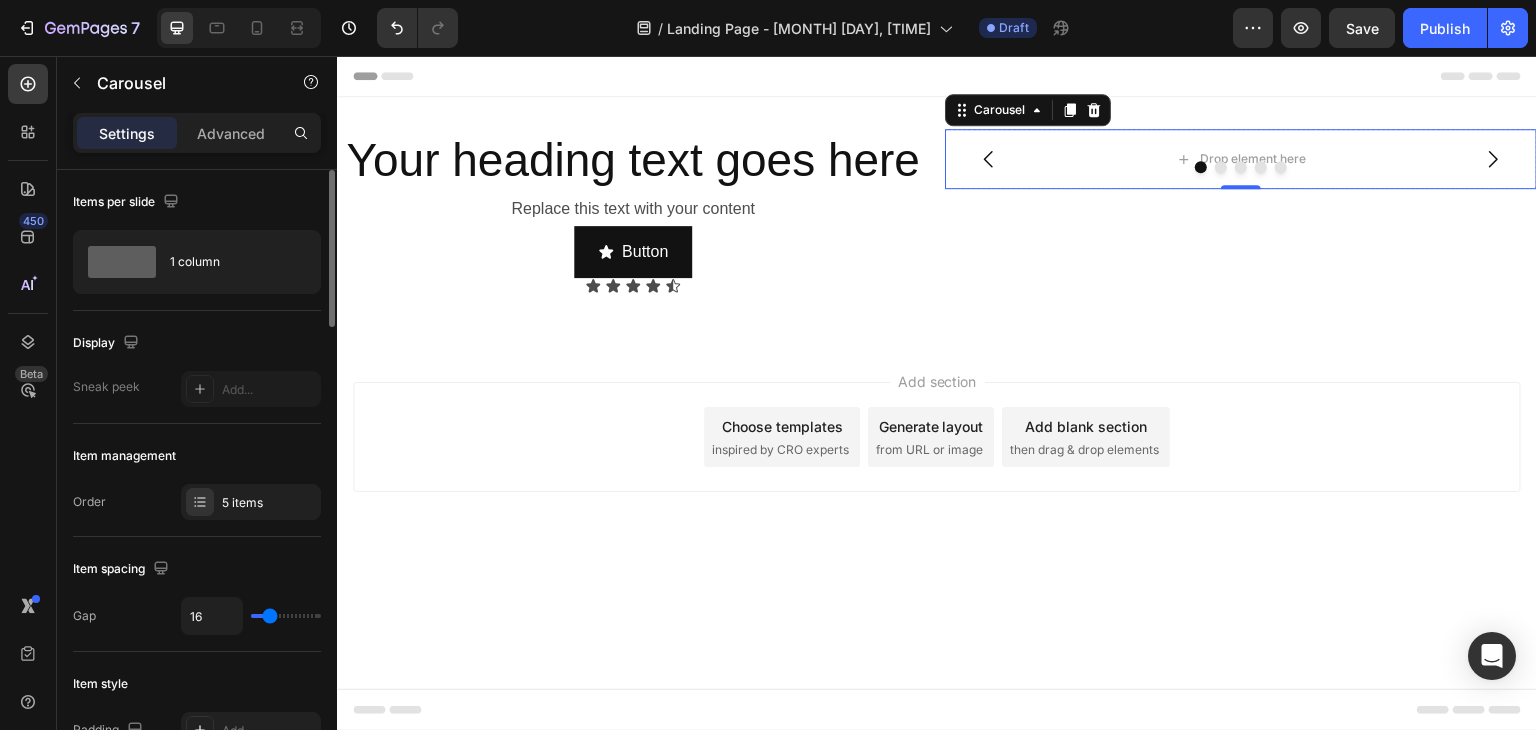 click on "Display" at bounding box center [197, 343] 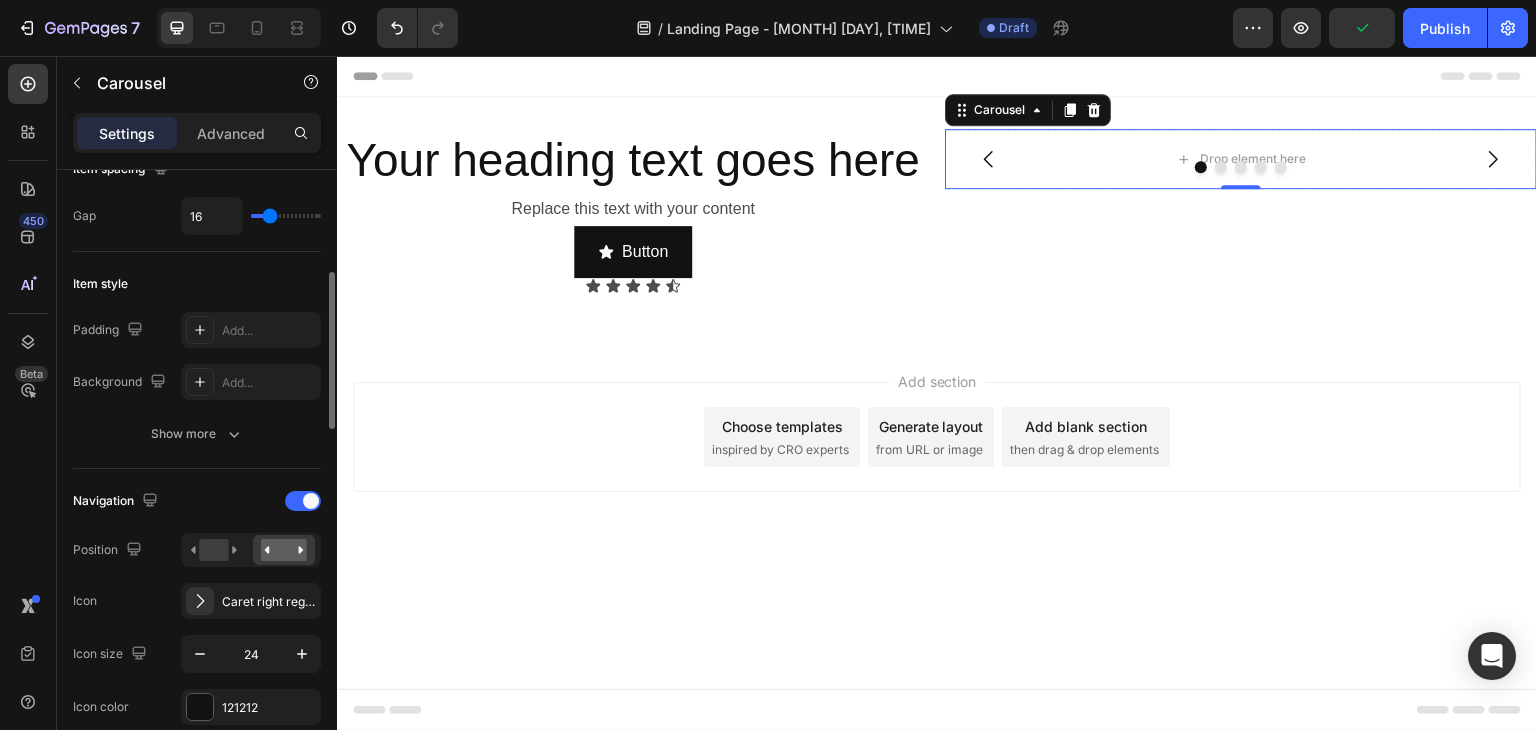 scroll, scrollTop: 700, scrollLeft: 0, axis: vertical 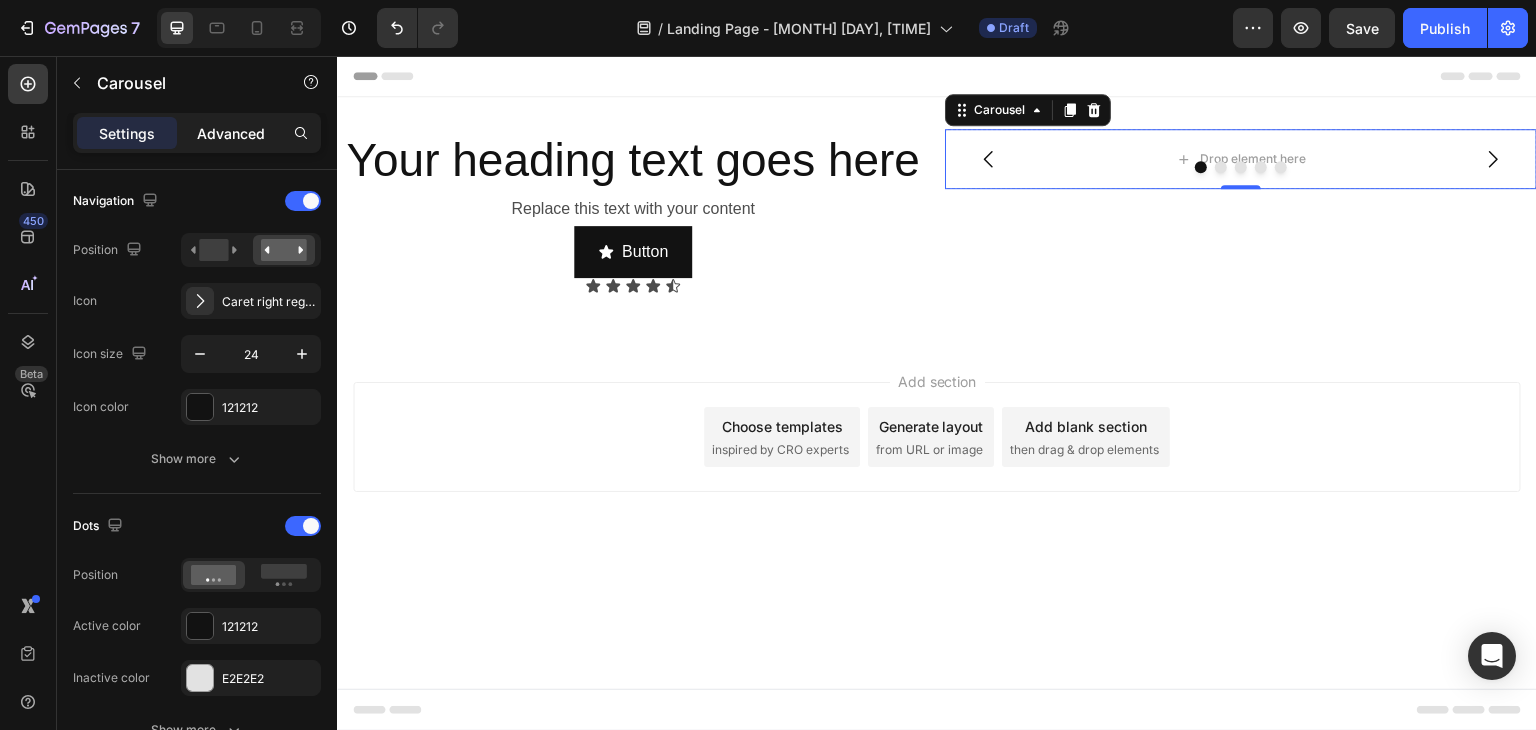 click on "Advanced" at bounding box center (231, 133) 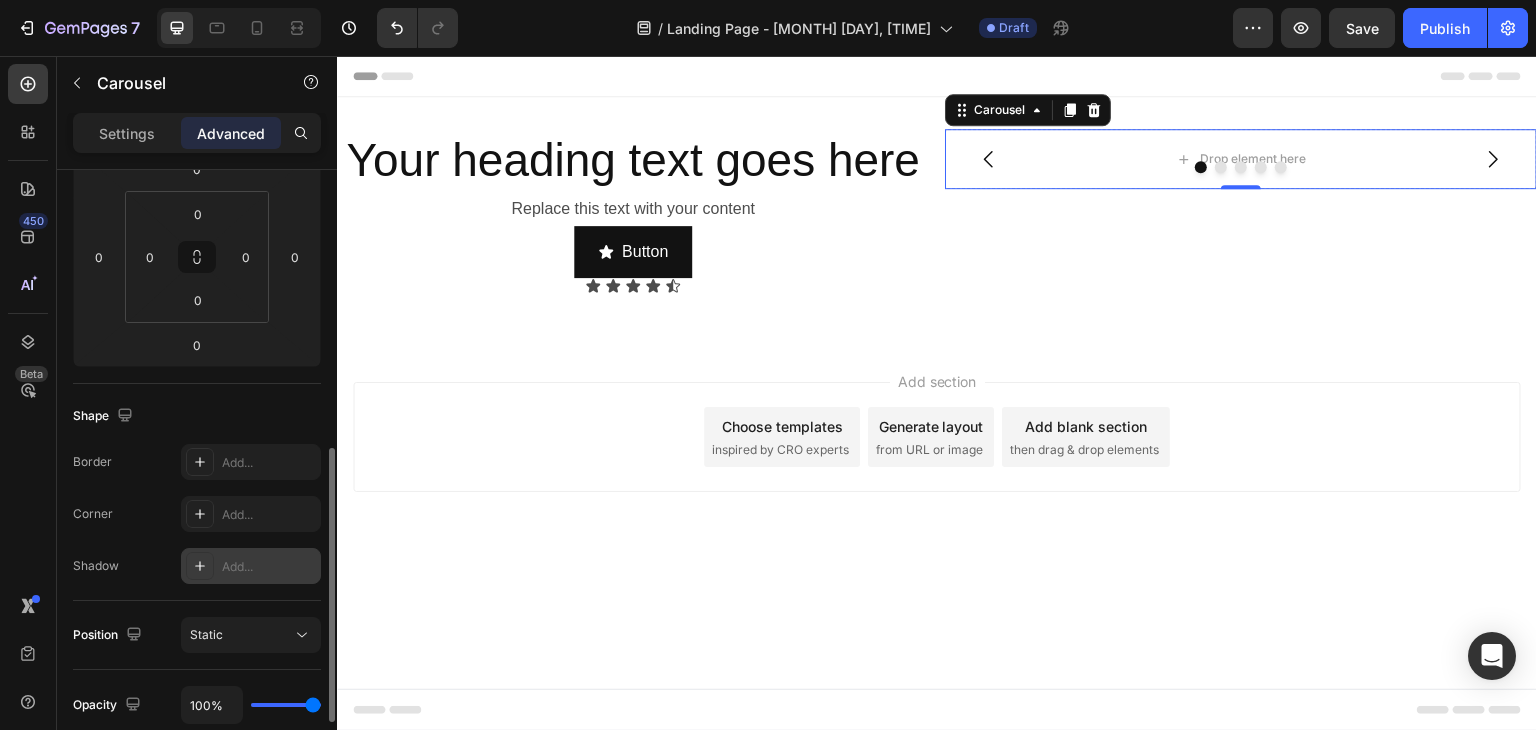 scroll, scrollTop: 200, scrollLeft: 0, axis: vertical 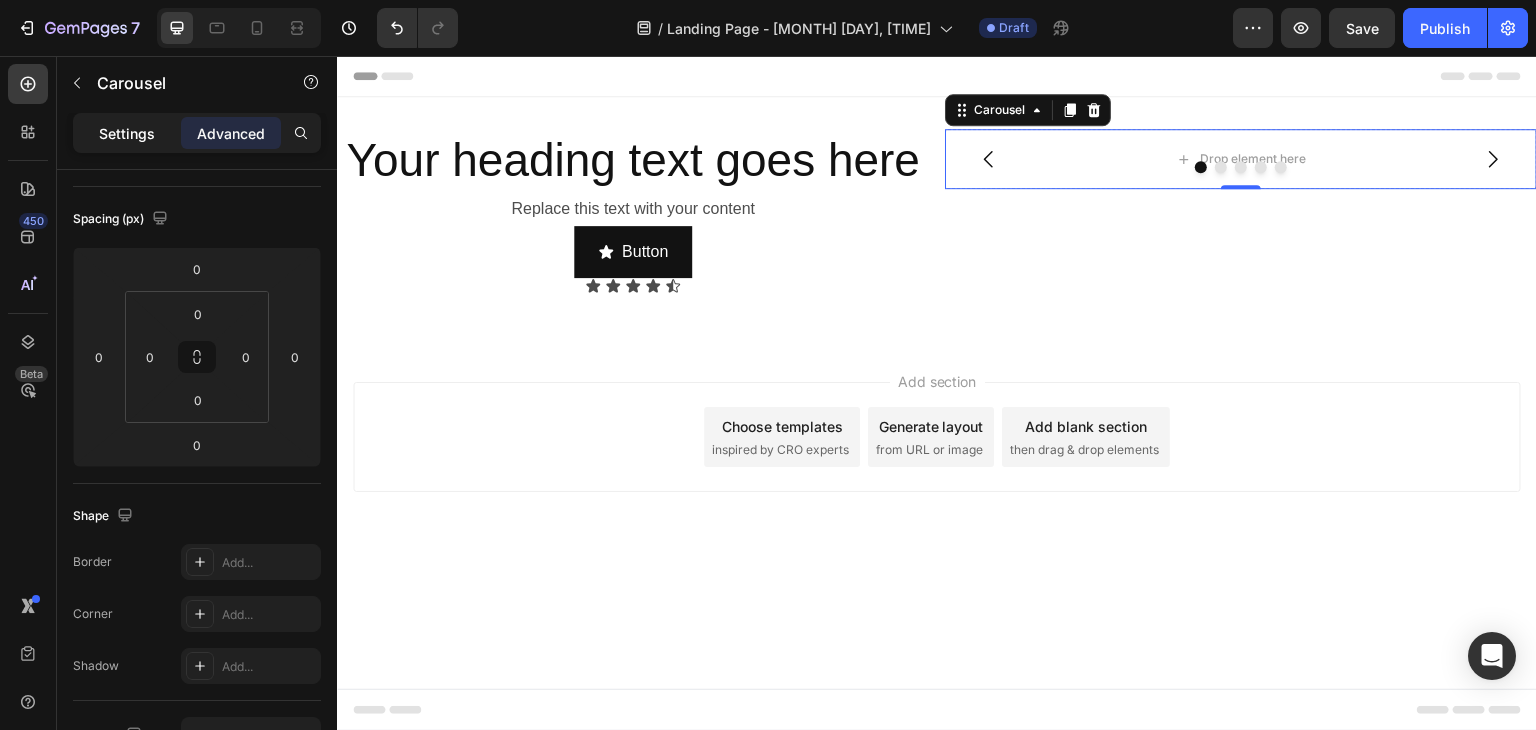 click on "Settings" at bounding box center [127, 133] 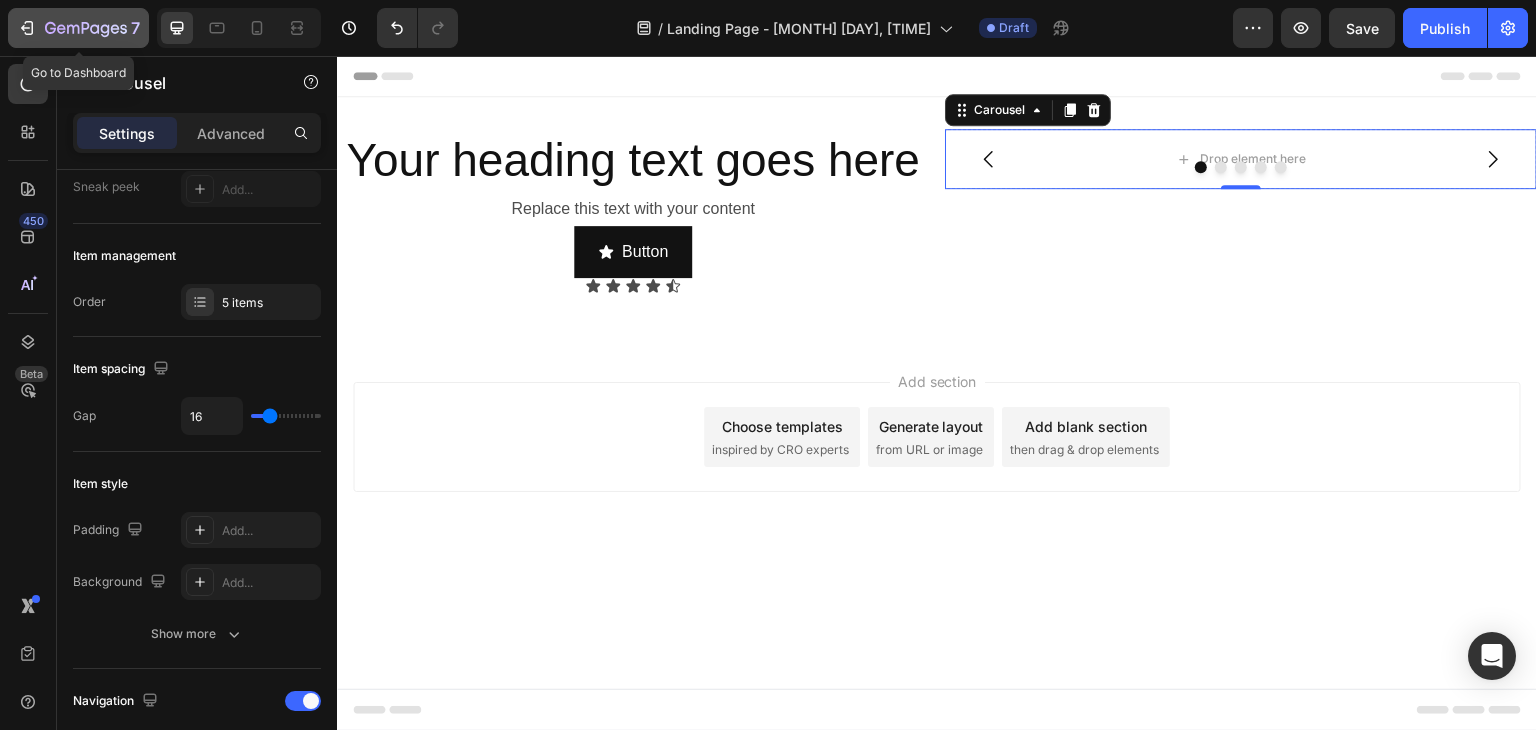 click 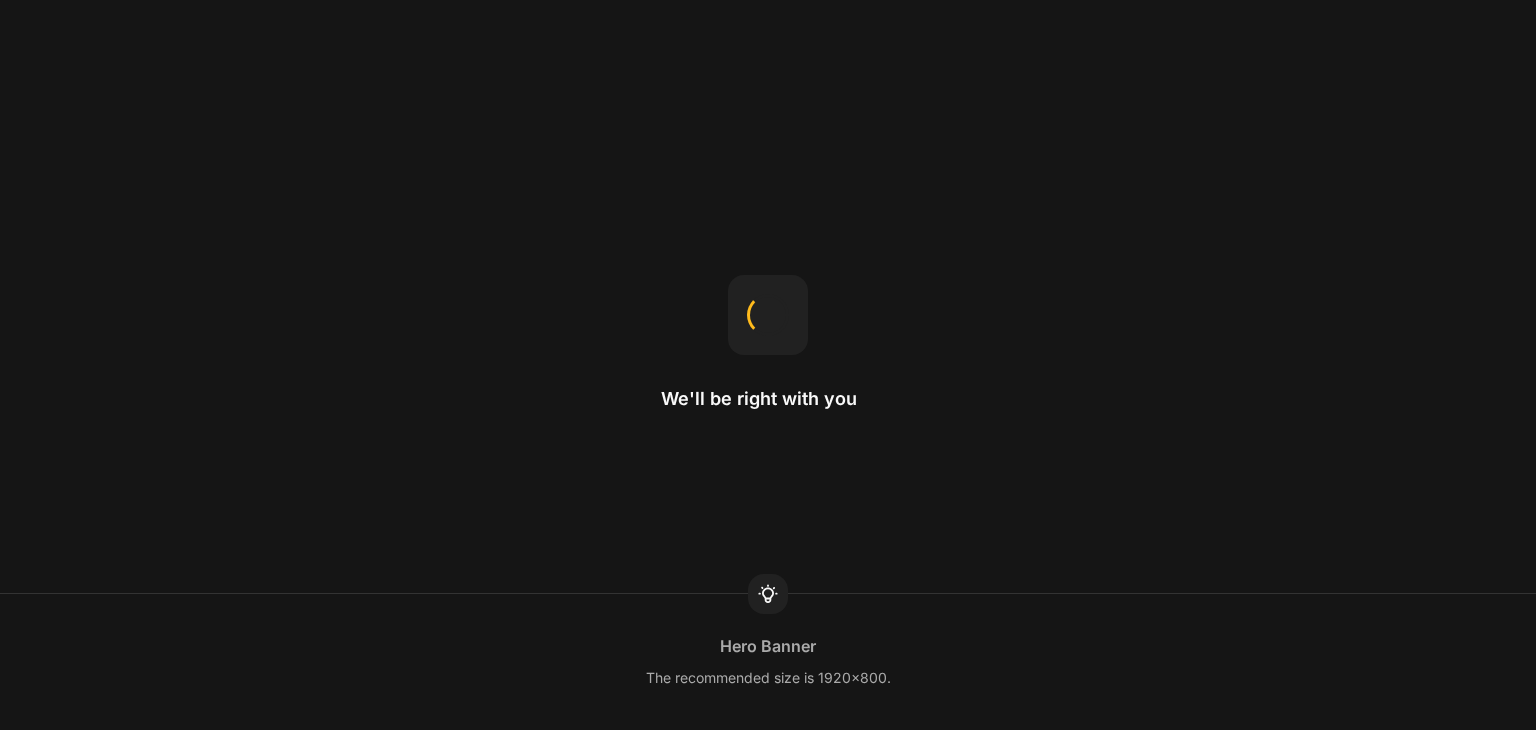 scroll, scrollTop: 0, scrollLeft: 0, axis: both 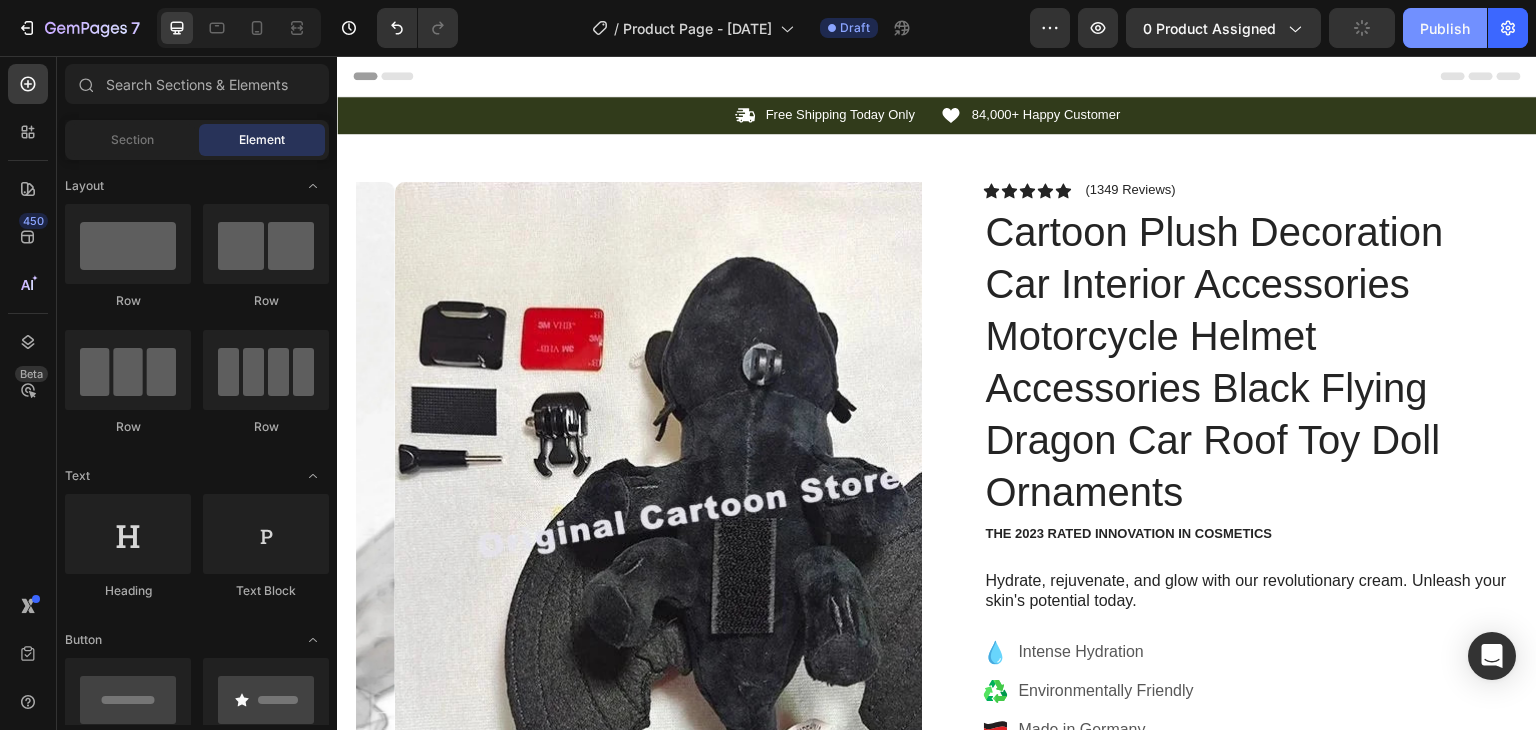 click on "Publish" at bounding box center (1445, 28) 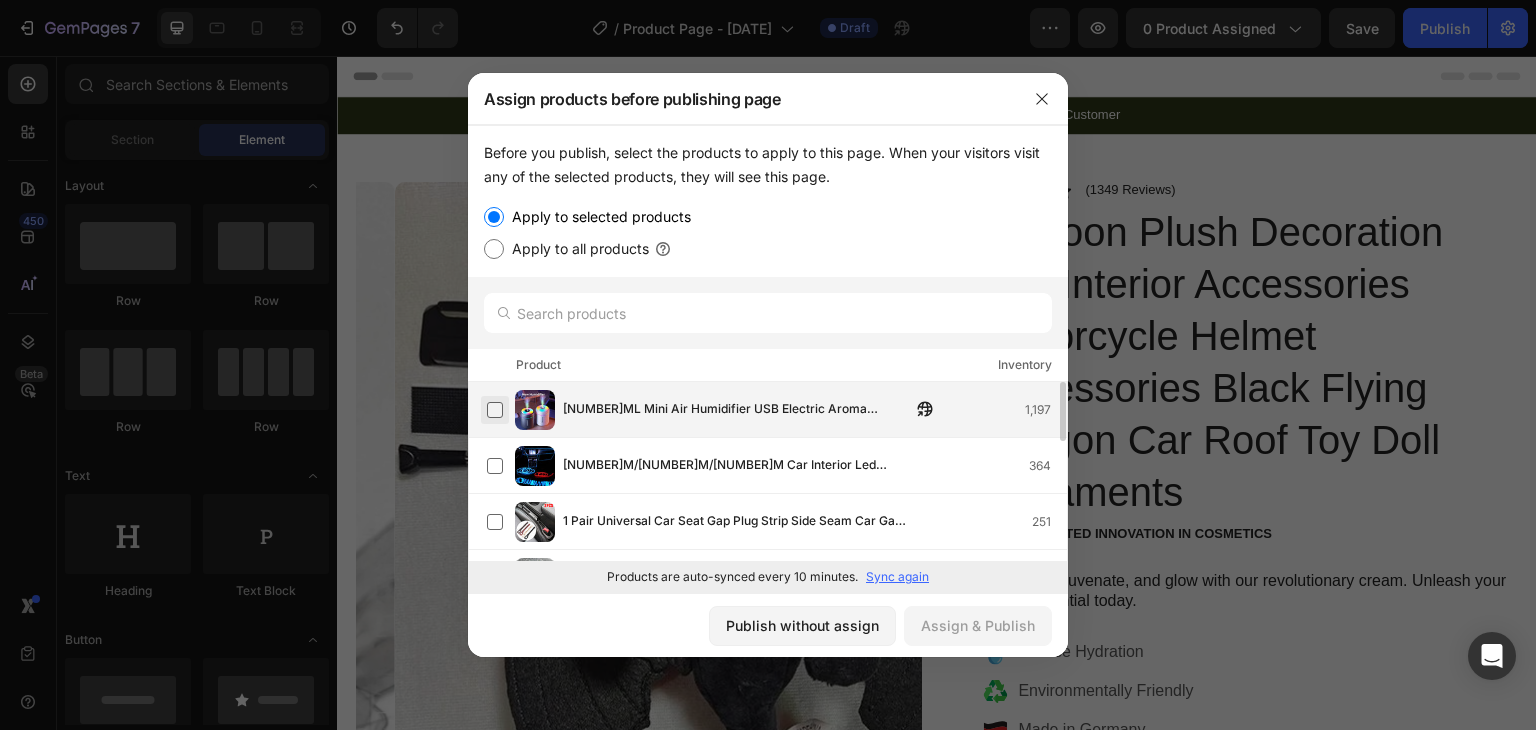 click at bounding box center (495, 410) 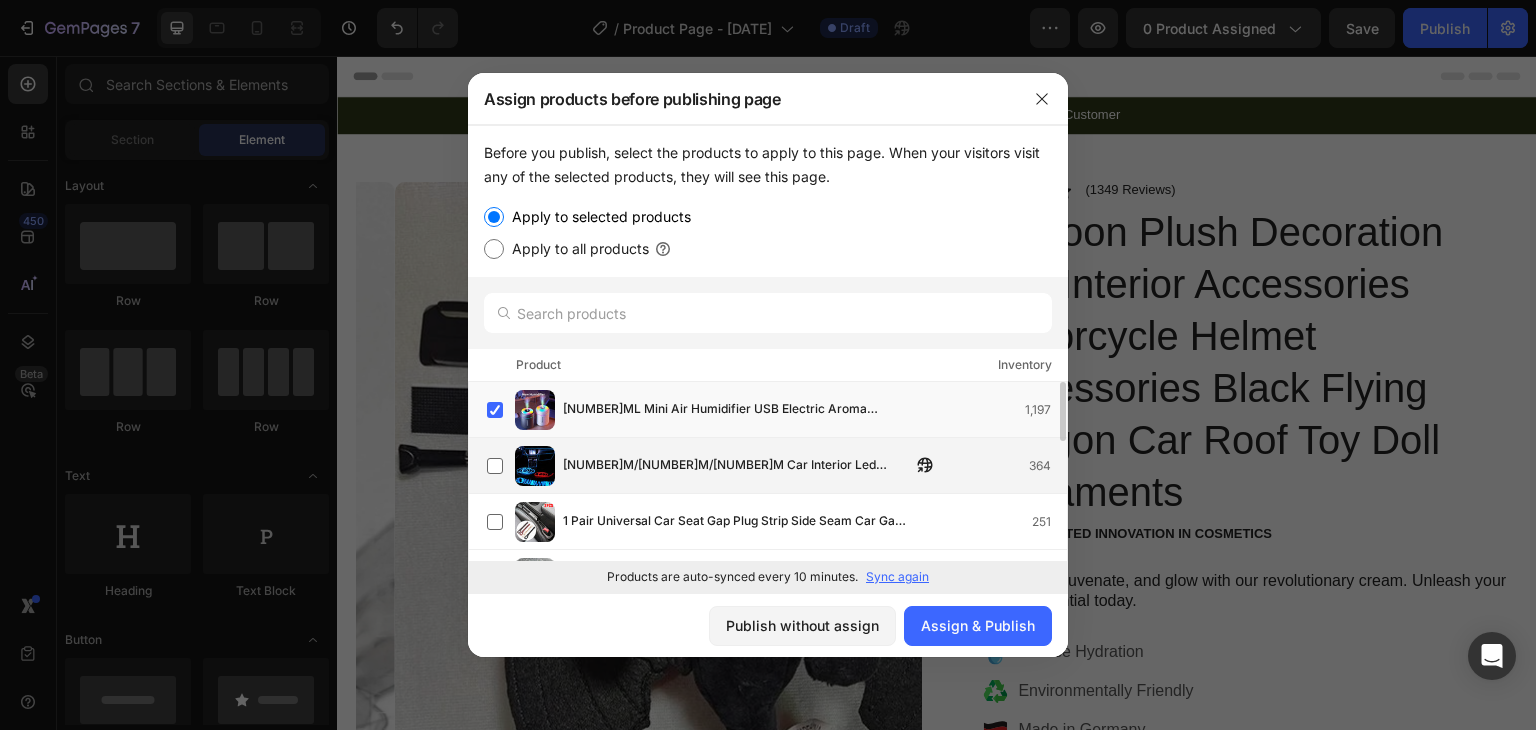 click on "1M/3M/5M Car Interior Led Decorative Lamp EL Wiring Neon Strip For Auto DIY Flexible Ambient Light USB Party Atmosphere Diode 364" 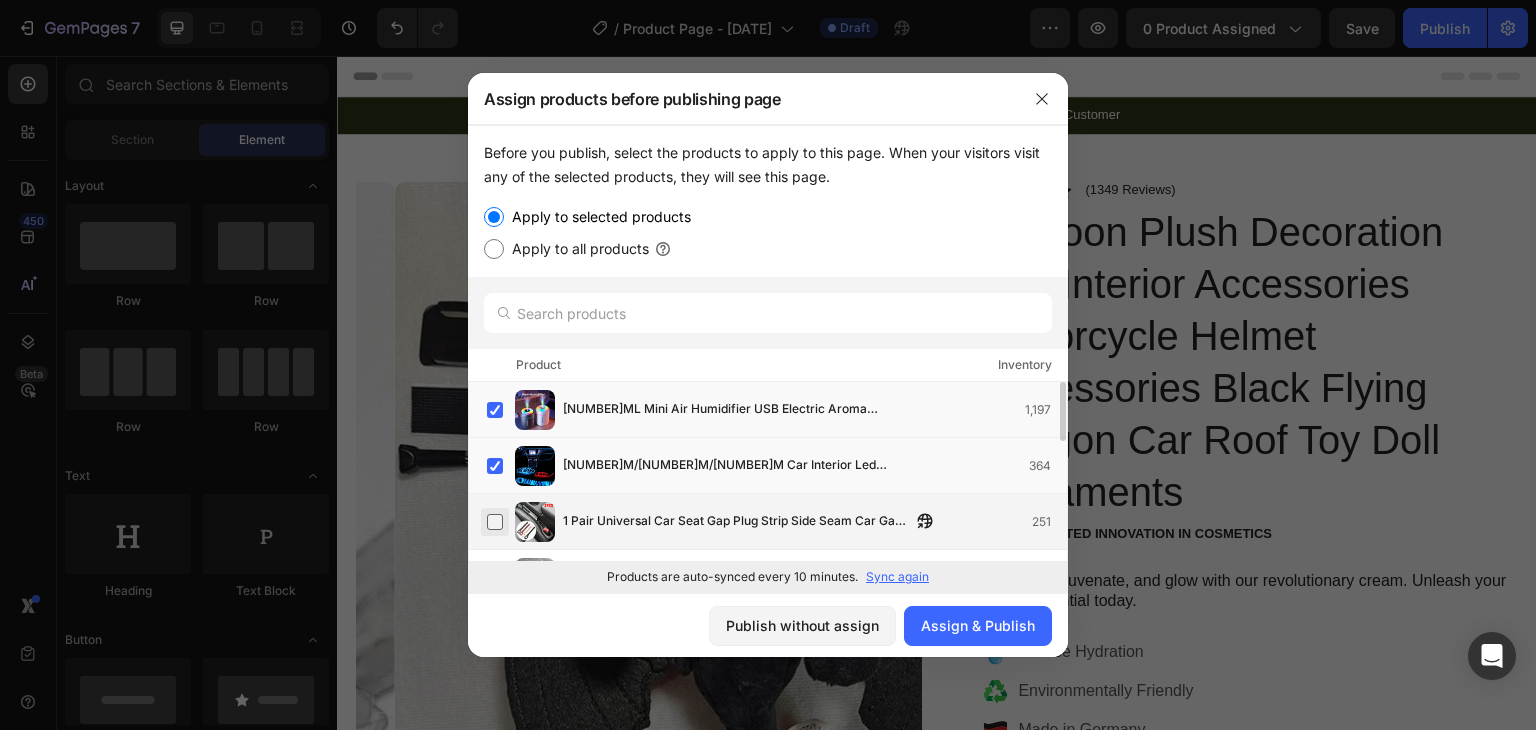 click at bounding box center [495, 522] 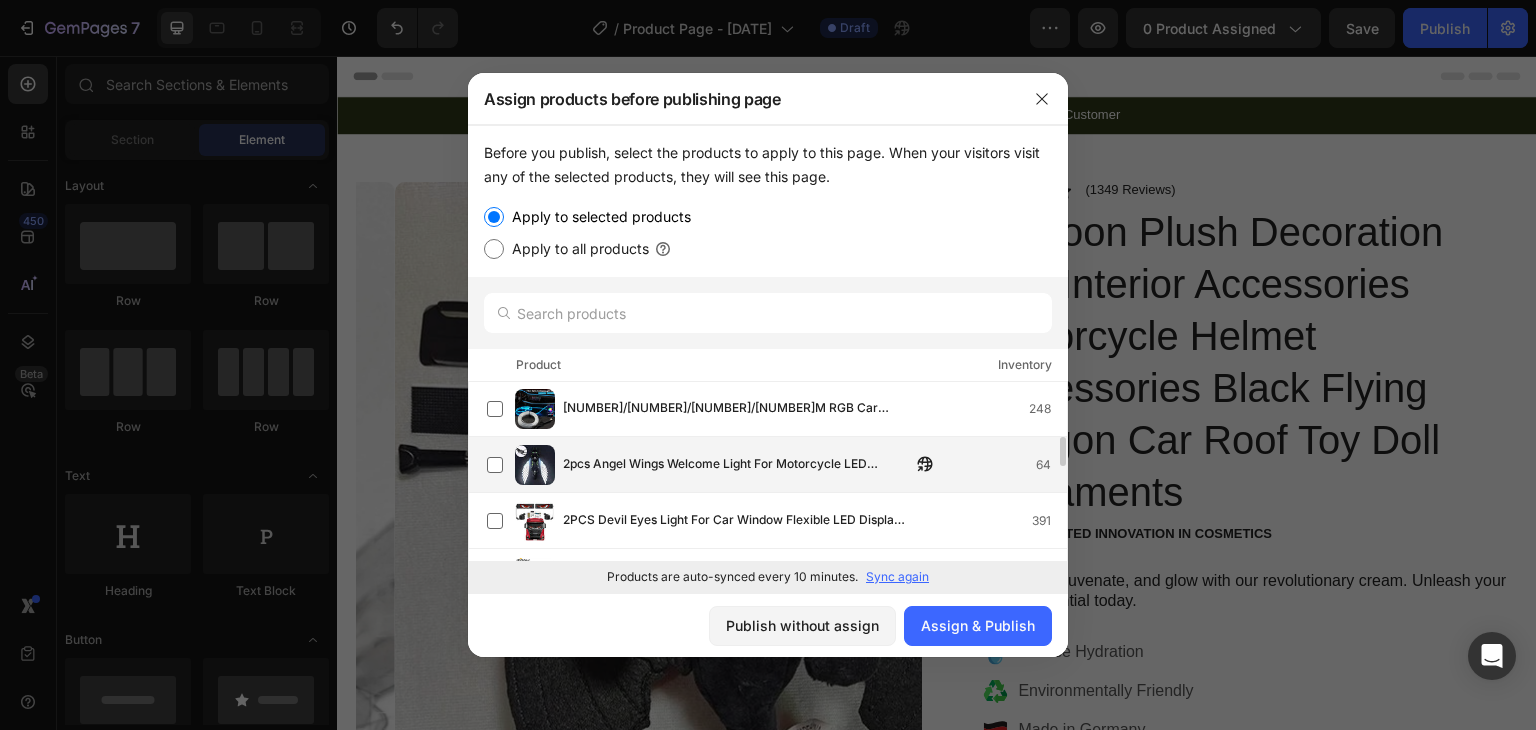 scroll, scrollTop: 0, scrollLeft: 0, axis: both 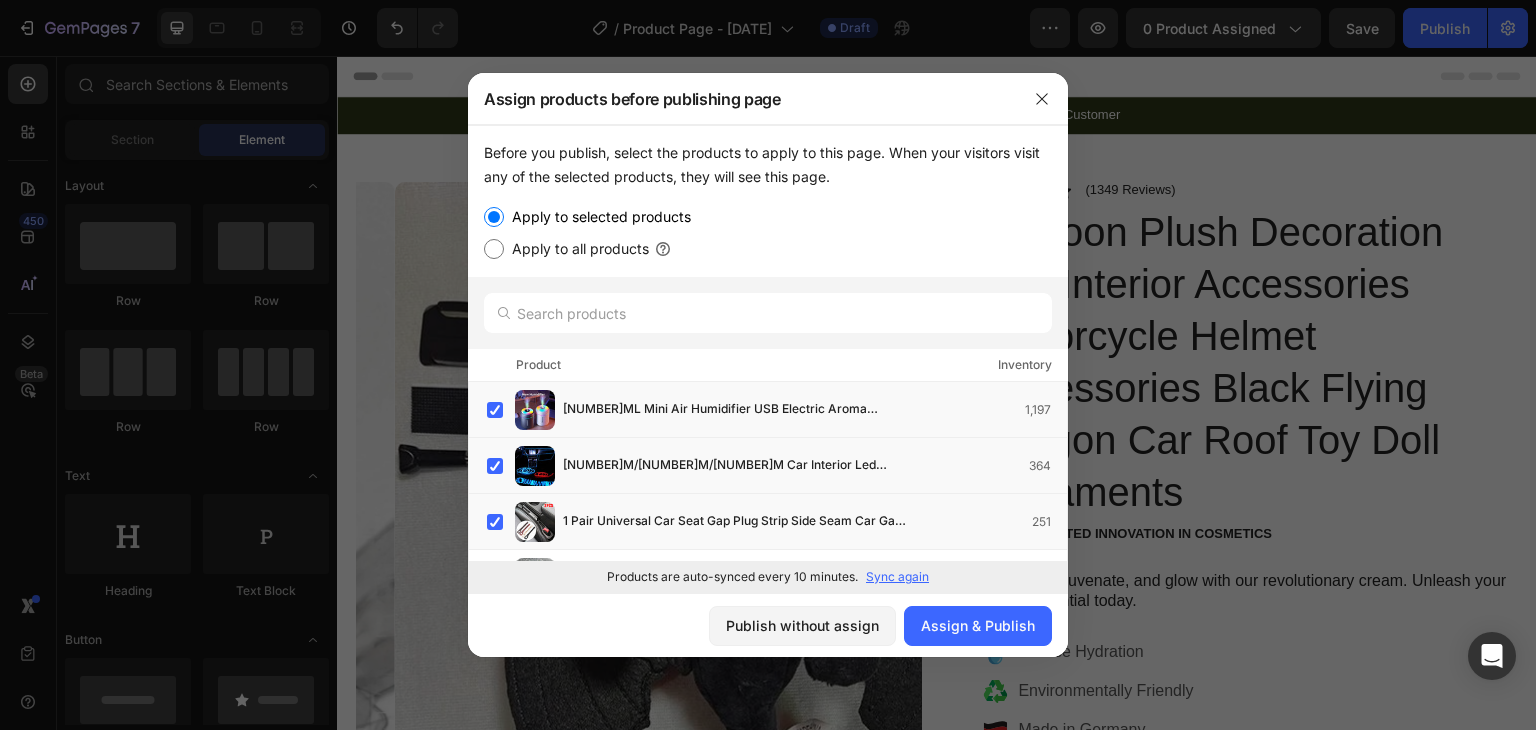 click on "Apply to all products" at bounding box center (494, 249) 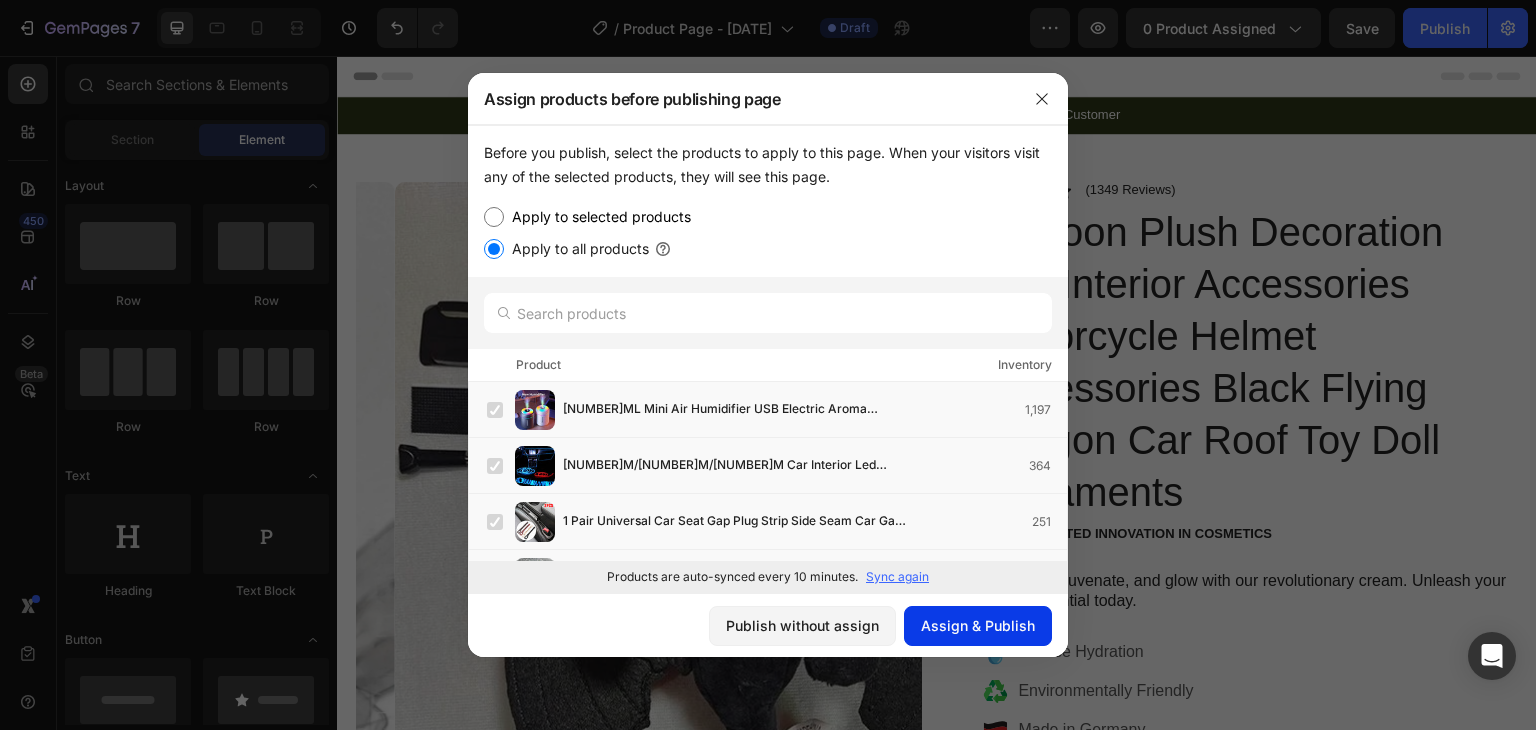 click on "Assign & Publish" 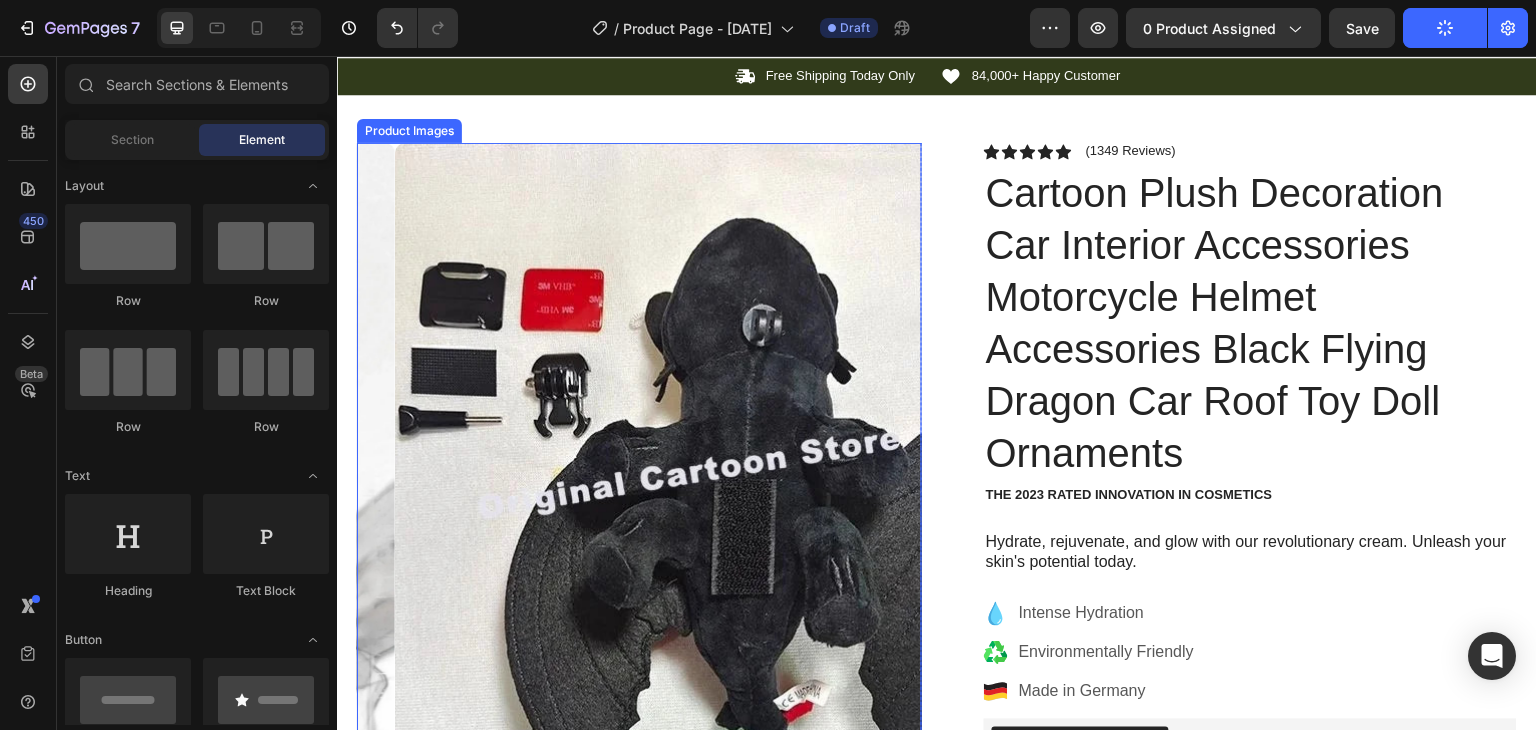 scroll, scrollTop: 0, scrollLeft: 0, axis: both 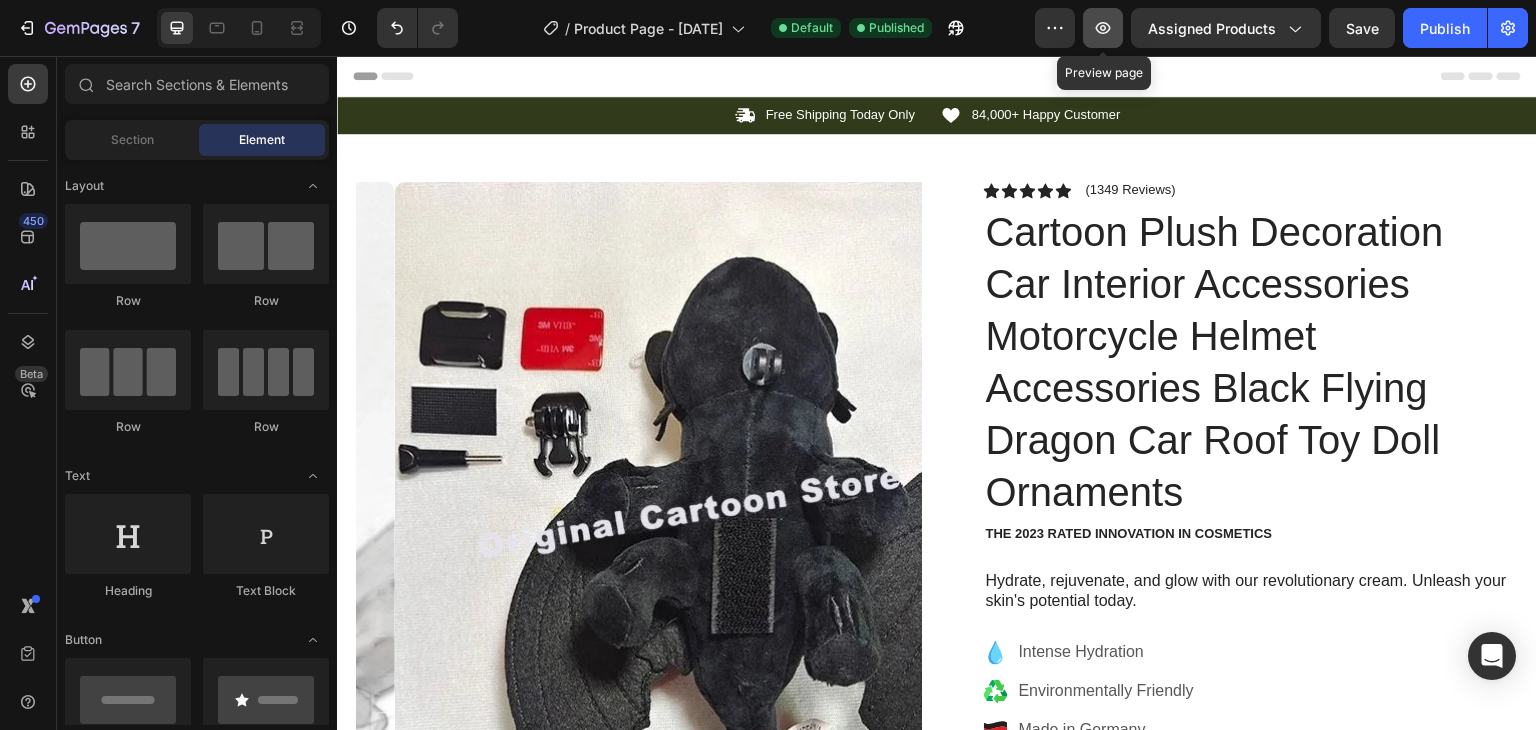 click 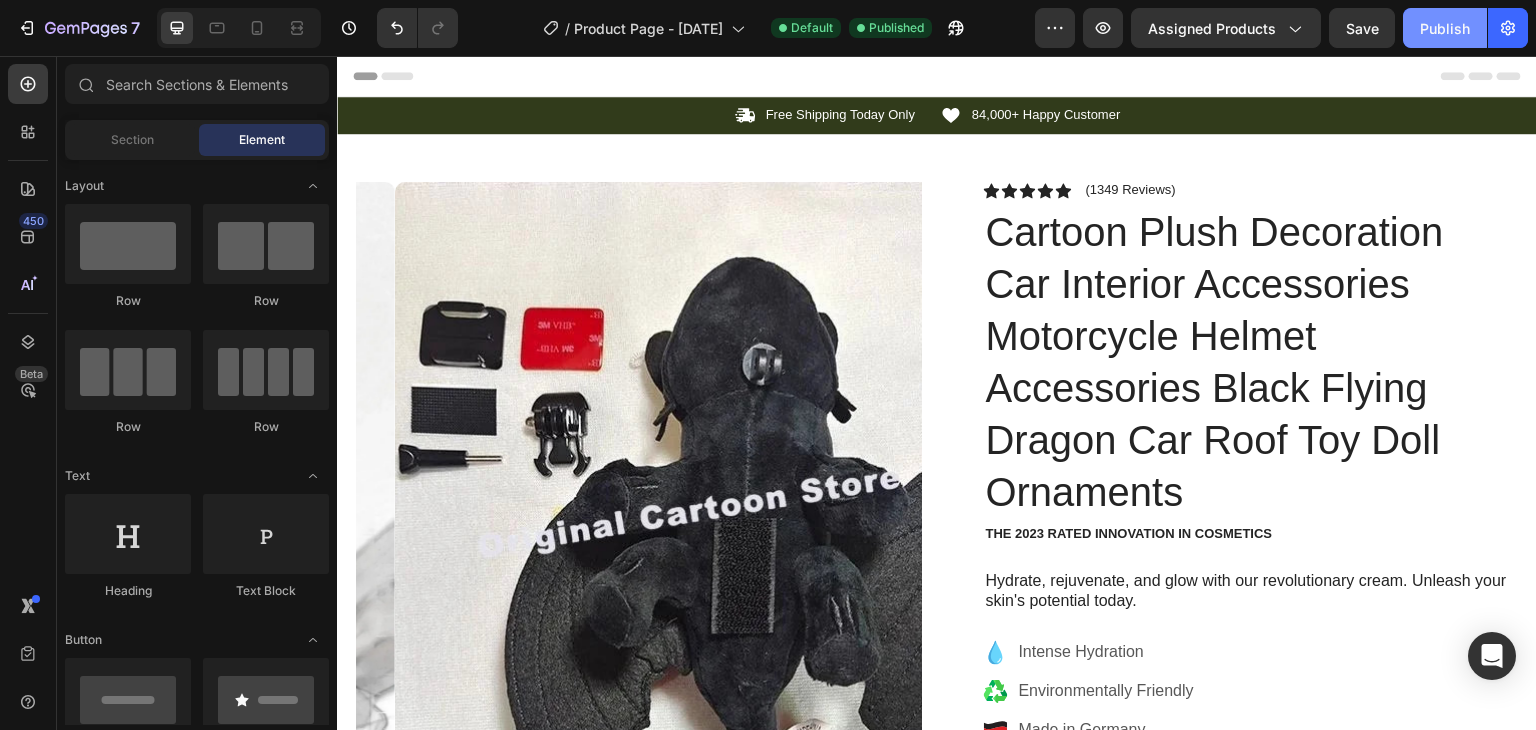 click on "Publish" 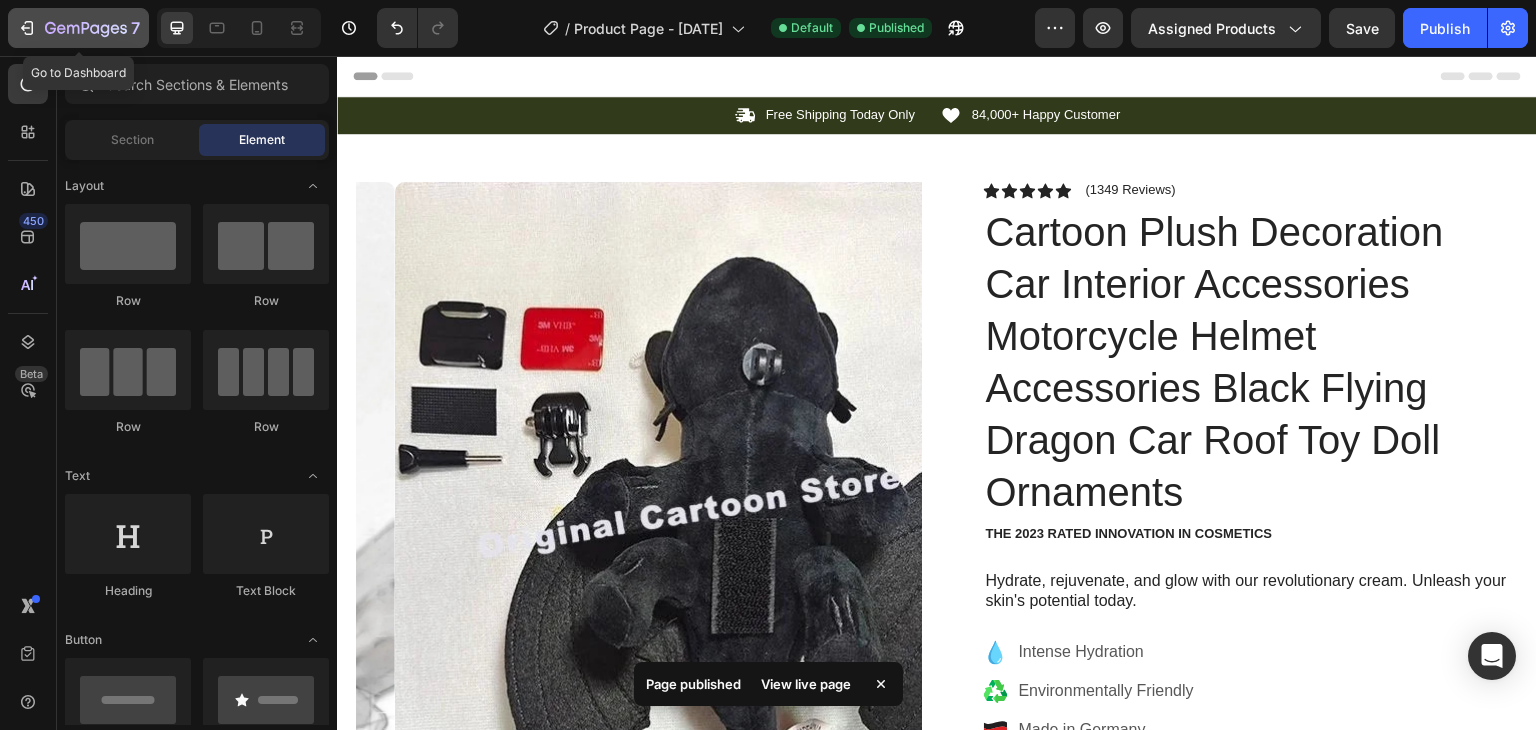 click 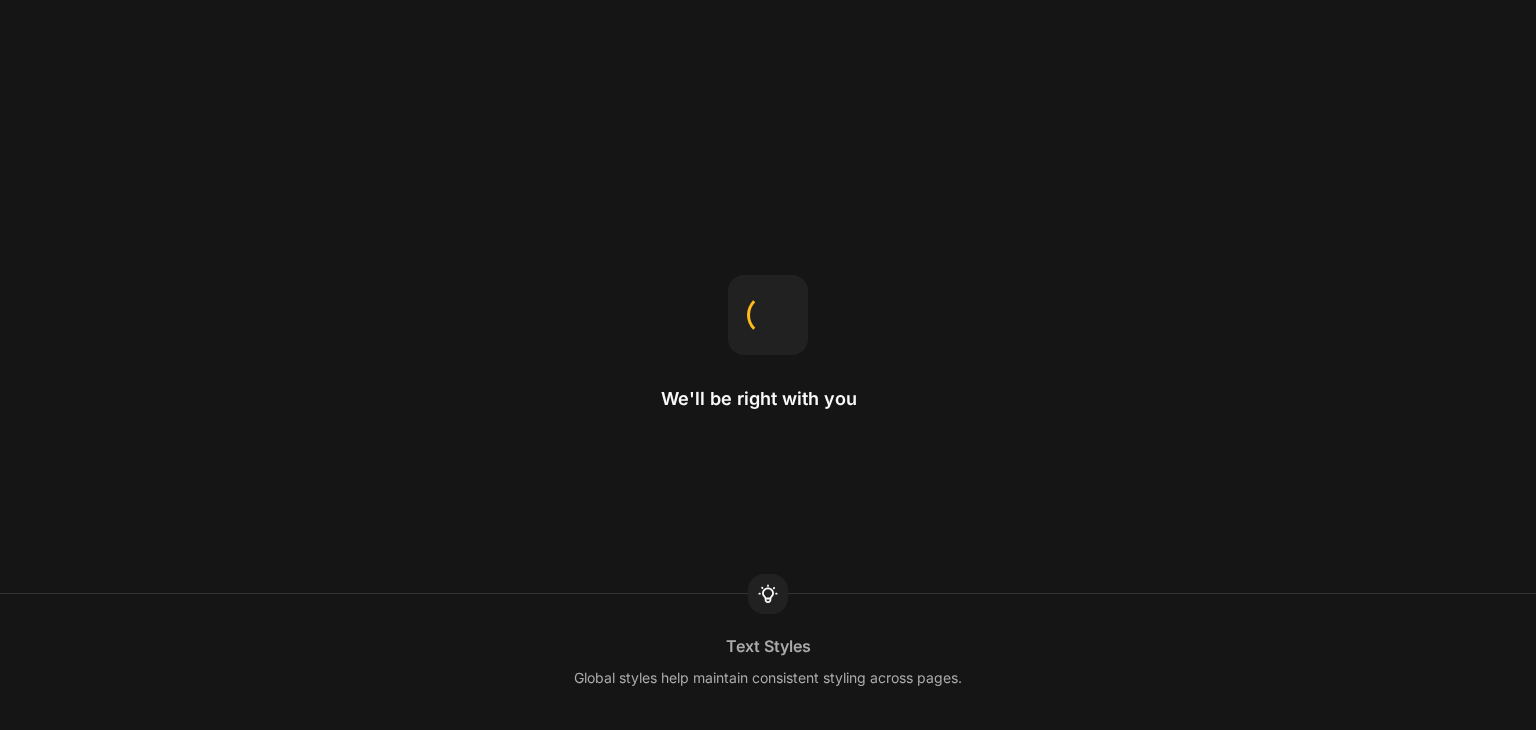 scroll, scrollTop: 0, scrollLeft: 0, axis: both 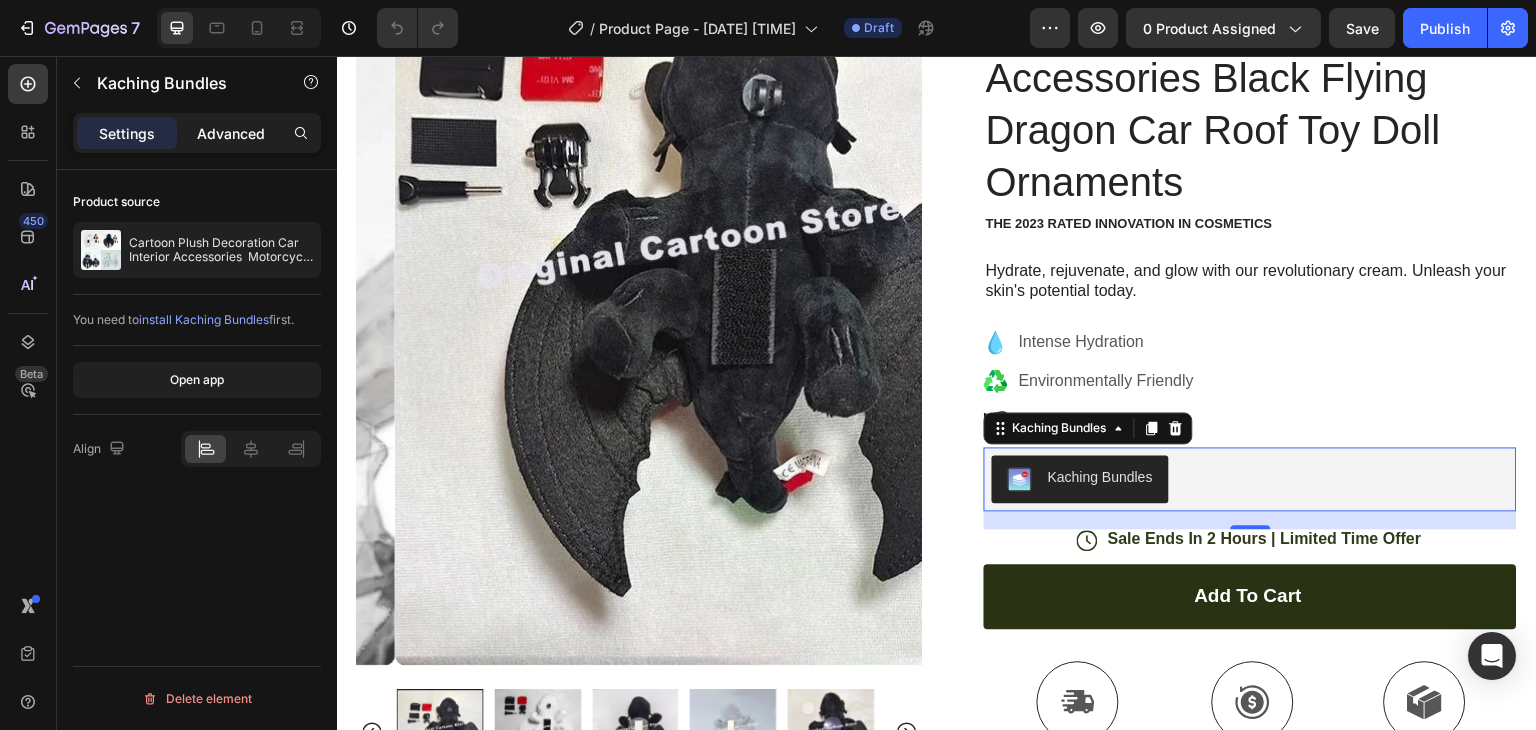 click on "Advanced" at bounding box center (231, 133) 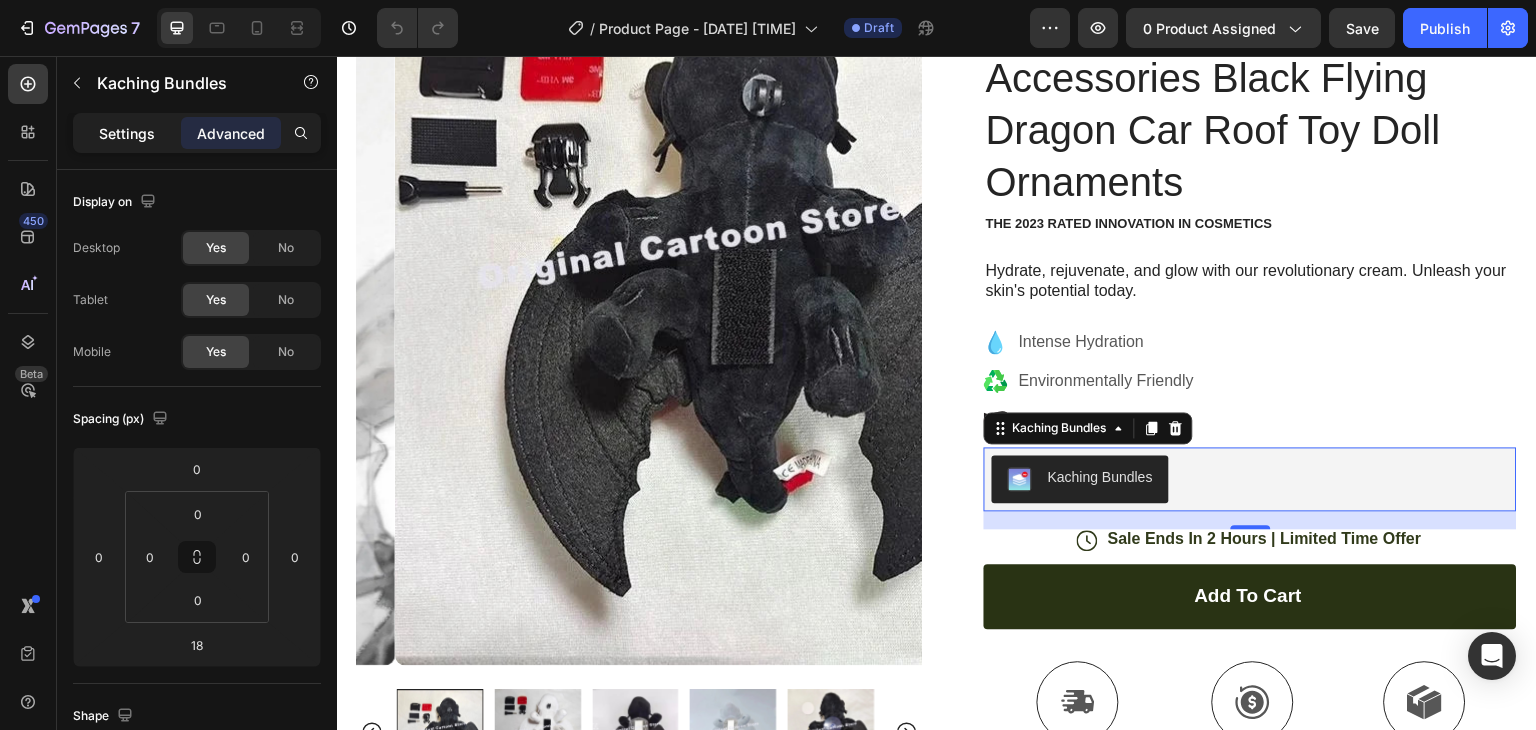 click on "Settings" 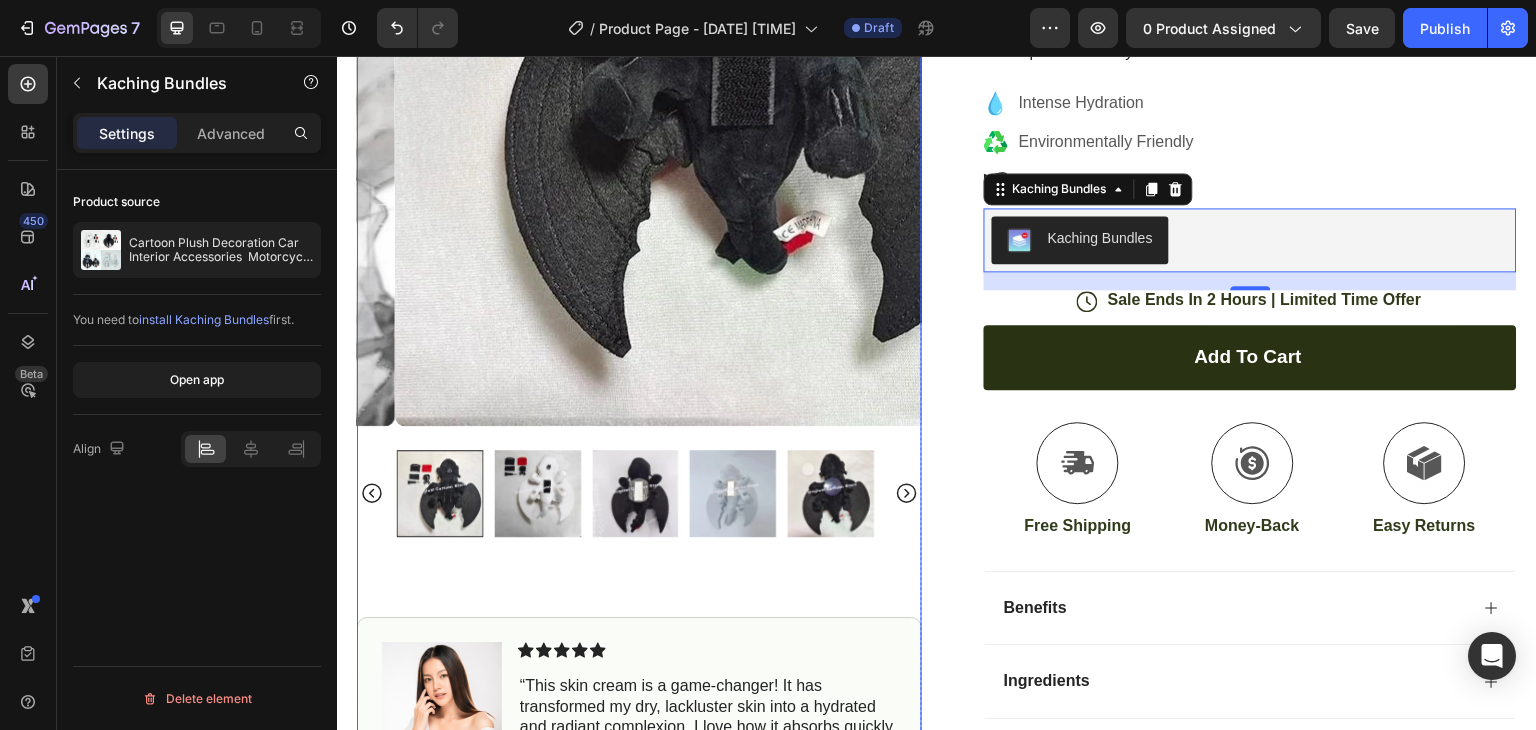 scroll, scrollTop: 551, scrollLeft: 0, axis: vertical 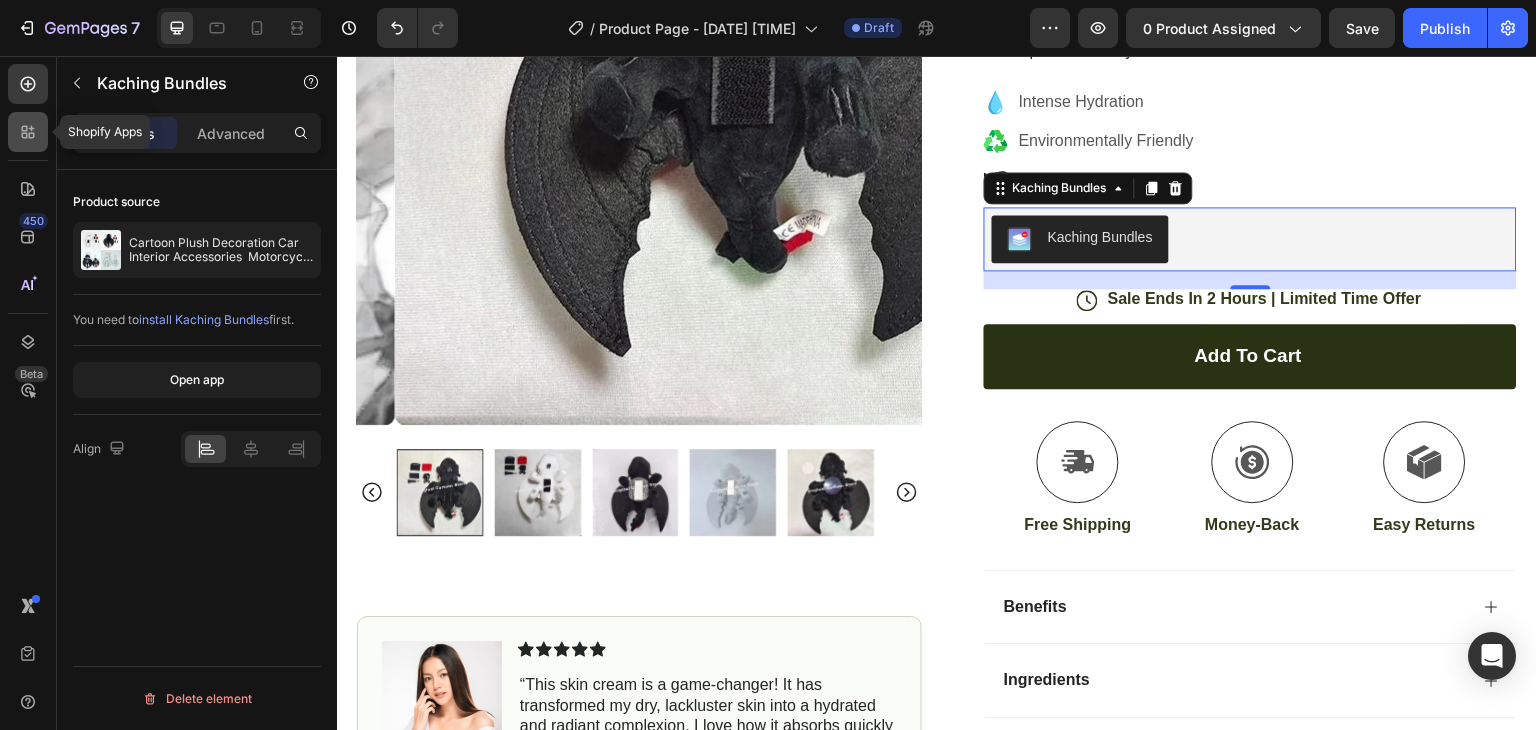 click 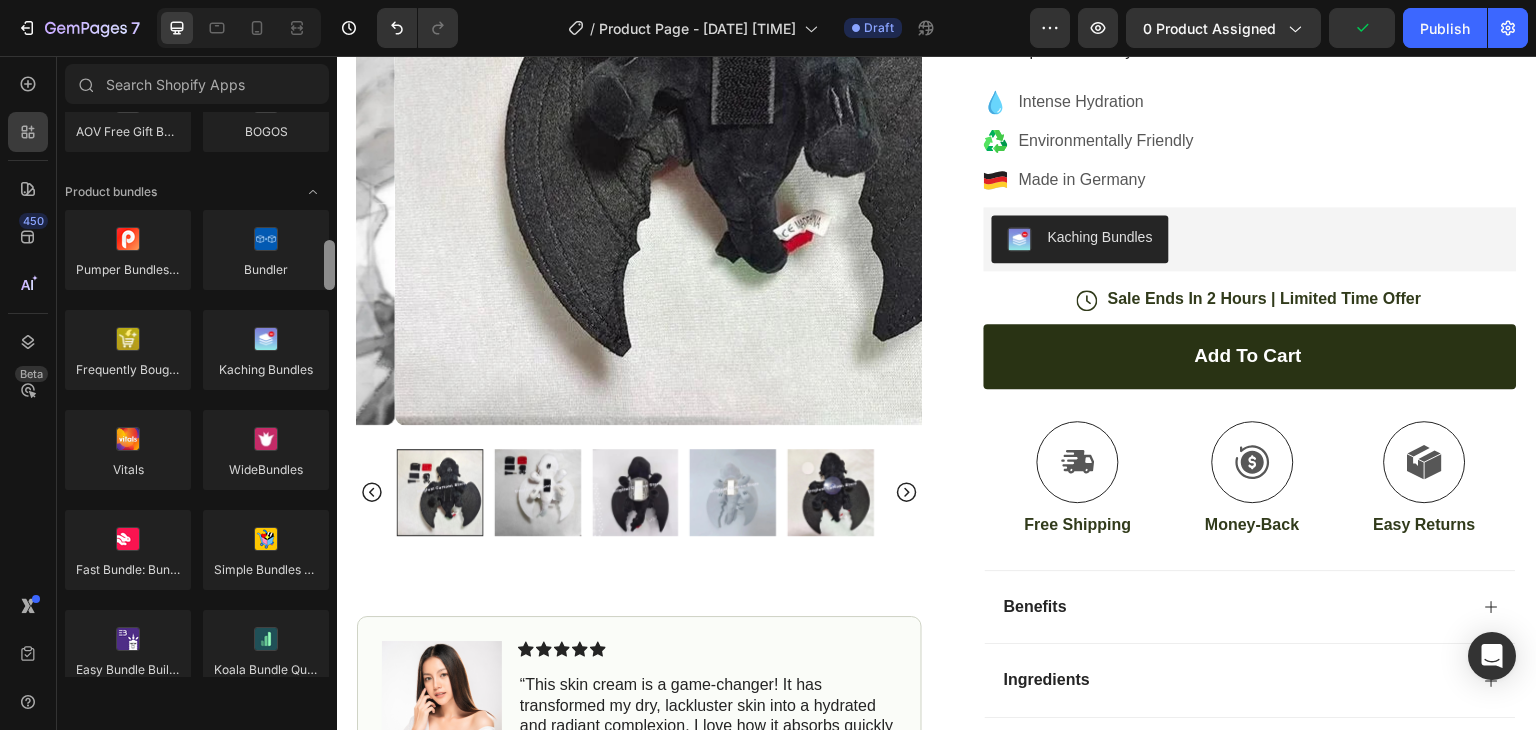scroll, scrollTop: 1423, scrollLeft: 0, axis: vertical 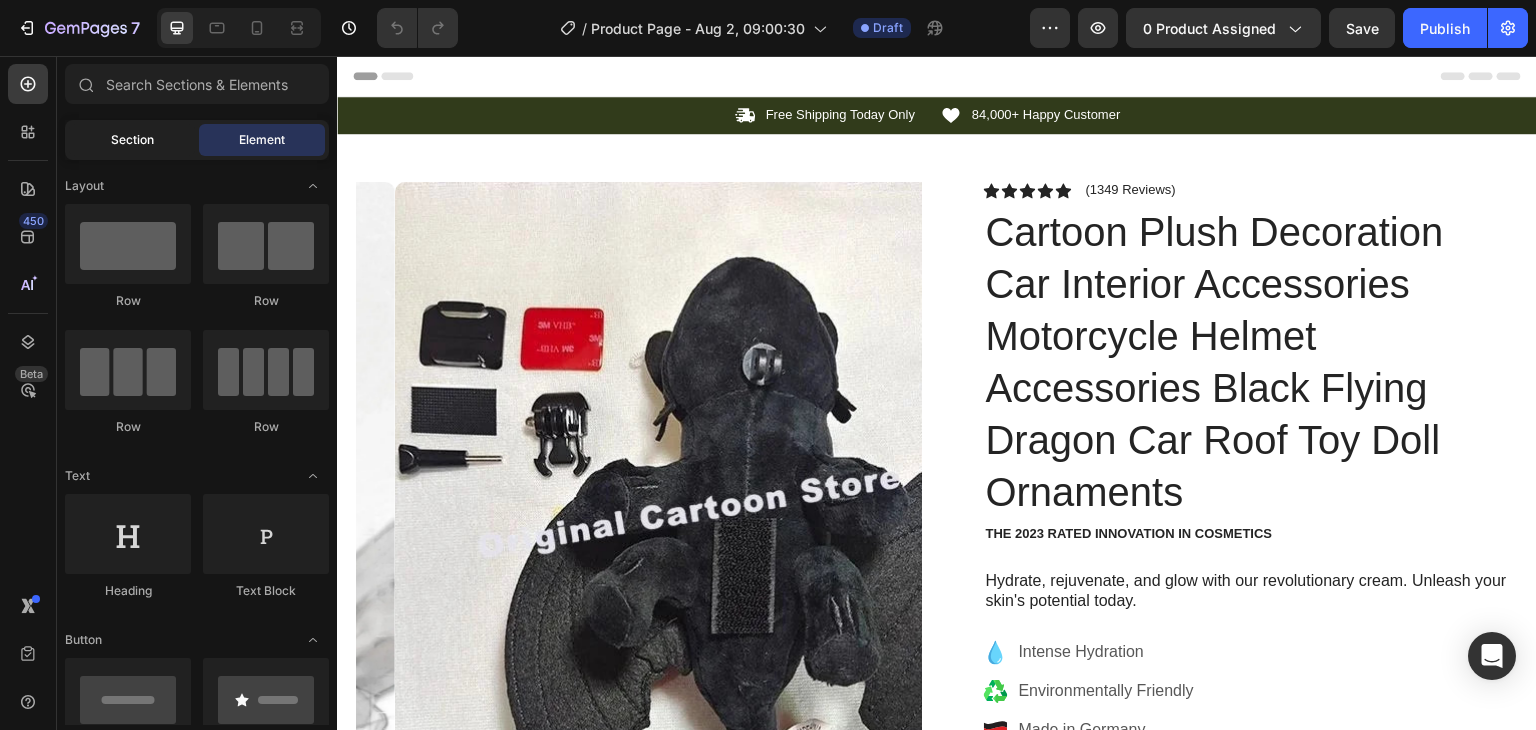 click on "Section" 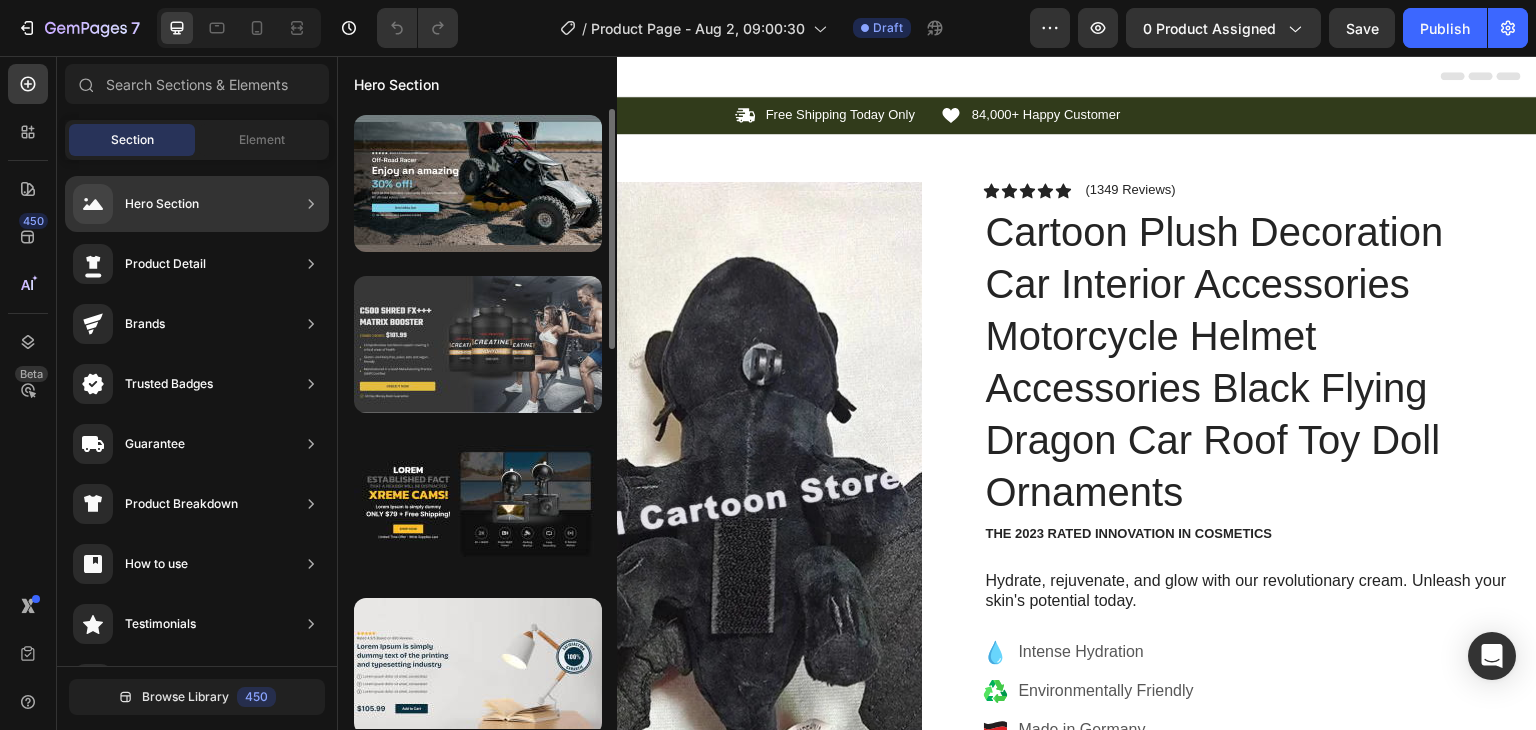 scroll, scrollTop: 100, scrollLeft: 0, axis: vertical 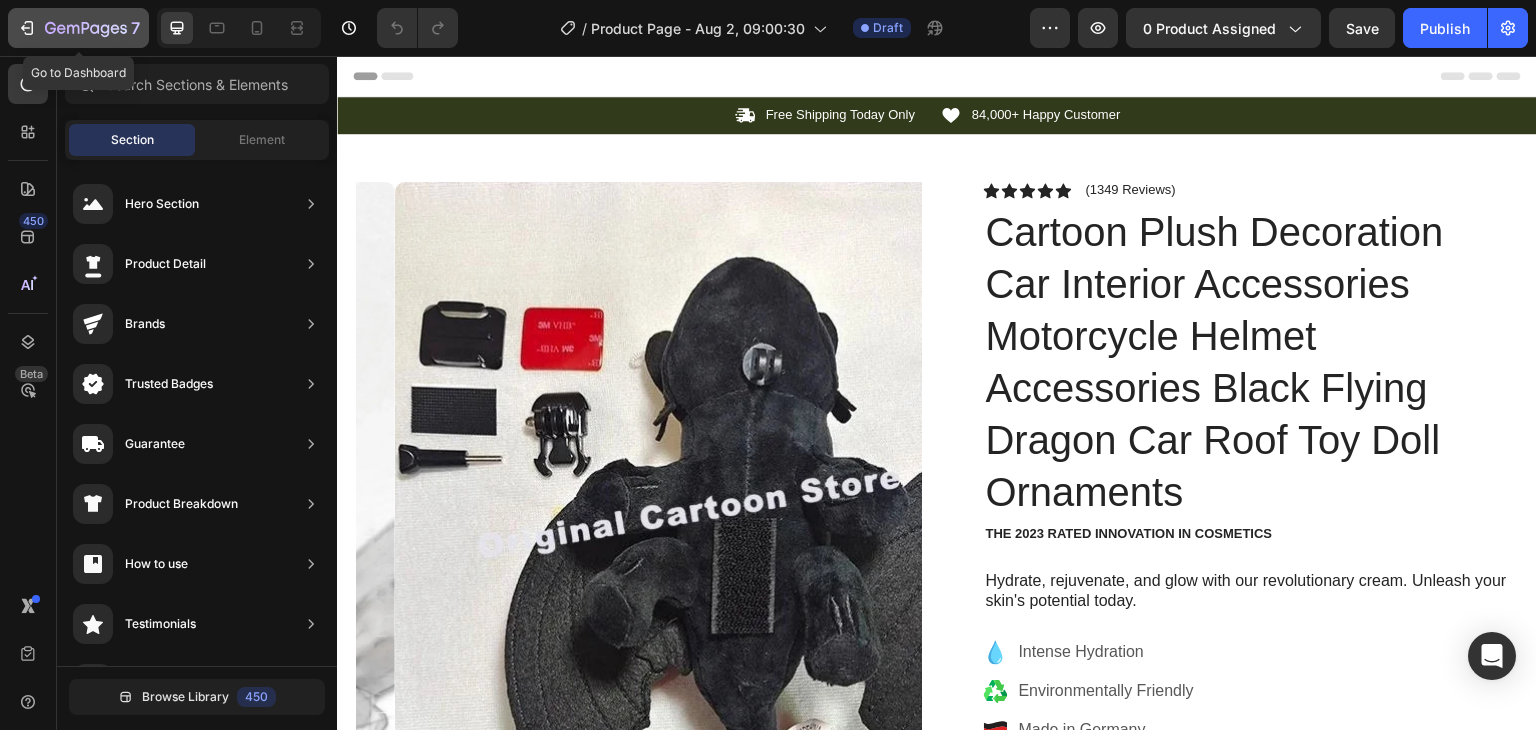click on "7" at bounding box center (78, 28) 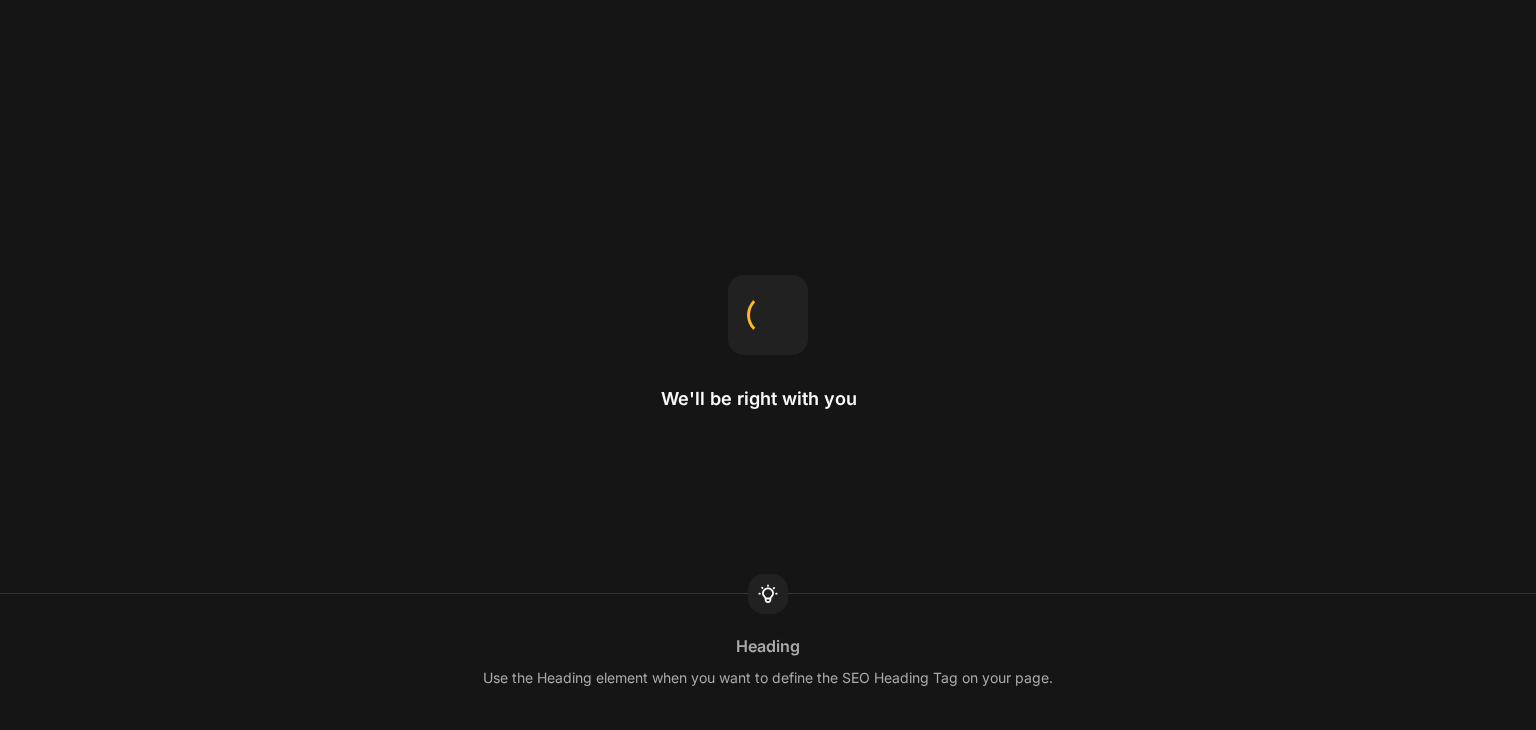 scroll, scrollTop: 0, scrollLeft: 0, axis: both 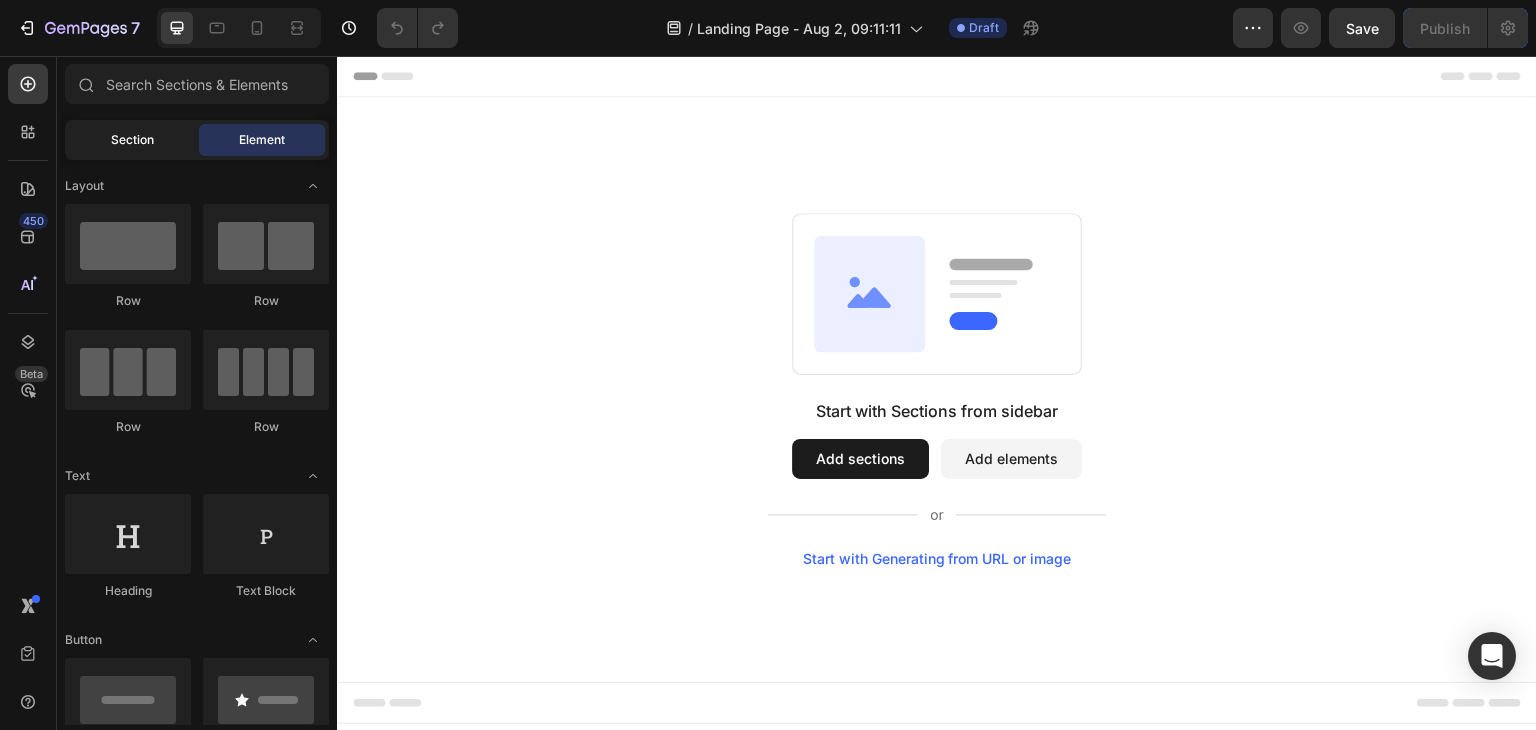 click on "Section" at bounding box center (132, 140) 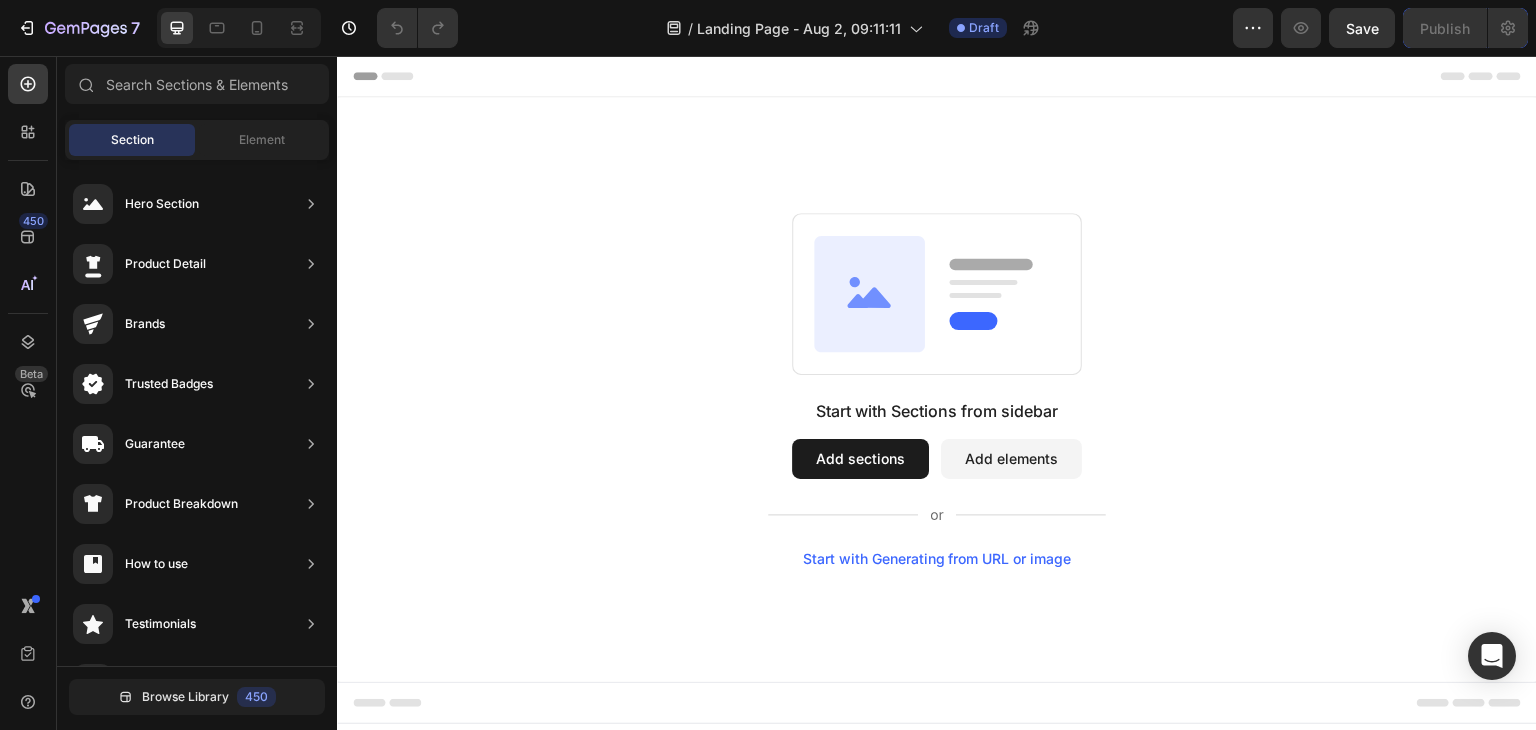 click on "Add sections" at bounding box center (860, 459) 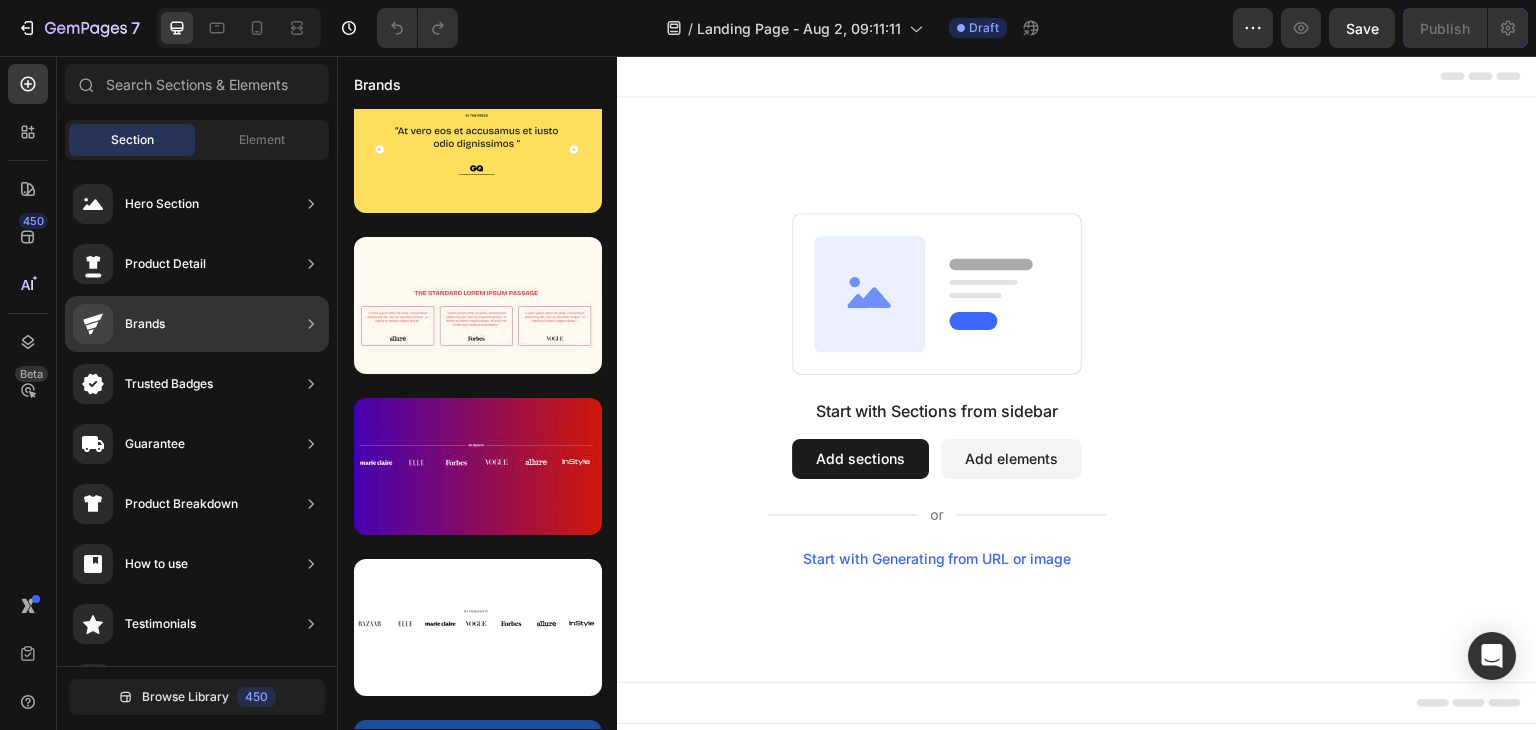 scroll, scrollTop: 172, scrollLeft: 0, axis: vertical 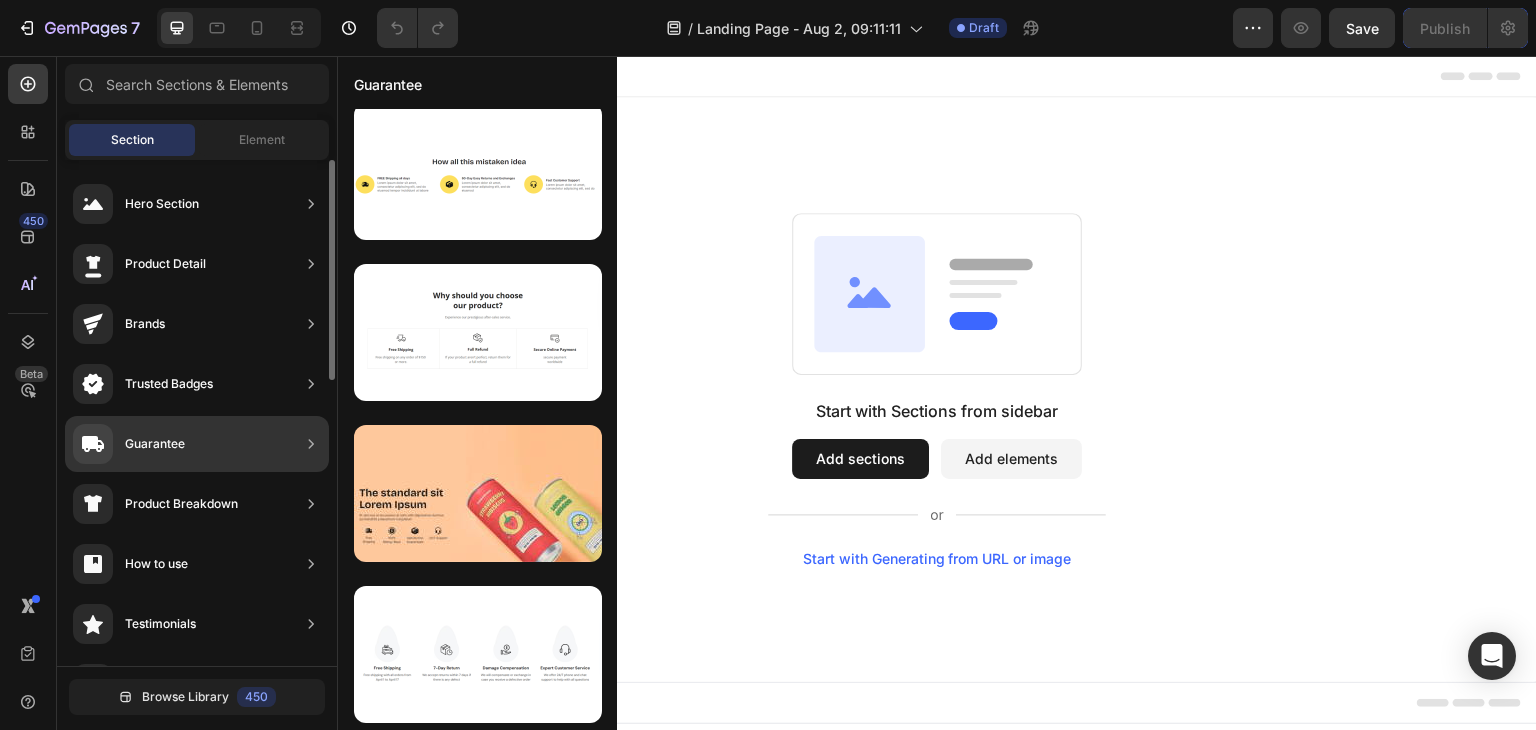 click on "Guarantee" 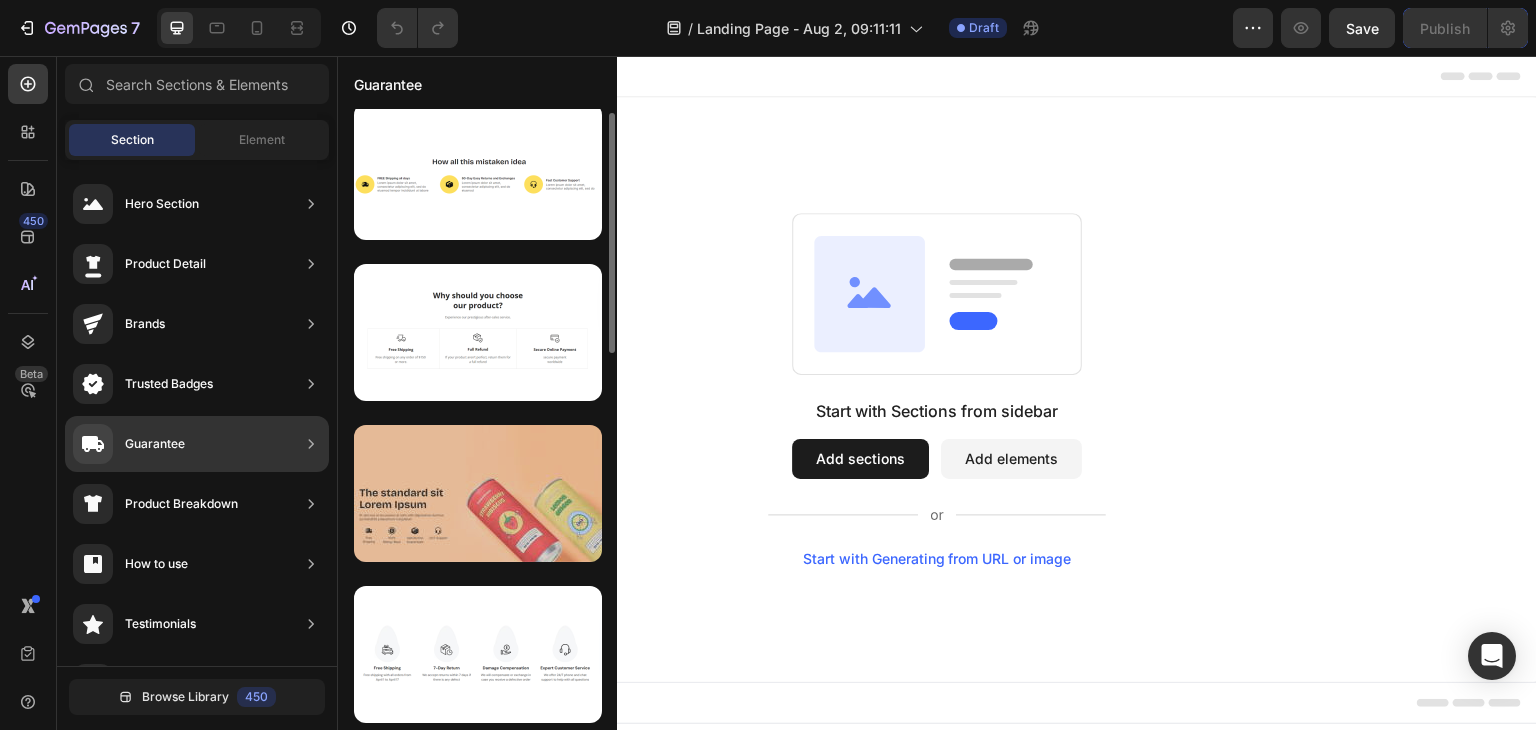 scroll, scrollTop: 312, scrollLeft: 0, axis: vertical 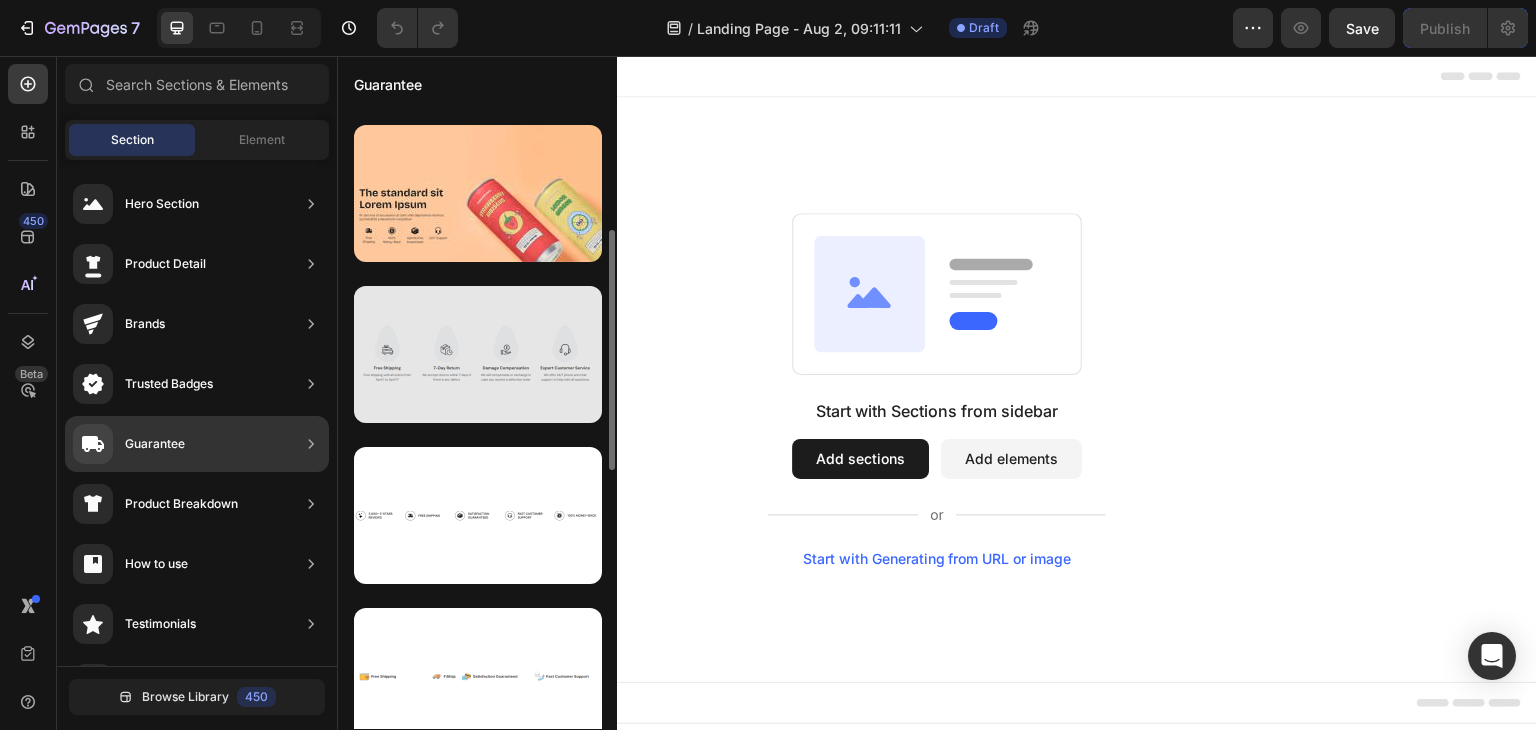 click at bounding box center [478, 354] 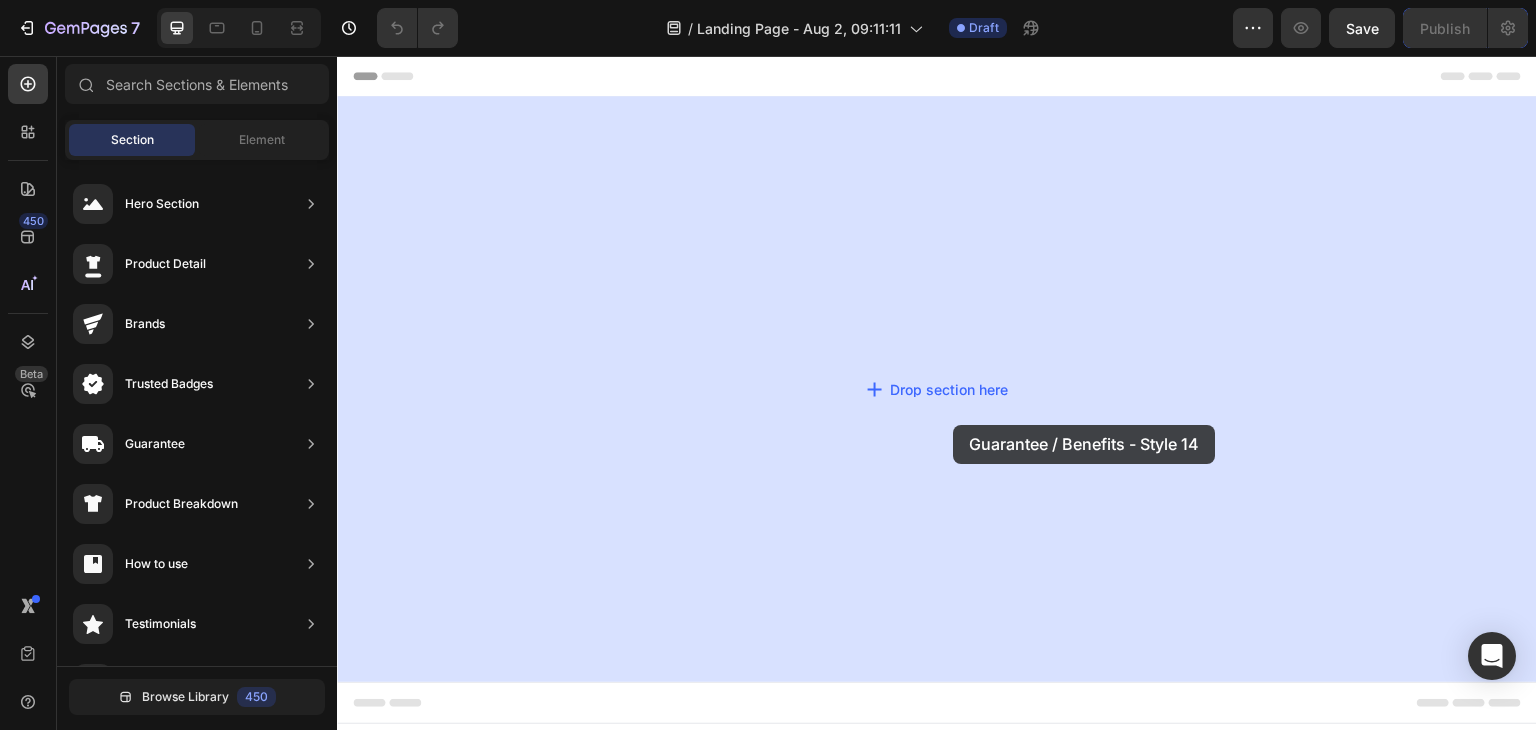 drag, startPoint x: 771, startPoint y: 410, endPoint x: 933, endPoint y: 418, distance: 162.19742 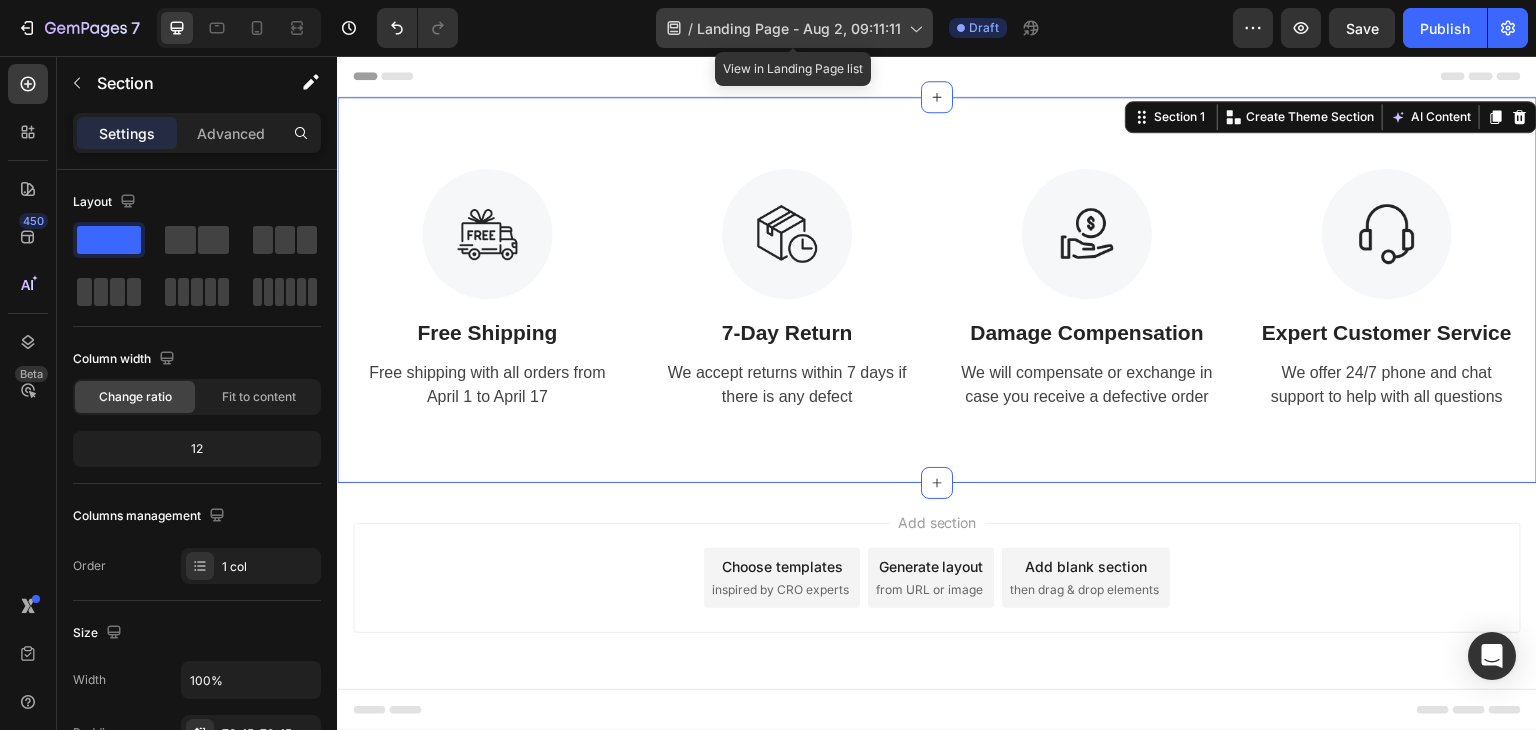click 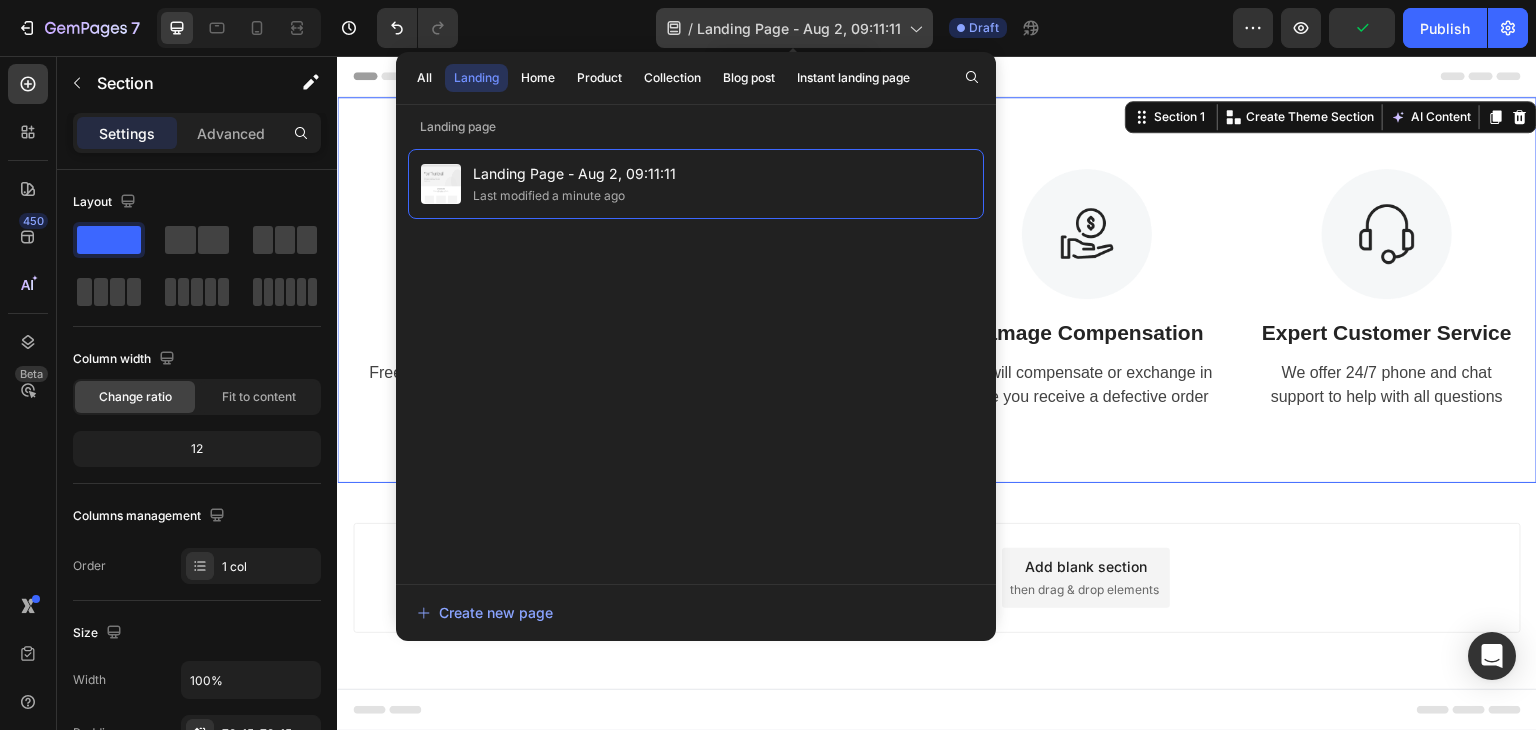 click 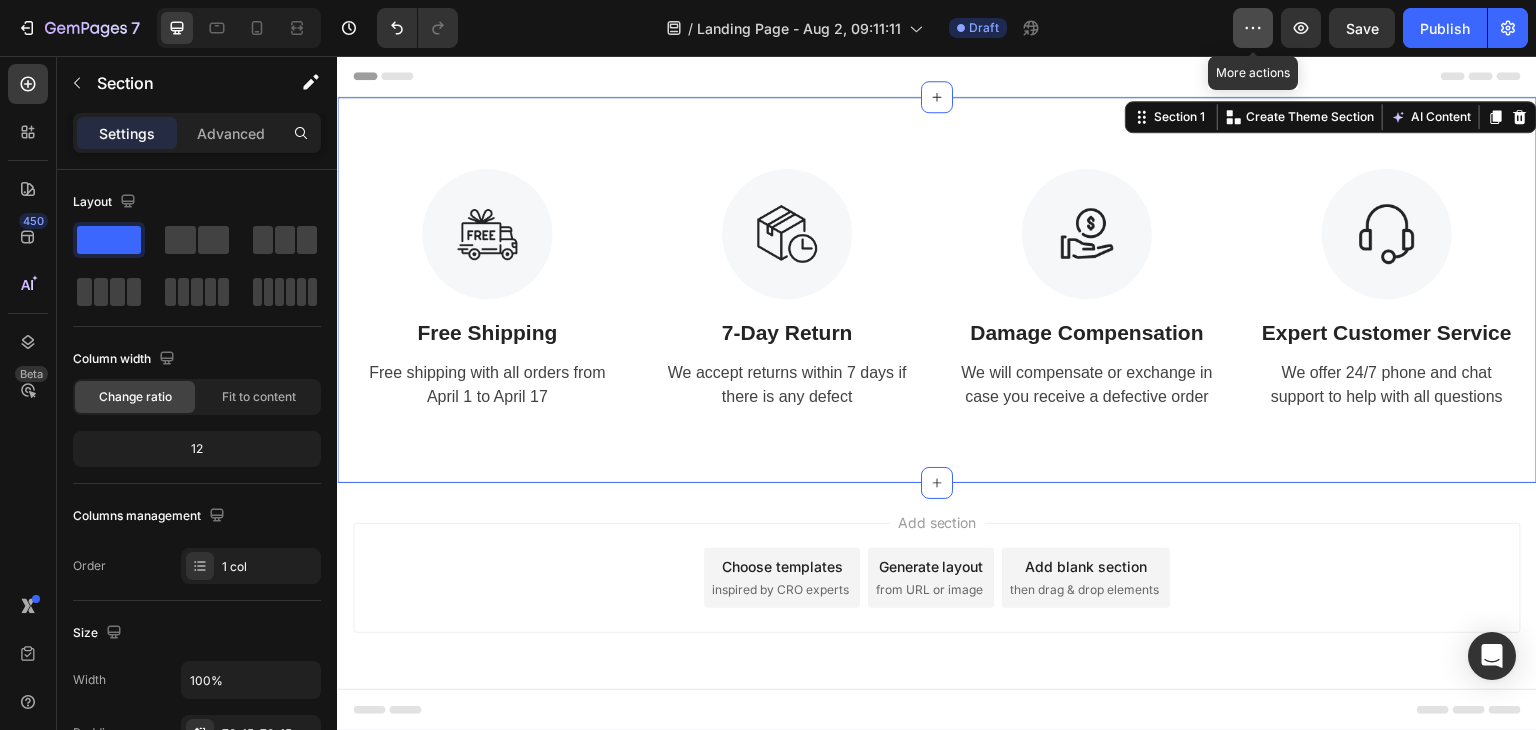 click 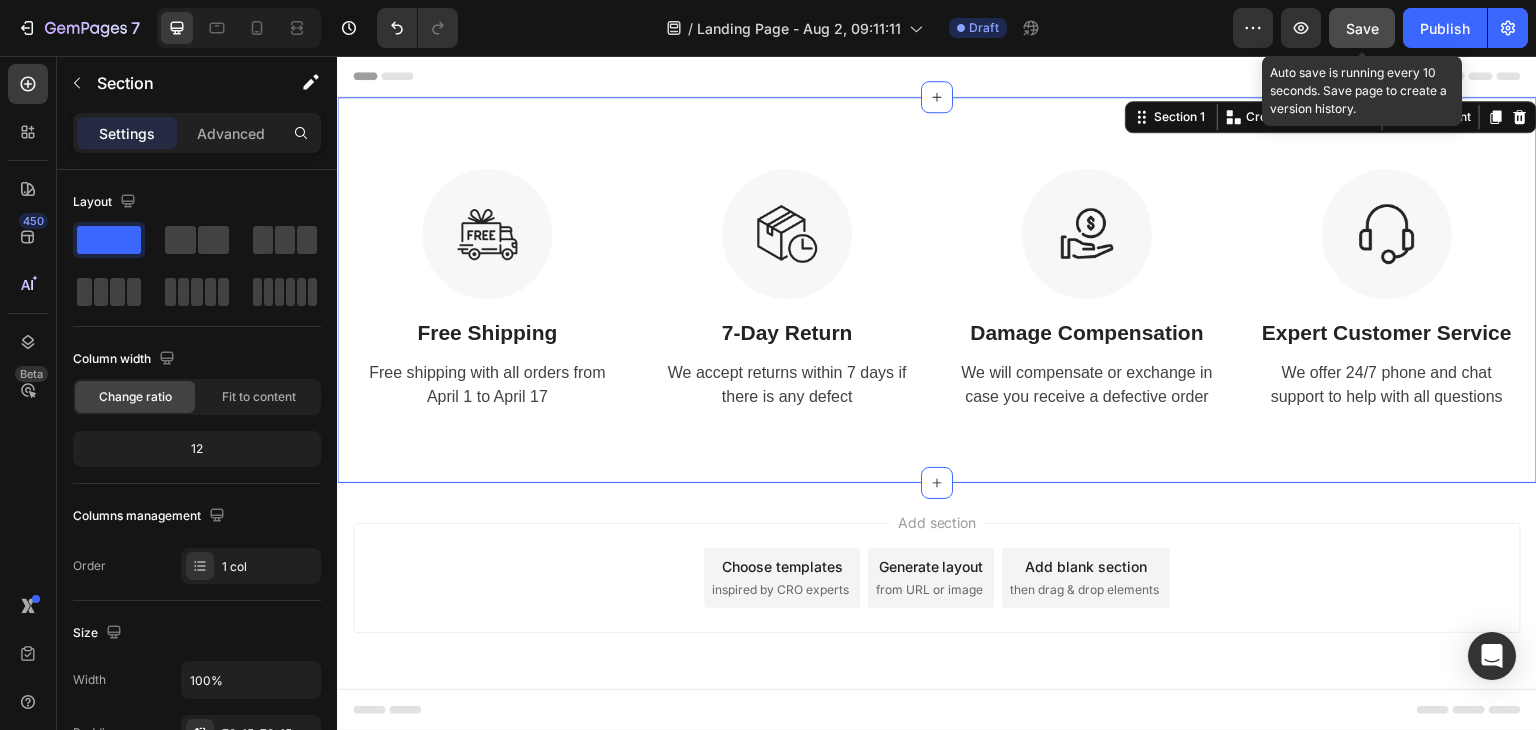 click on "Save" at bounding box center [1362, 28] 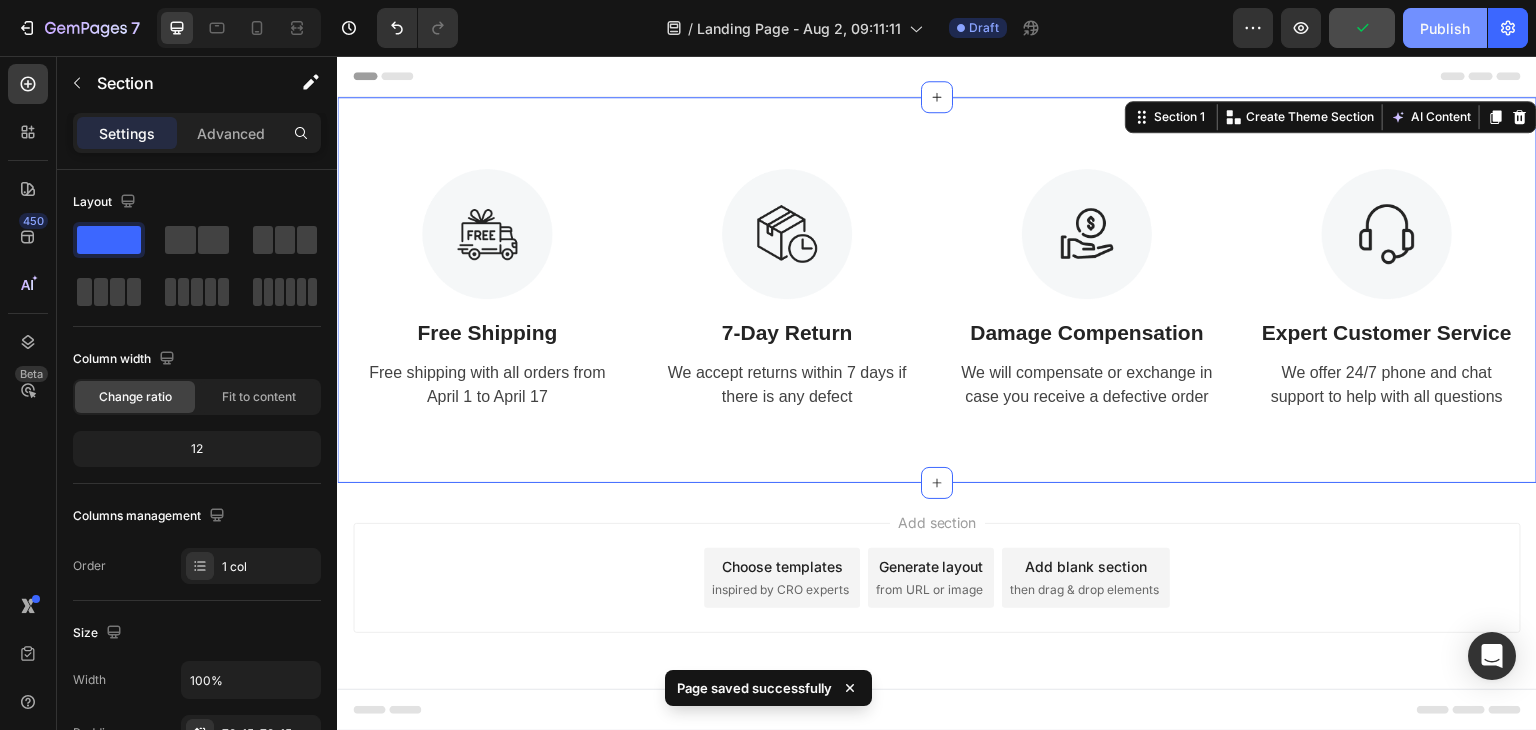click on "Publish" at bounding box center (1445, 28) 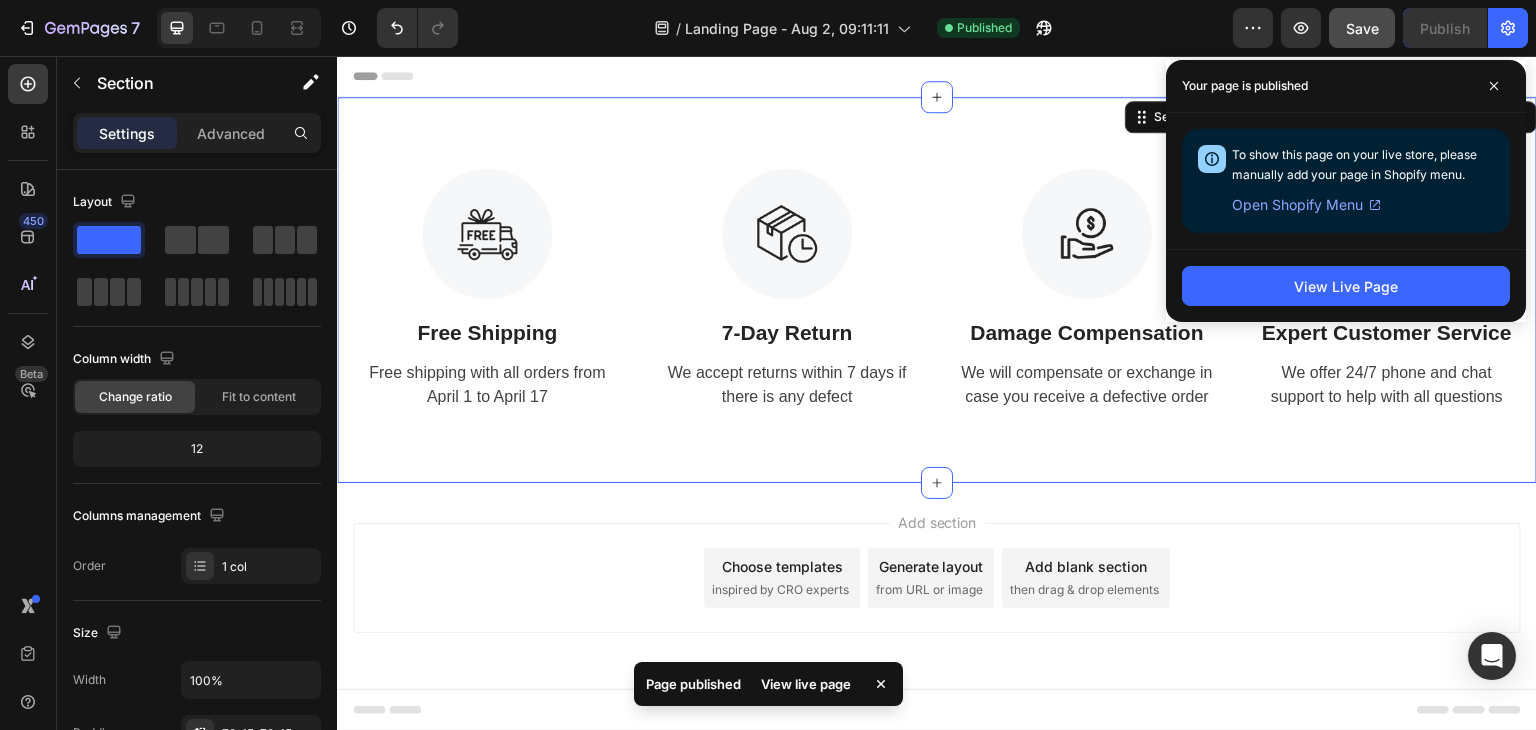 click on "Open Shopify Menu" at bounding box center [1297, 205] 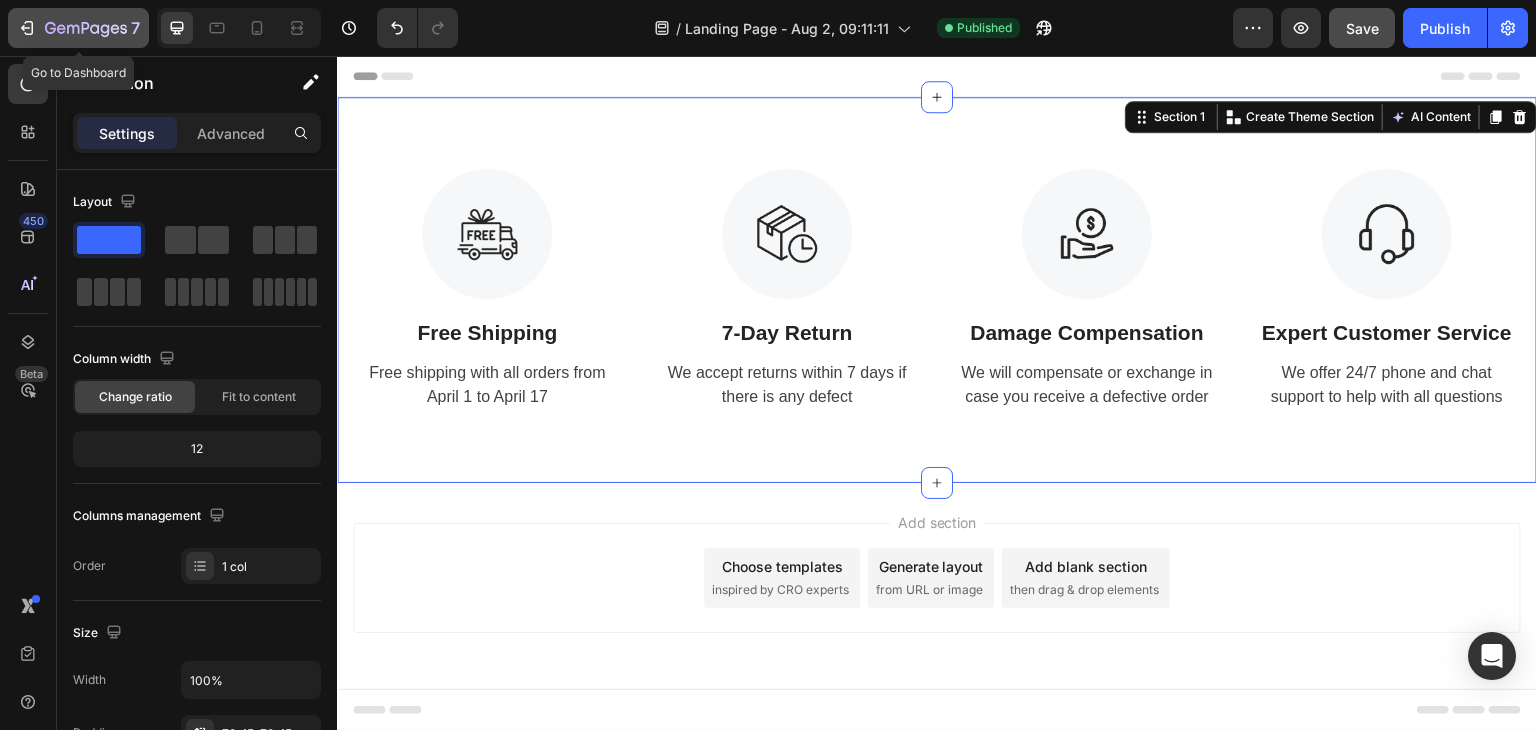 click 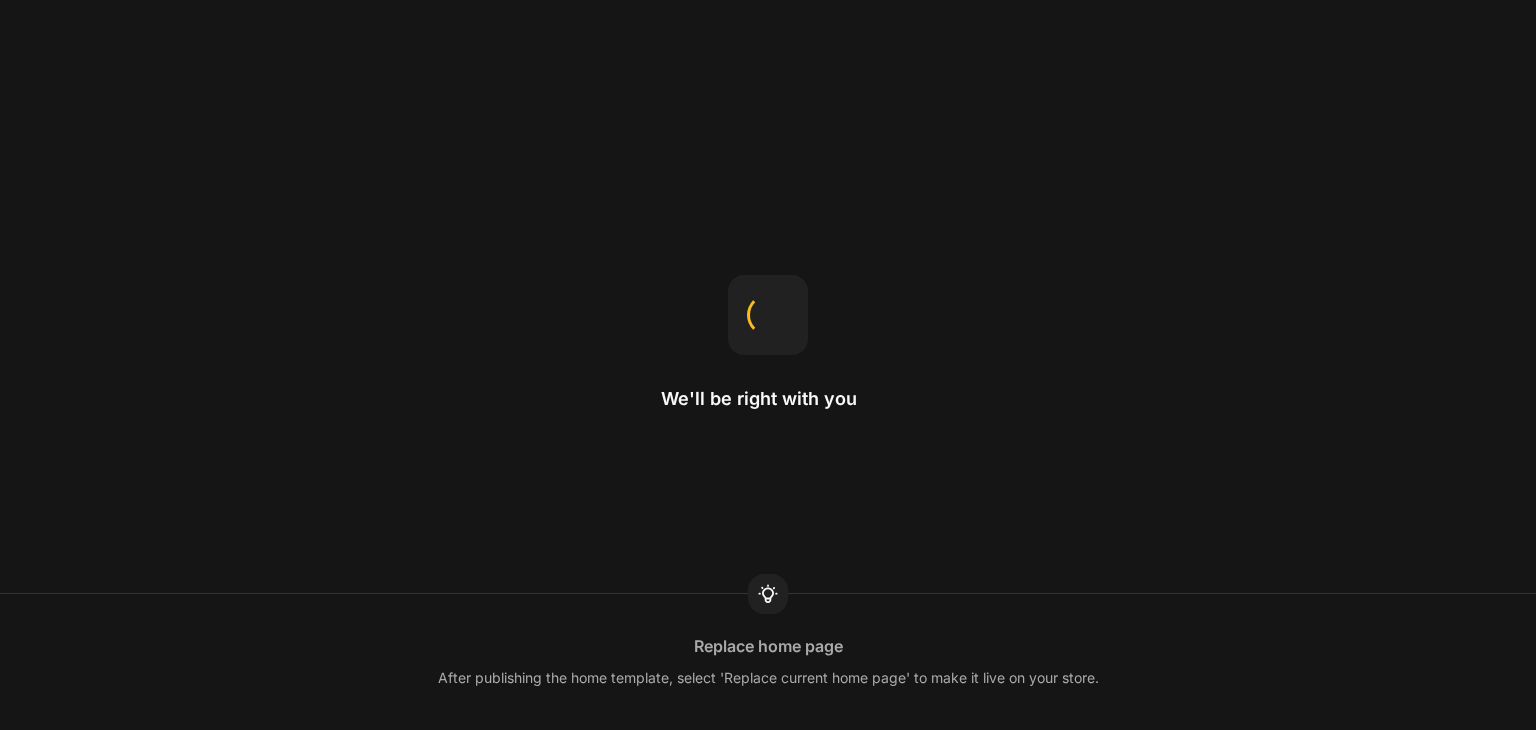 scroll, scrollTop: 0, scrollLeft: 0, axis: both 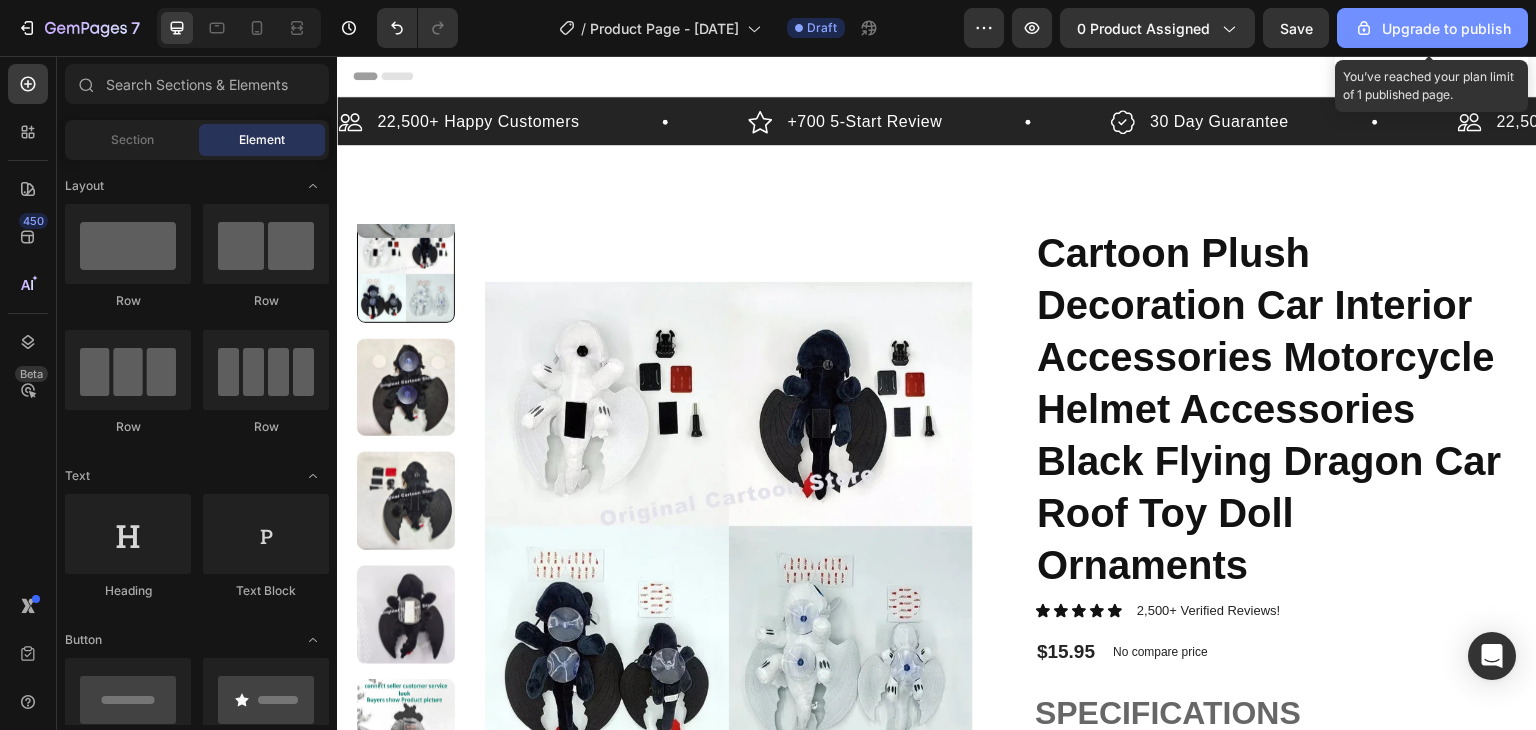 click on "Upgrade to publish" 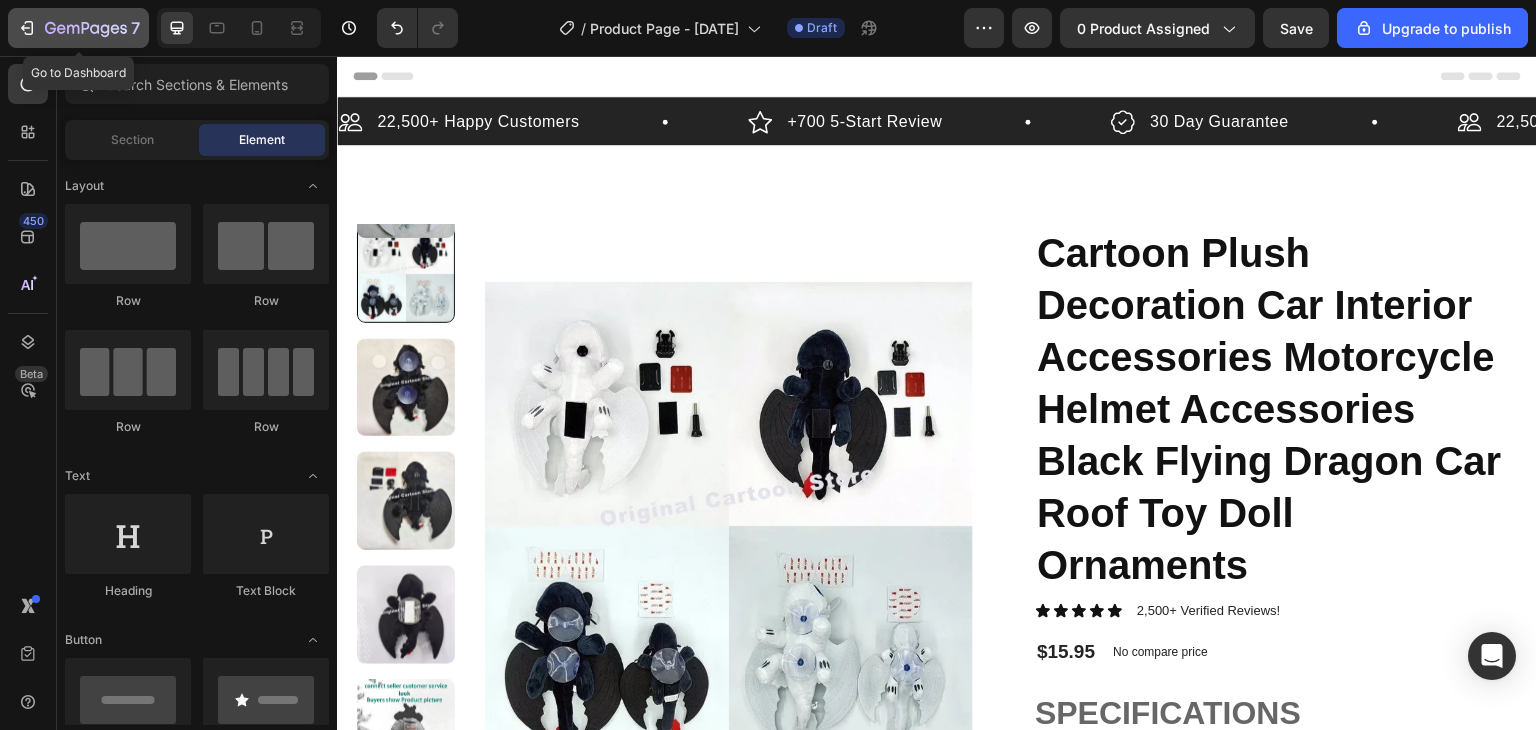 click 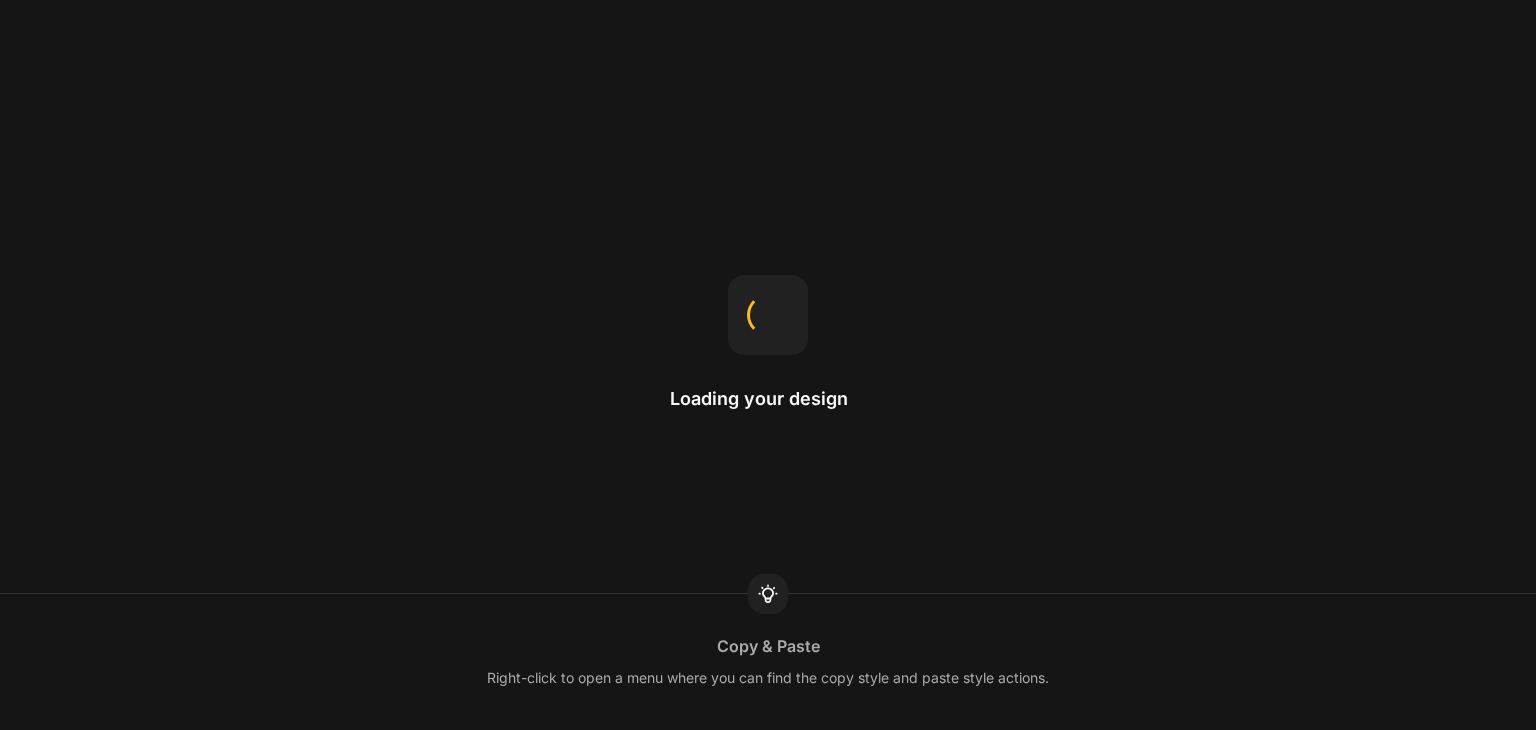 scroll, scrollTop: 0, scrollLeft: 0, axis: both 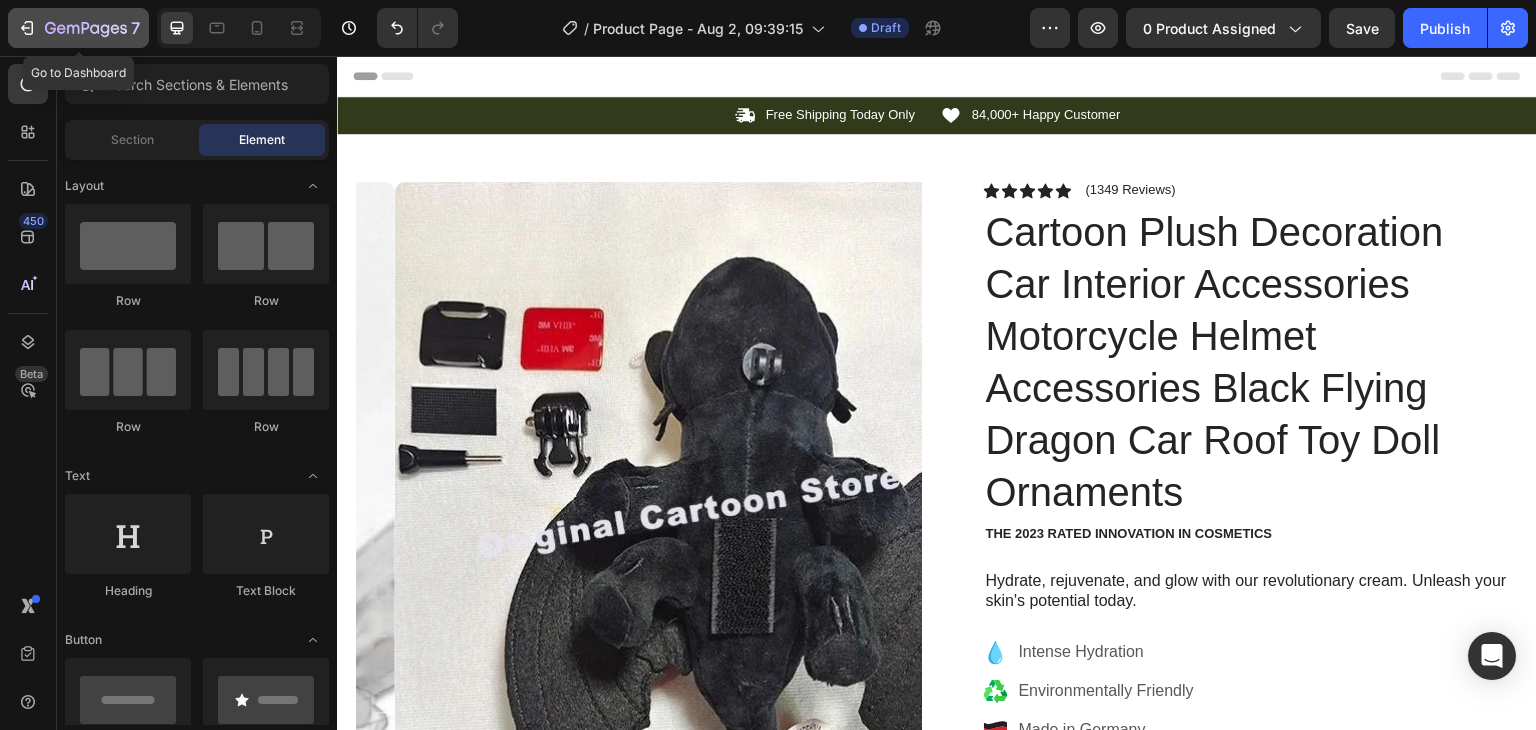 click on "7" 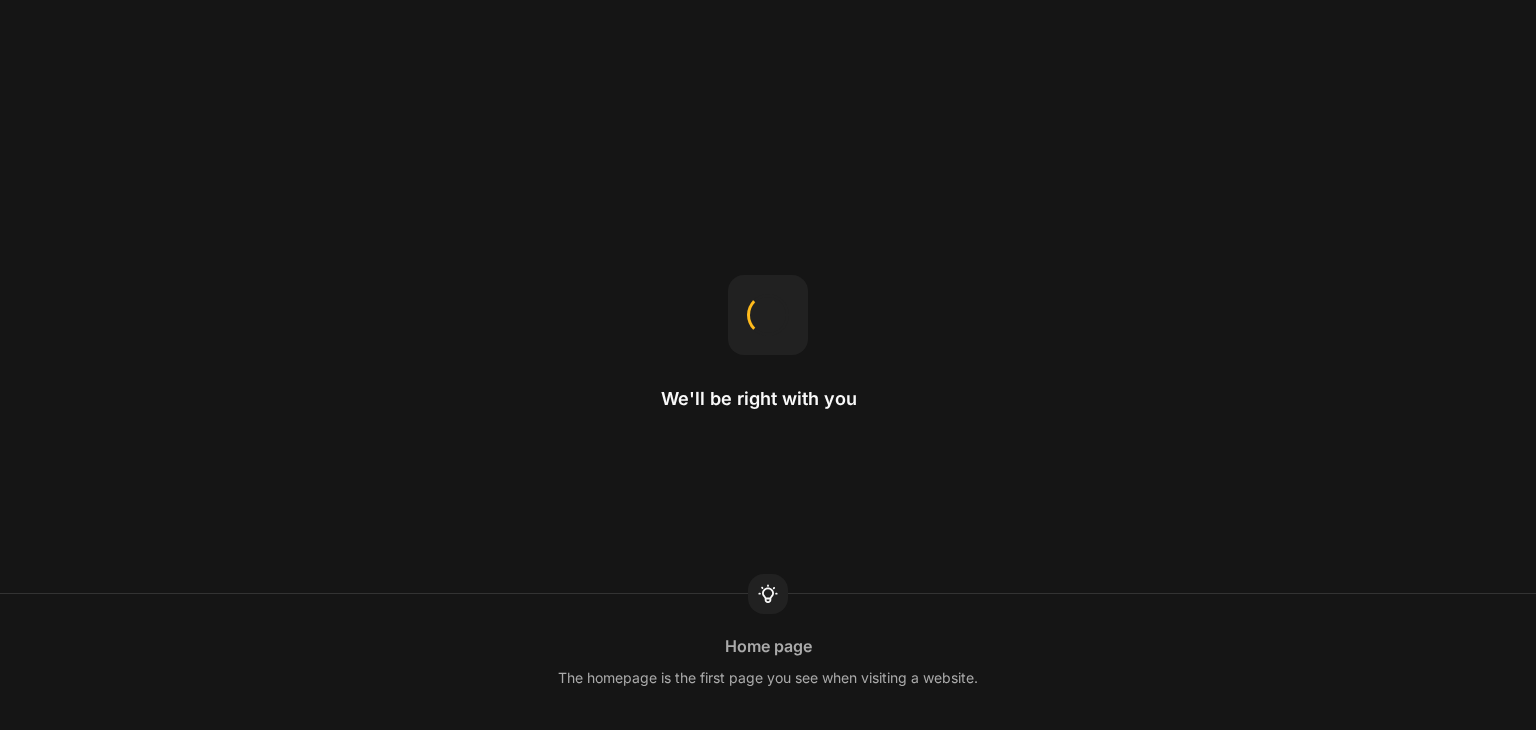 scroll, scrollTop: 0, scrollLeft: 0, axis: both 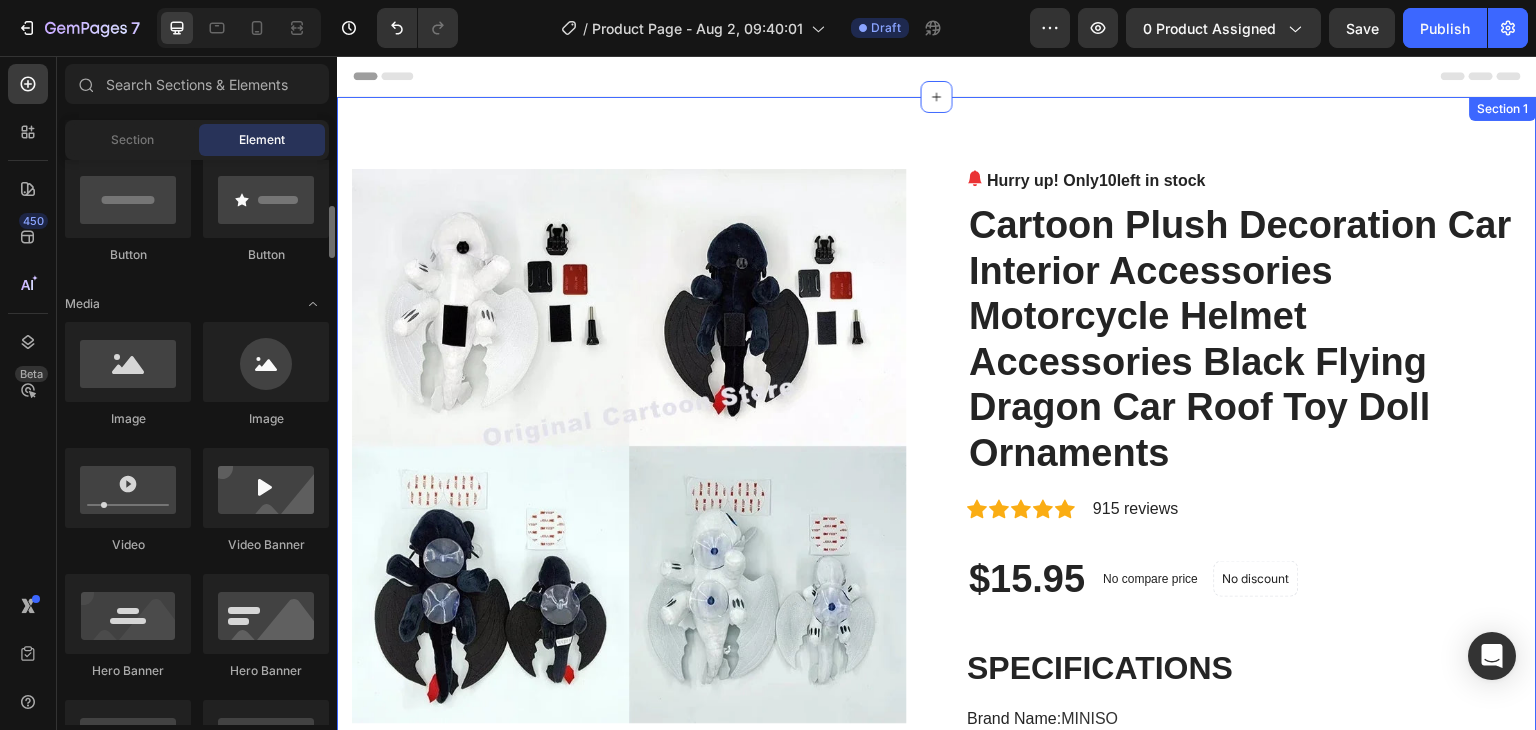 click on "Hurry up! Only  [NUMBER]  left in stock (P) Stock Counter Cartoon Plush Decoration Car Interior Accessories  Motorcycle Helmet Accessories Black Flying Dragon Car Roof Toy Doll Ornaments (P) Title
Icon
Icon
Icon
Icon
Icon Icon List Hoz [NUMBER] reviews Text block Row $15.95 (P) Price (P) Price No compare price (P) Price No discount   Not be displayed when published Product Badge Row SPECIFICATIONS Brand Name :  MINISO By Animation Source :  Western Animiation Certification :  CE Choice :  yes Commodity Attribute :  Peripherals Completion Degree :  Finished Goods Condition :  In-Stock Items Gender :  Unisex Hign-concerned Chemical :  None Item Type :  Model Material :  Flannel Mfg Series Number :  Plush Series Origin :  Mainland China Original Package :  No Puppets Type :  Model Recommend Age :  18+,14+y,6-12Y,3-6Y Remote Control :  No Theme :  Animals semi_Choice :  yes   (P) Description
Button" at bounding box center [937, 1065] 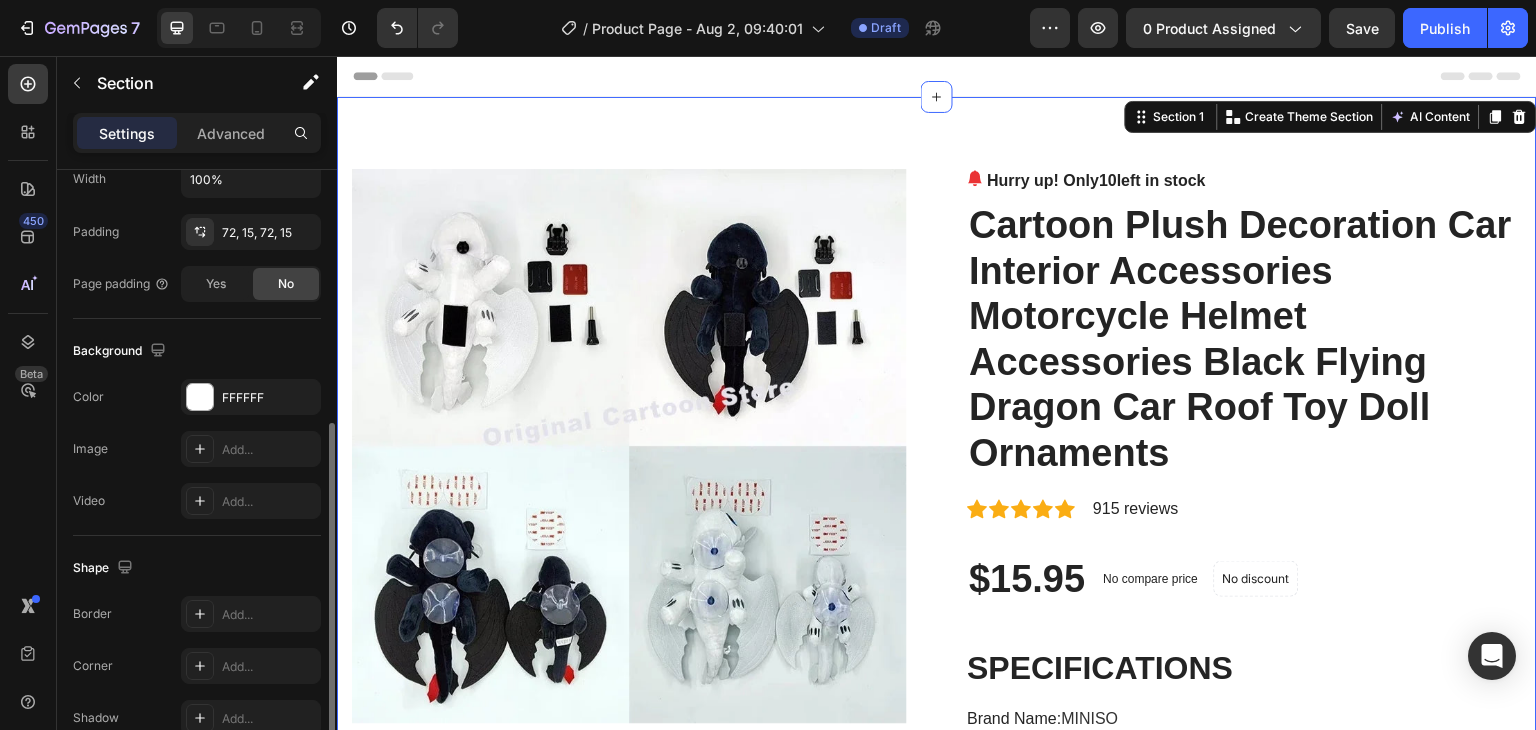 scroll, scrollTop: 601, scrollLeft: 0, axis: vertical 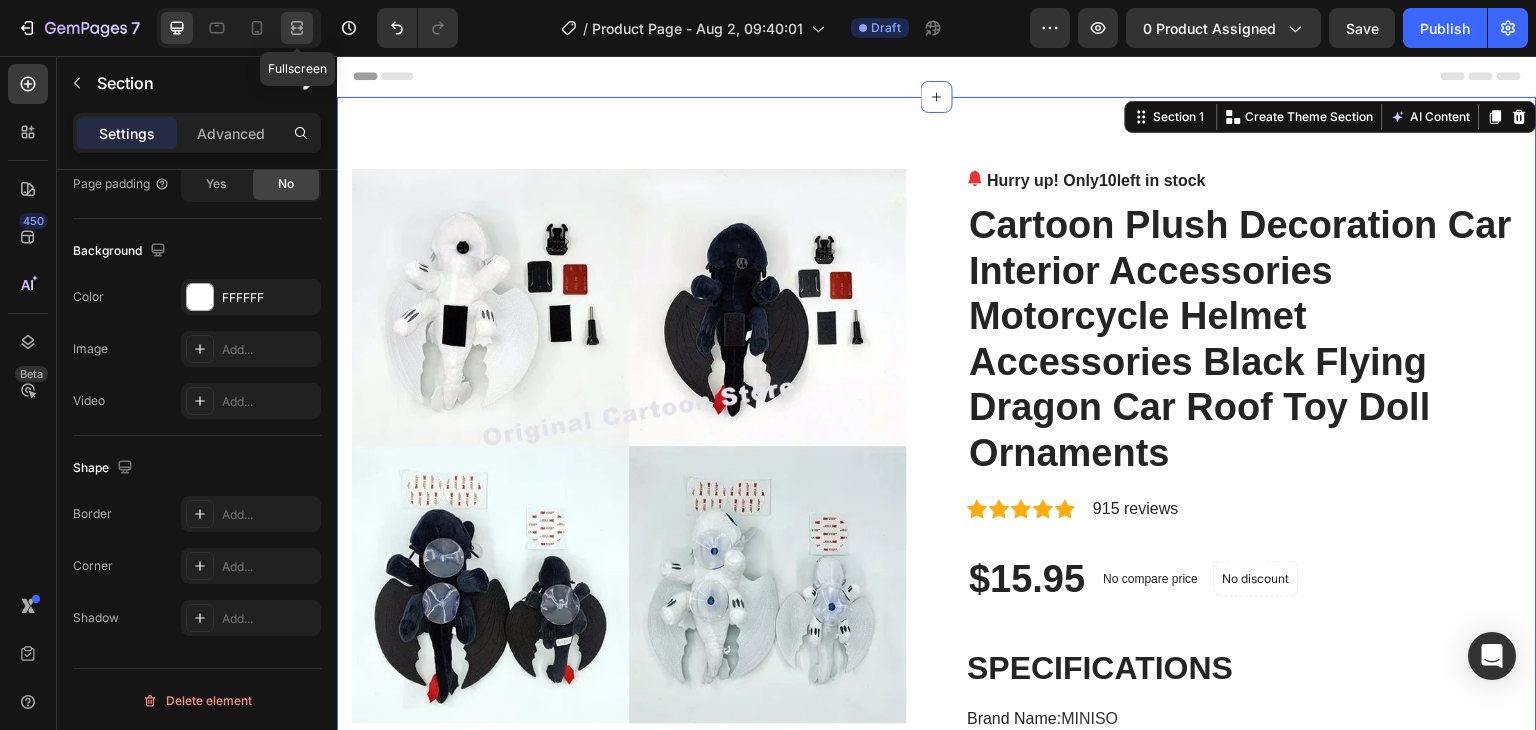 click 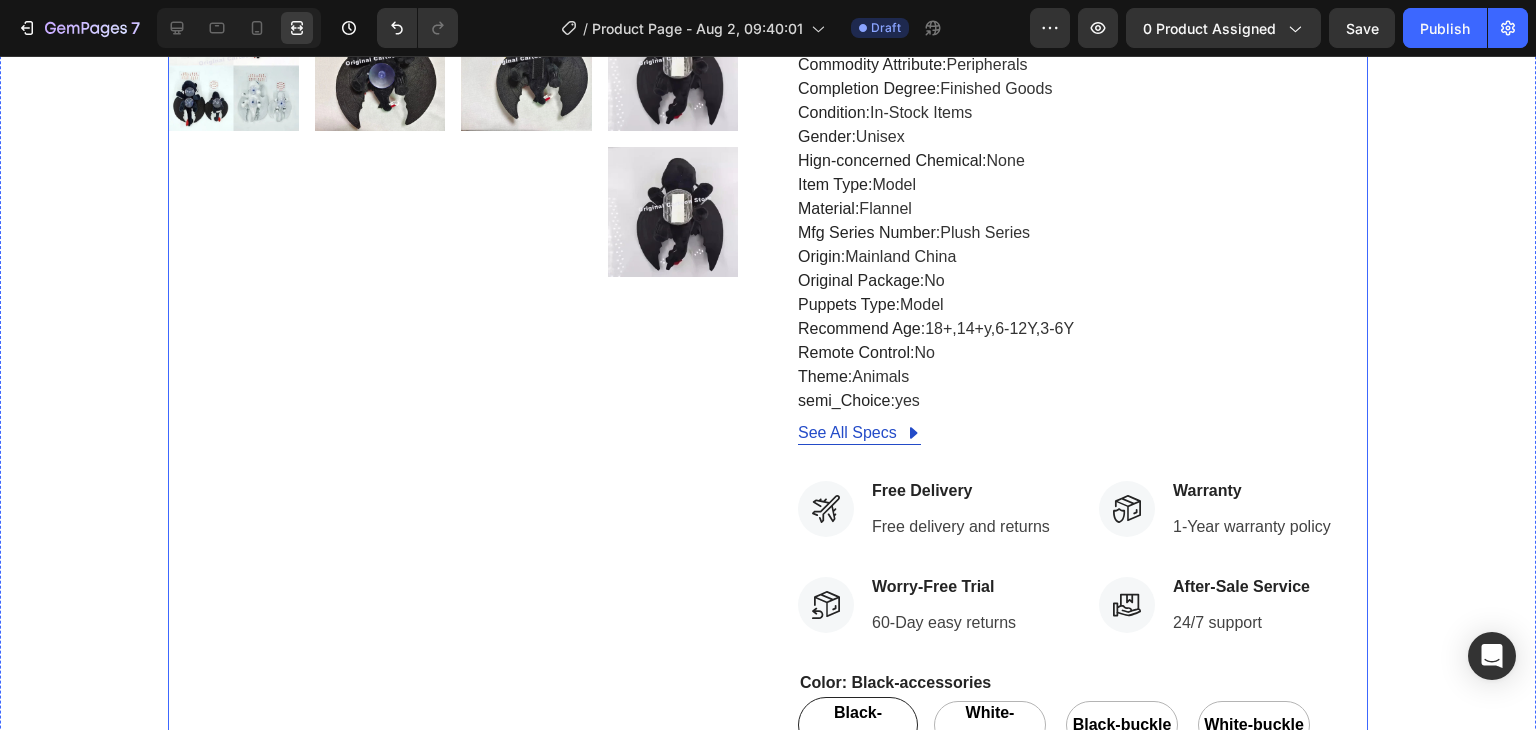 scroll, scrollTop: 900, scrollLeft: 0, axis: vertical 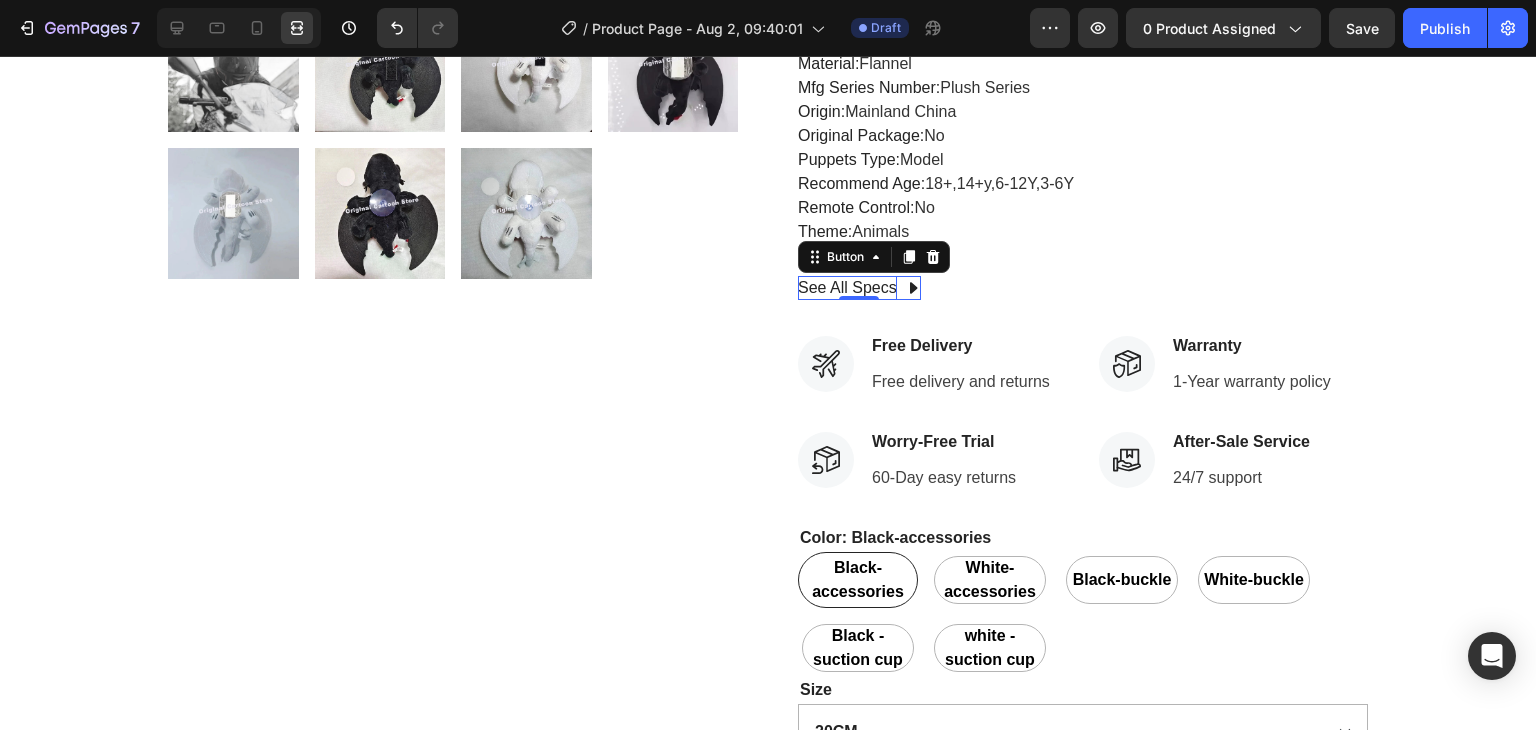 click on "See All Specs" at bounding box center (847, 288) 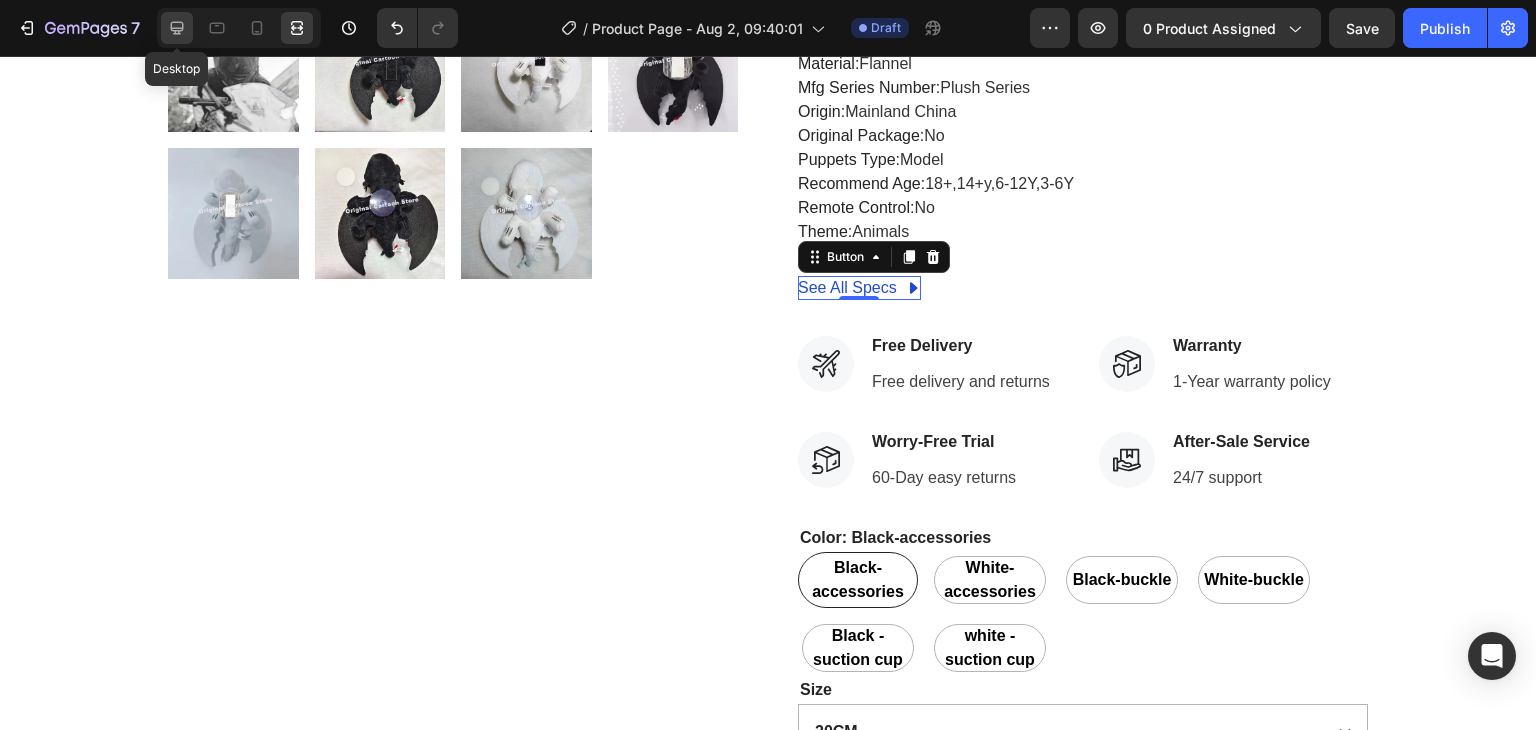click 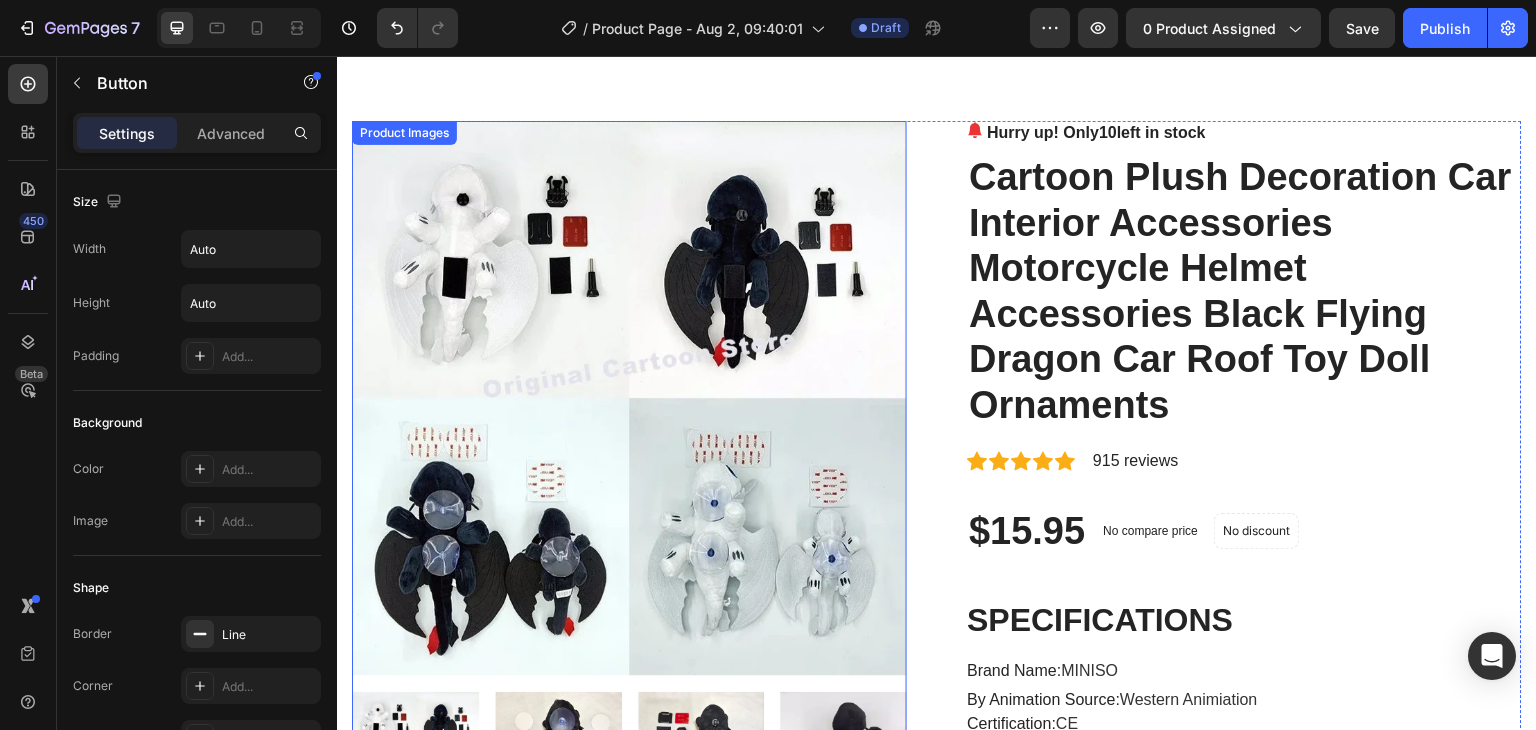 scroll, scrollTop: 0, scrollLeft: 0, axis: both 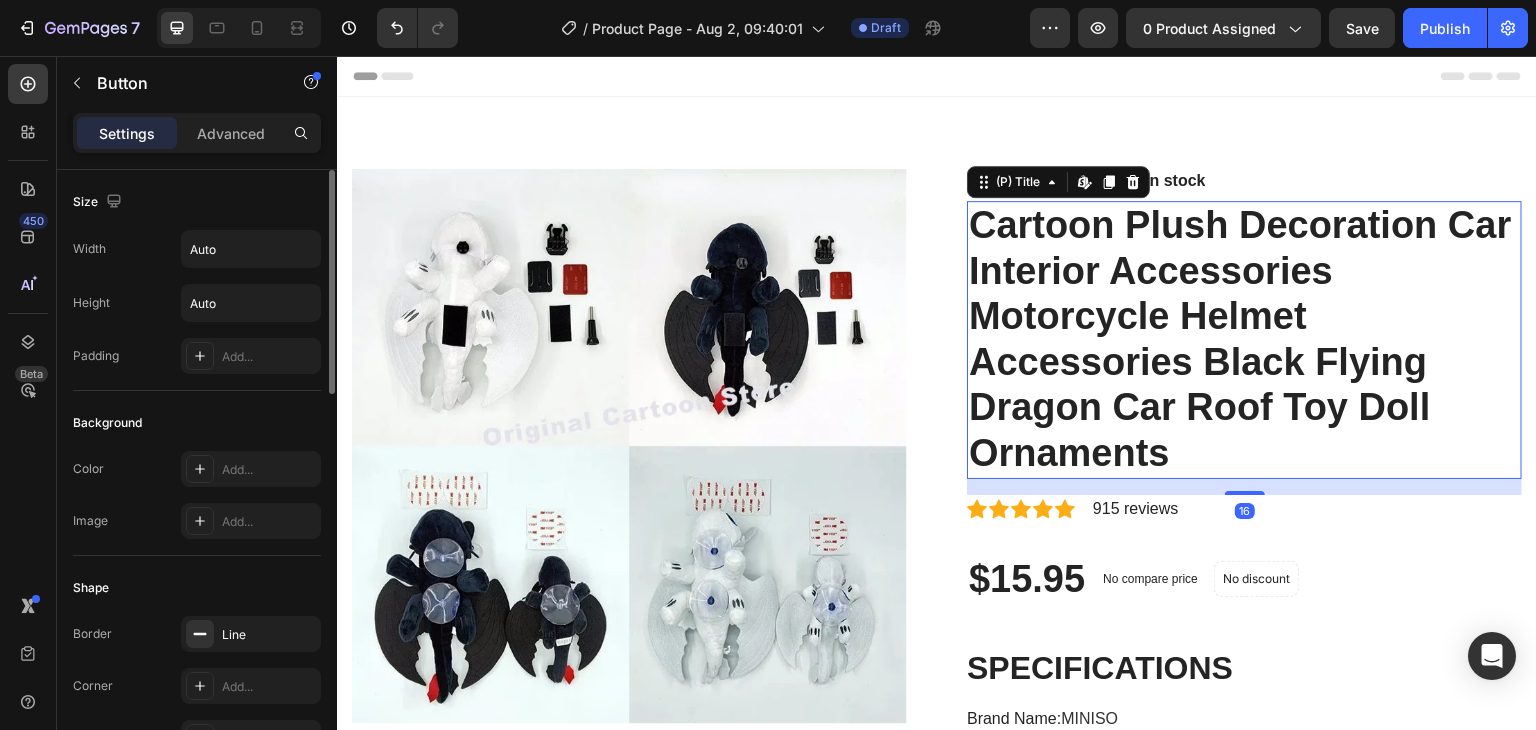 click on "Cartoon Plush Decoration Car Interior Accessories  Motorcycle Helmet Accessories Black Flying Dragon Car Roof Toy Doll Ornaments" at bounding box center [1244, 340] 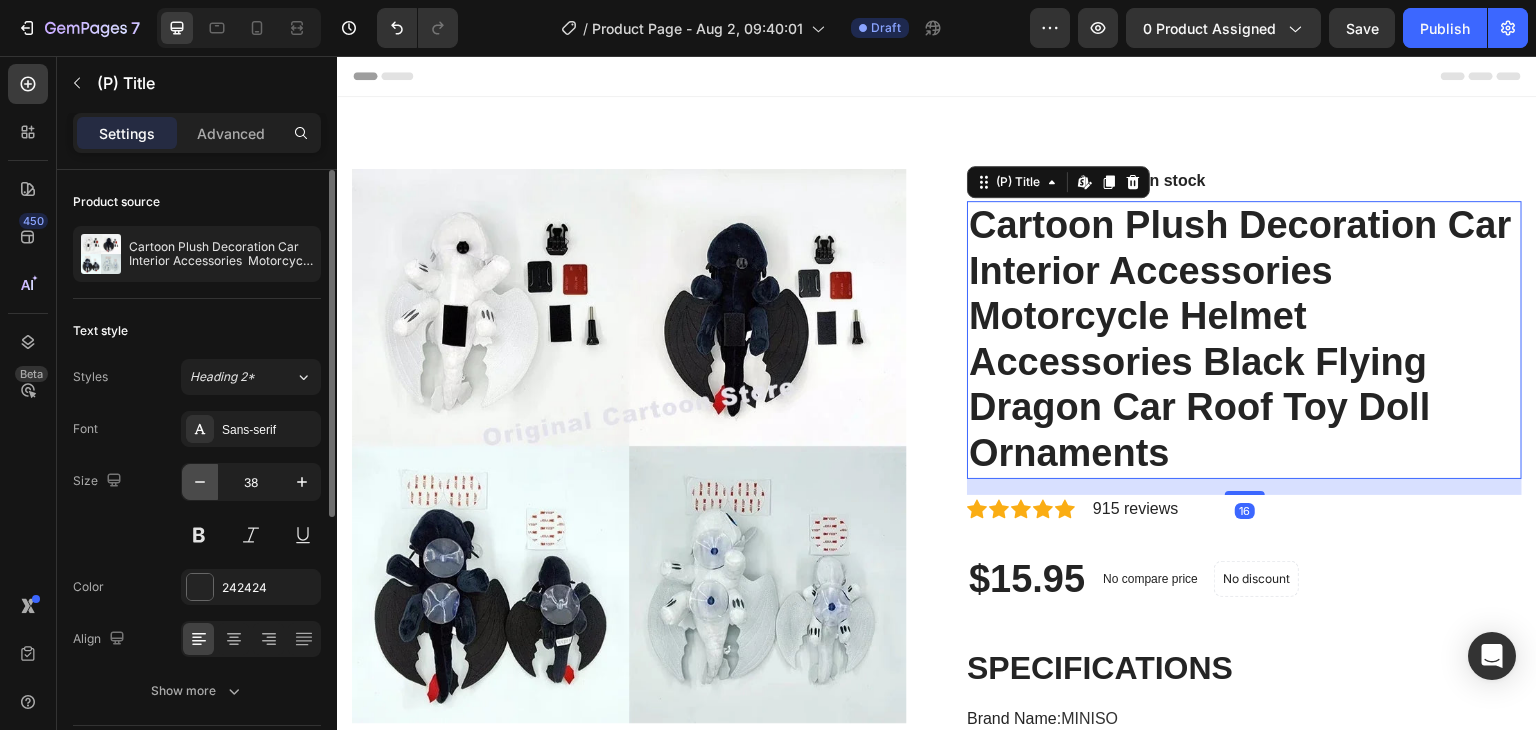 click 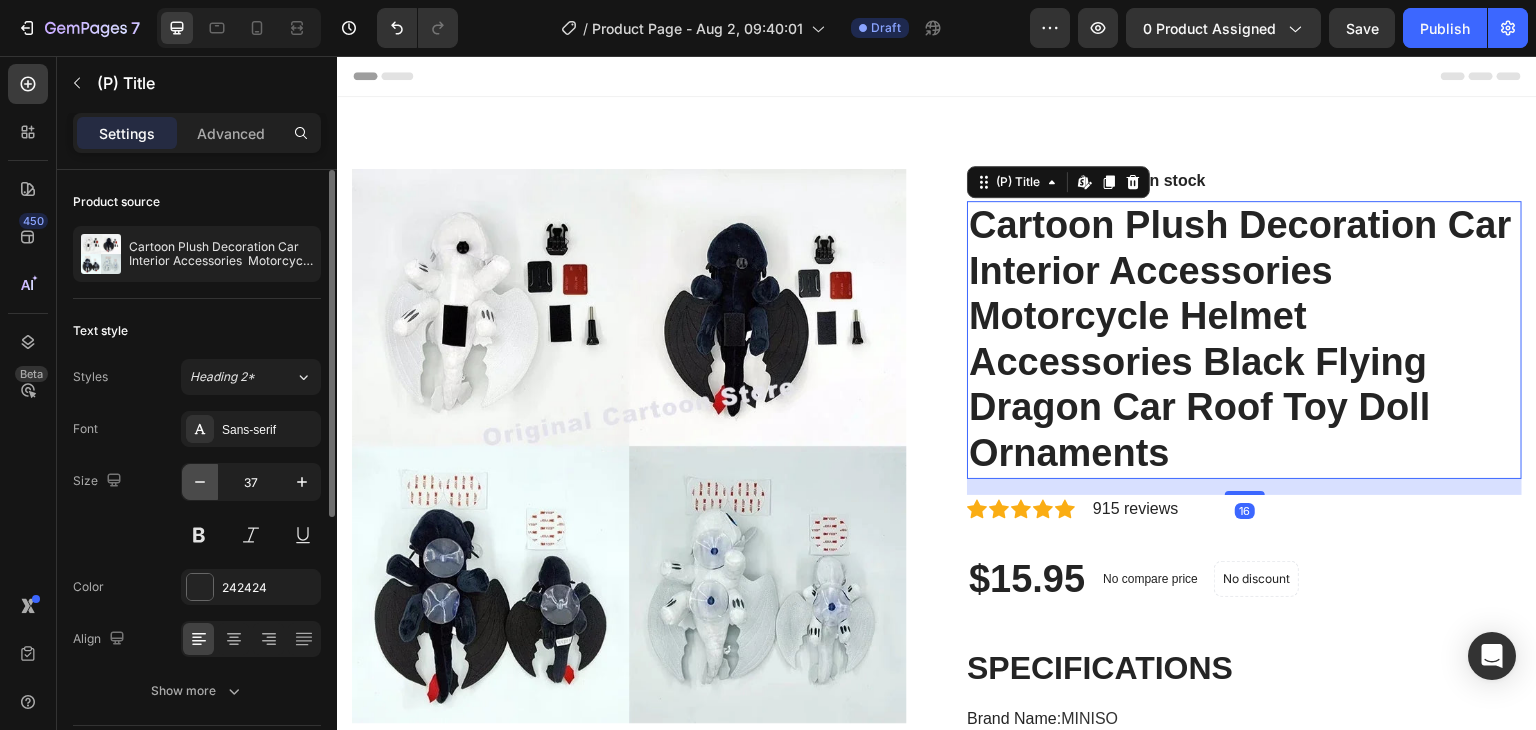 click 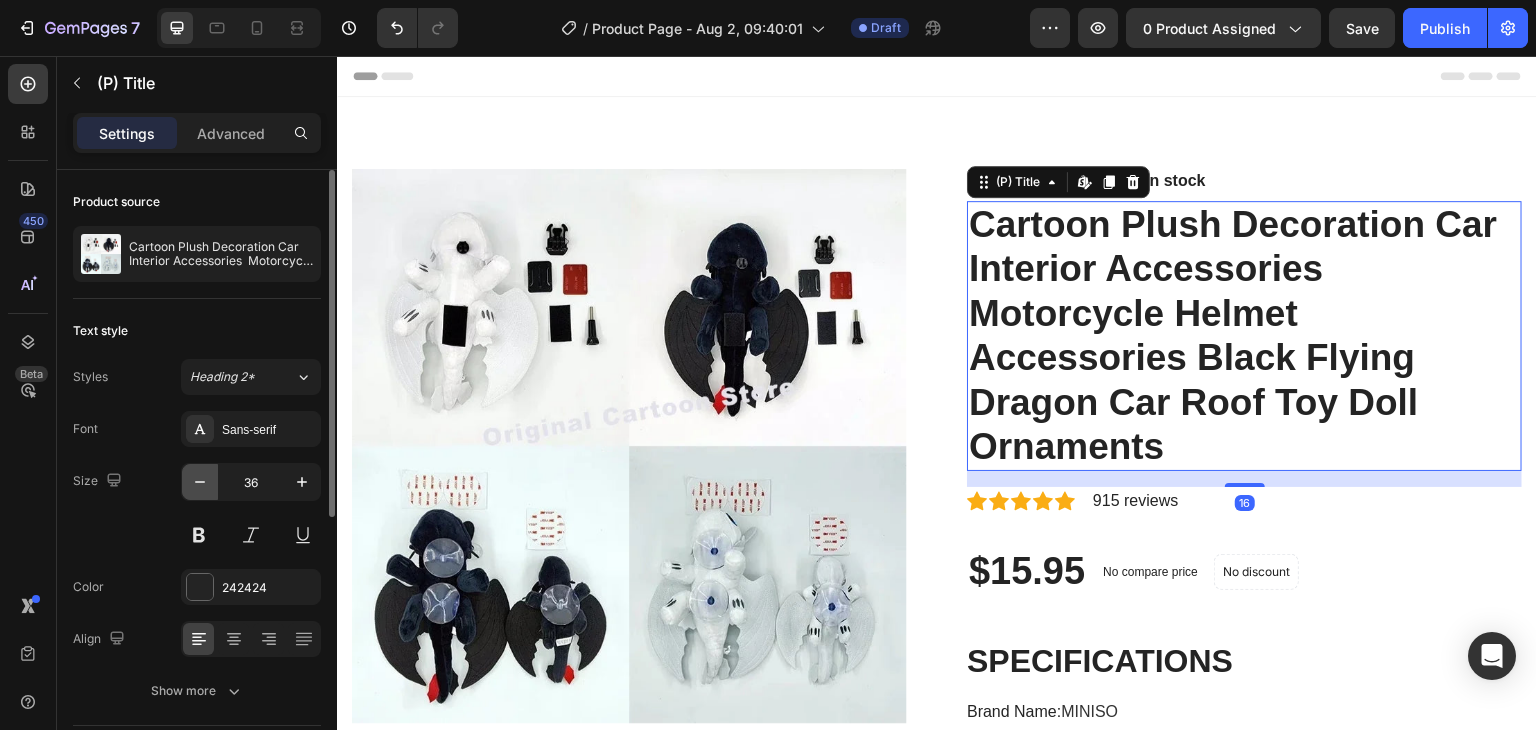 click 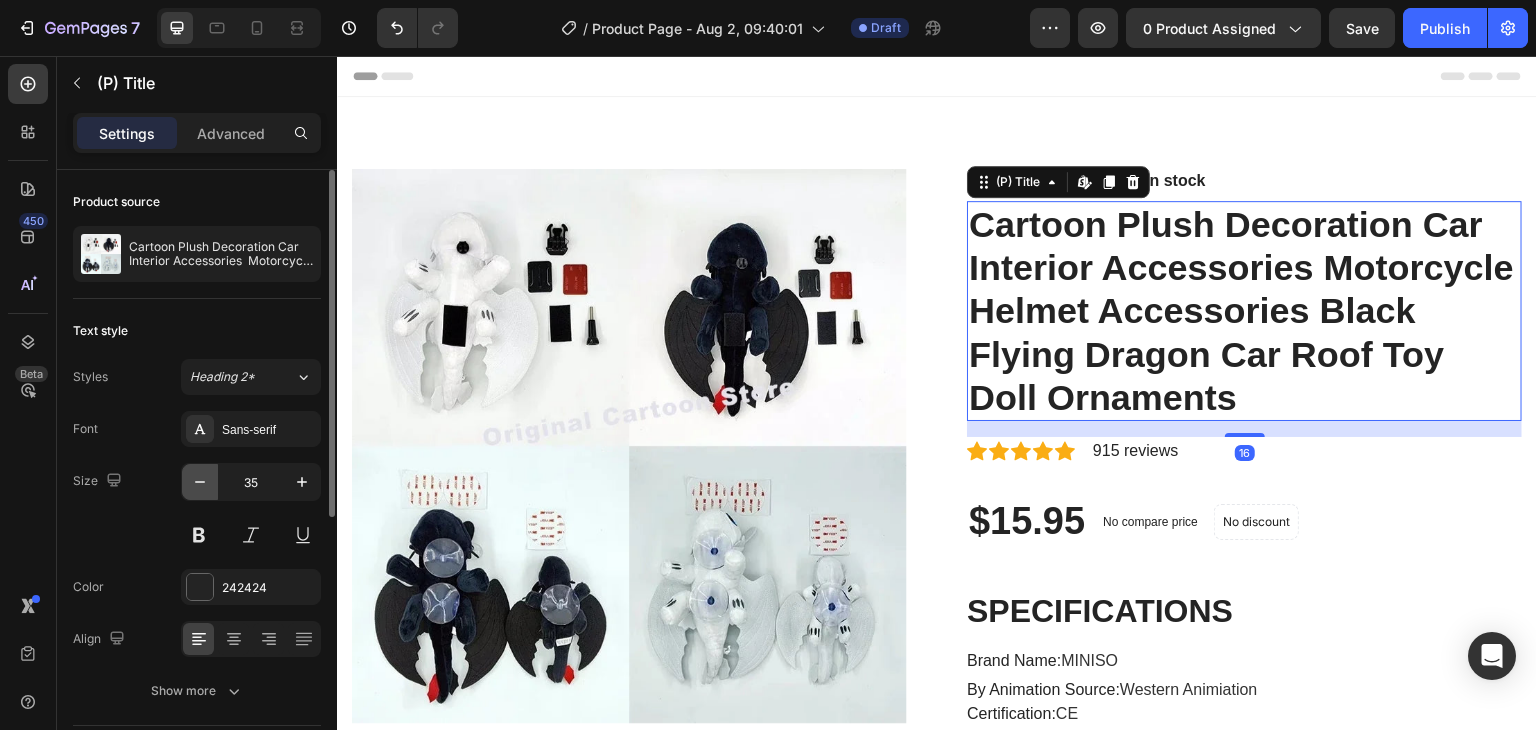 click 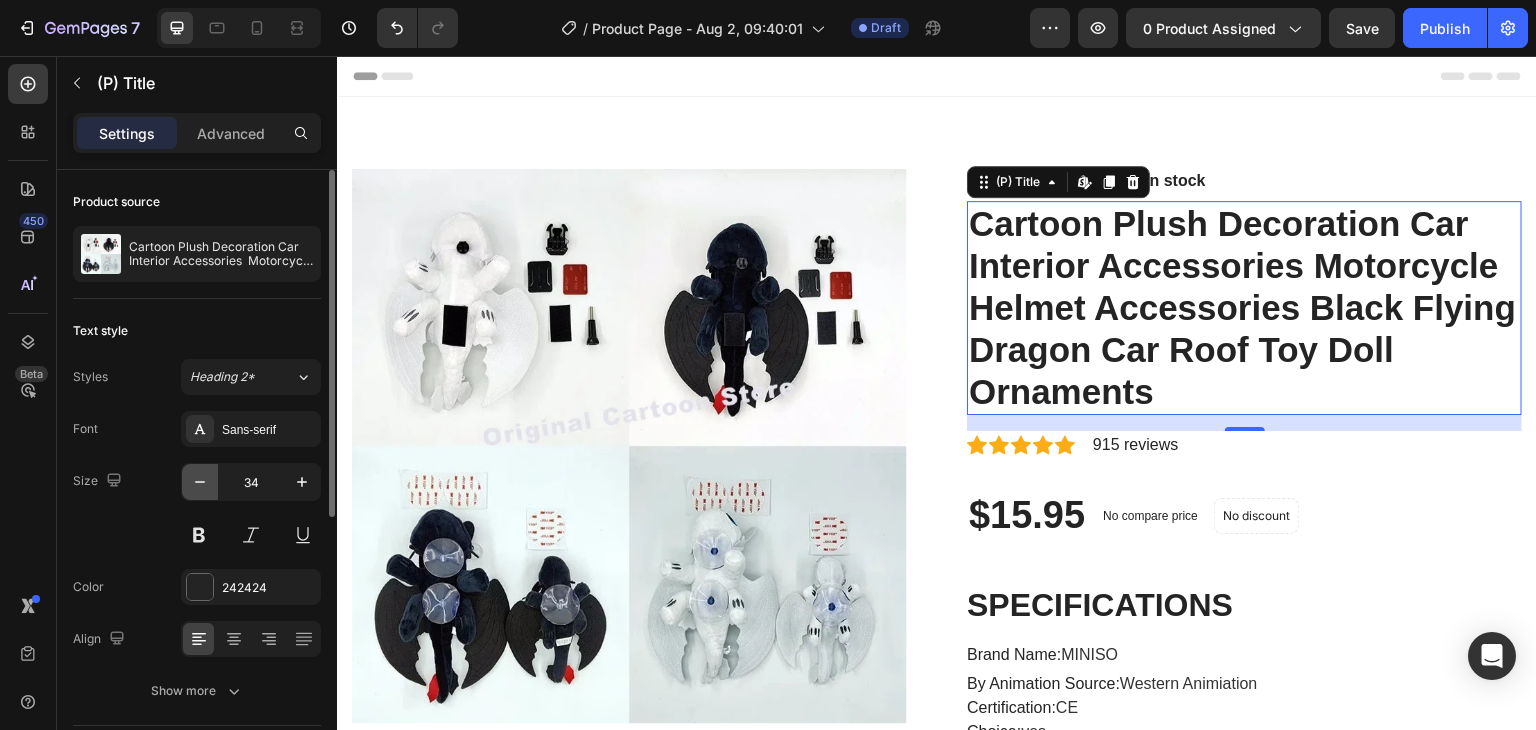 click 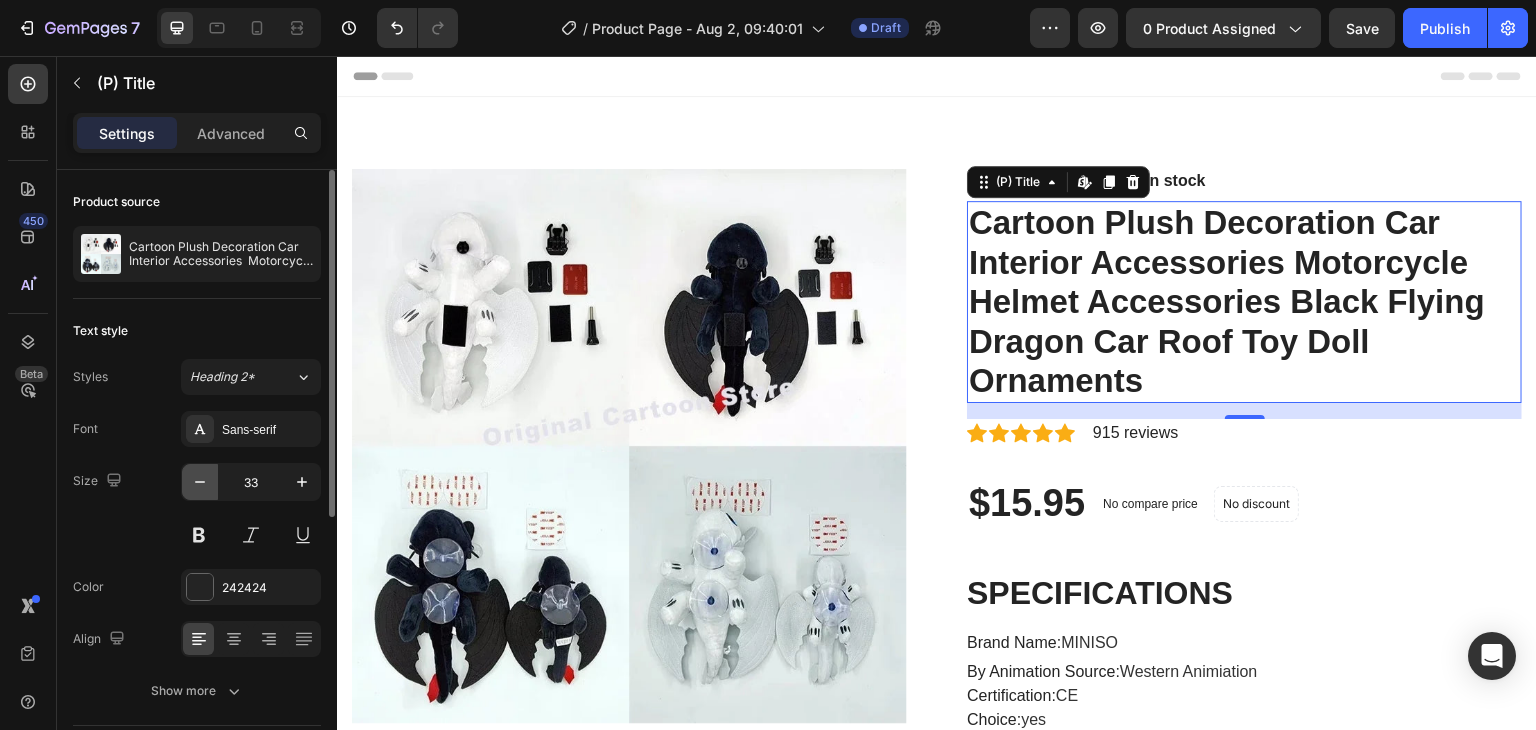 click 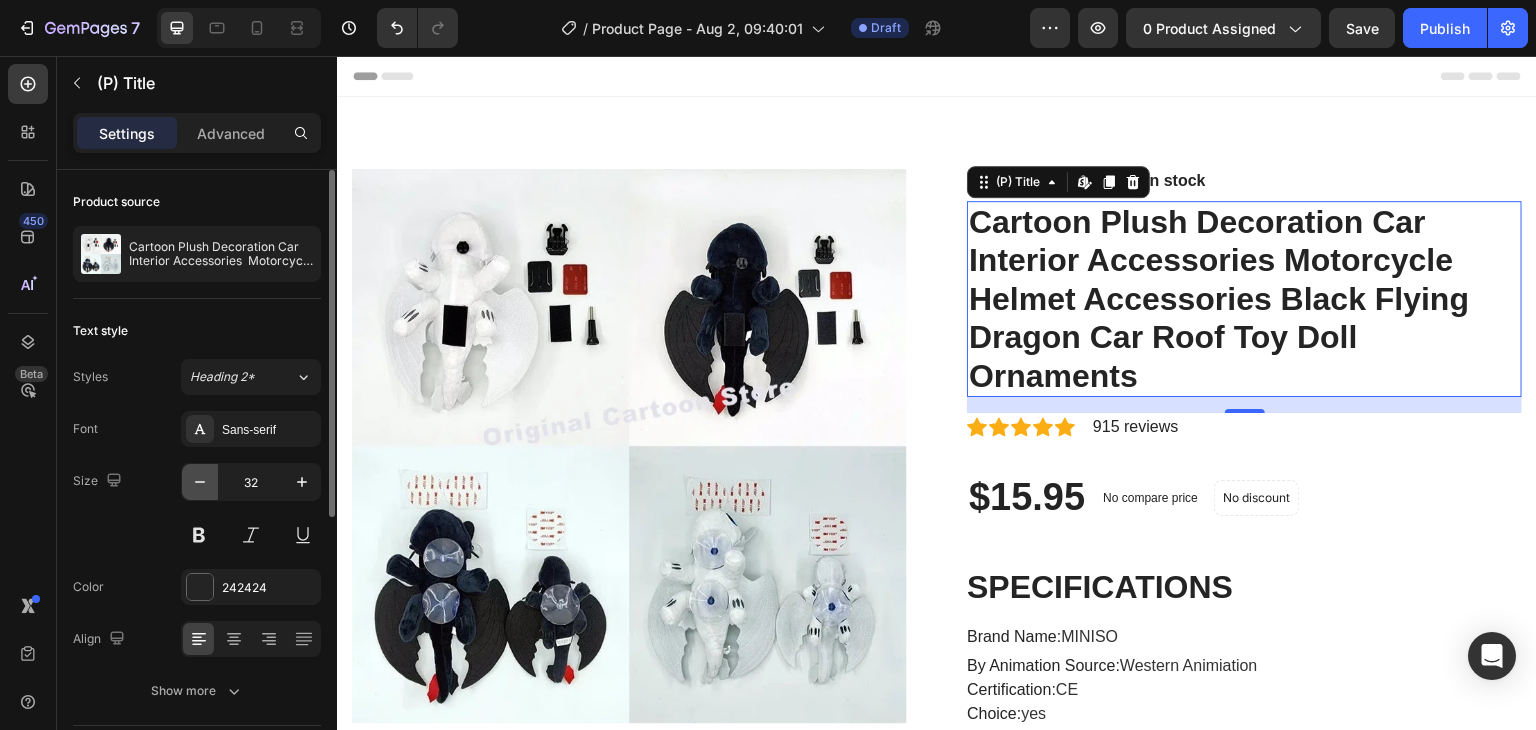click 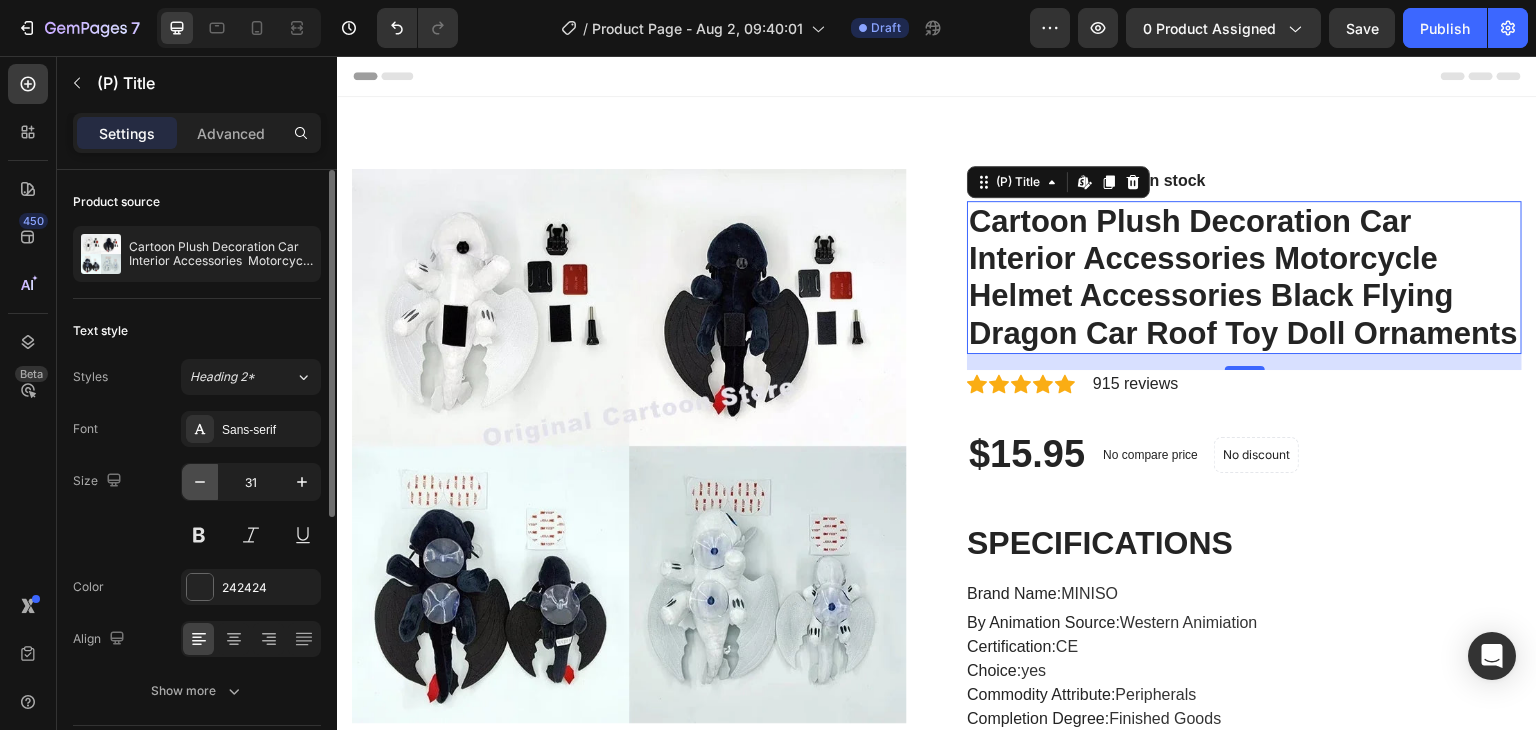 click 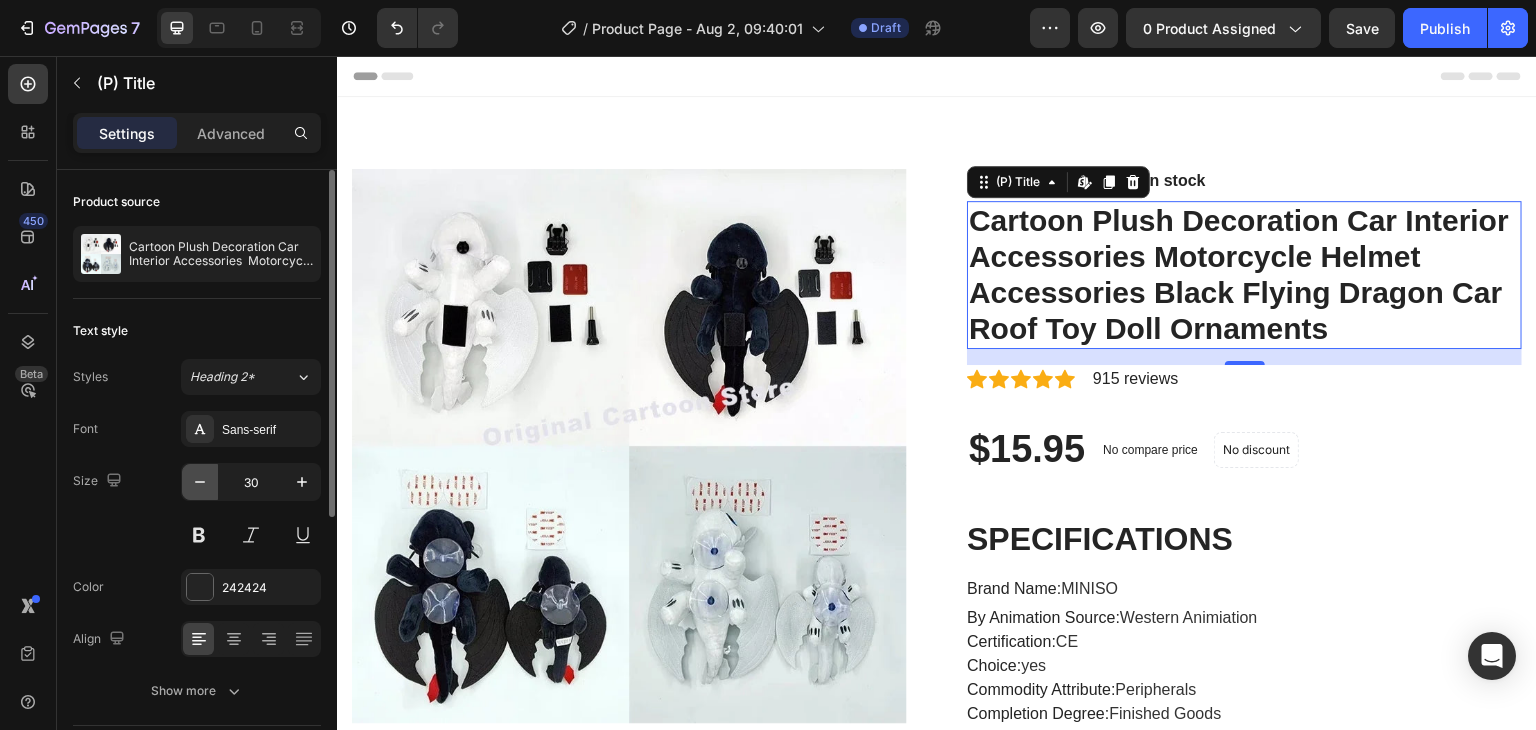 click 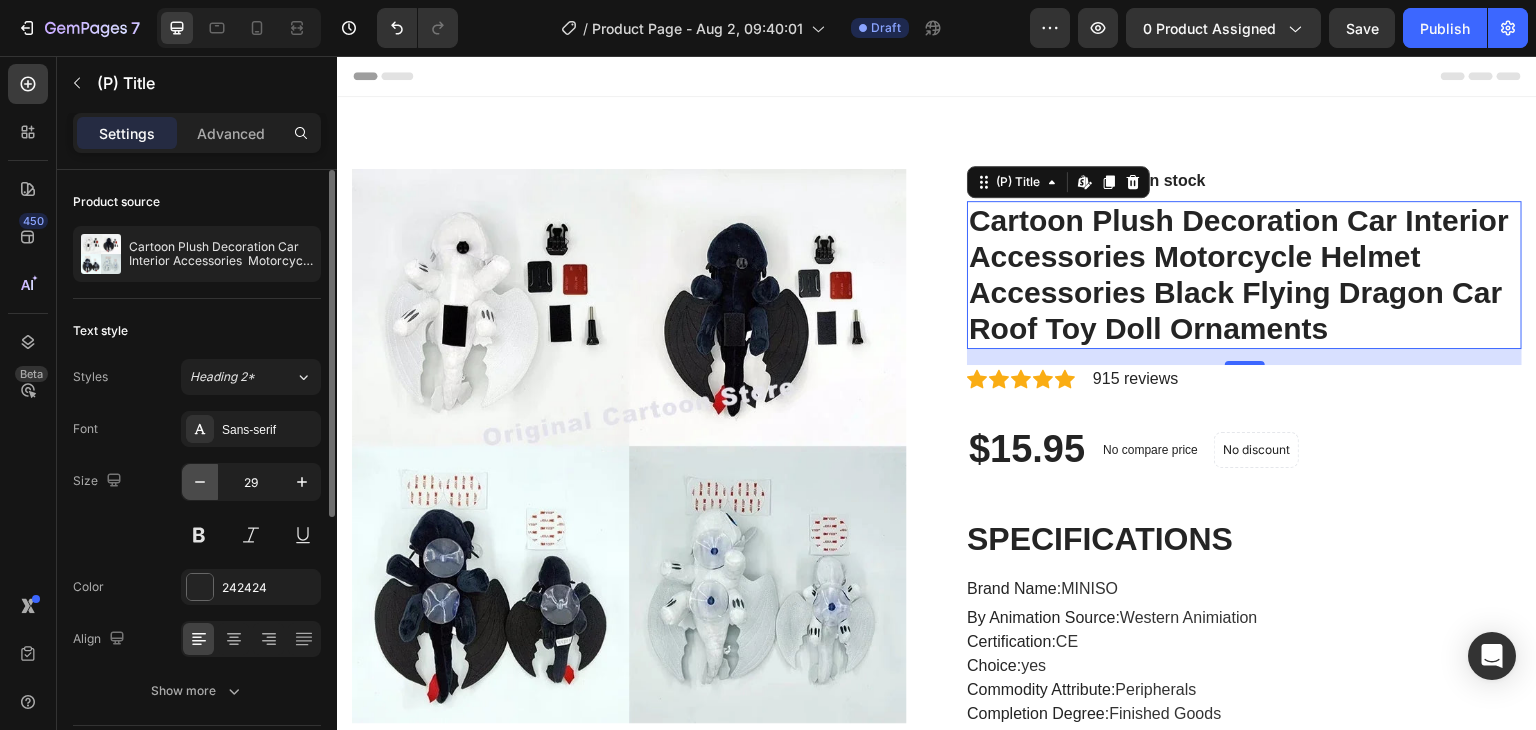 click 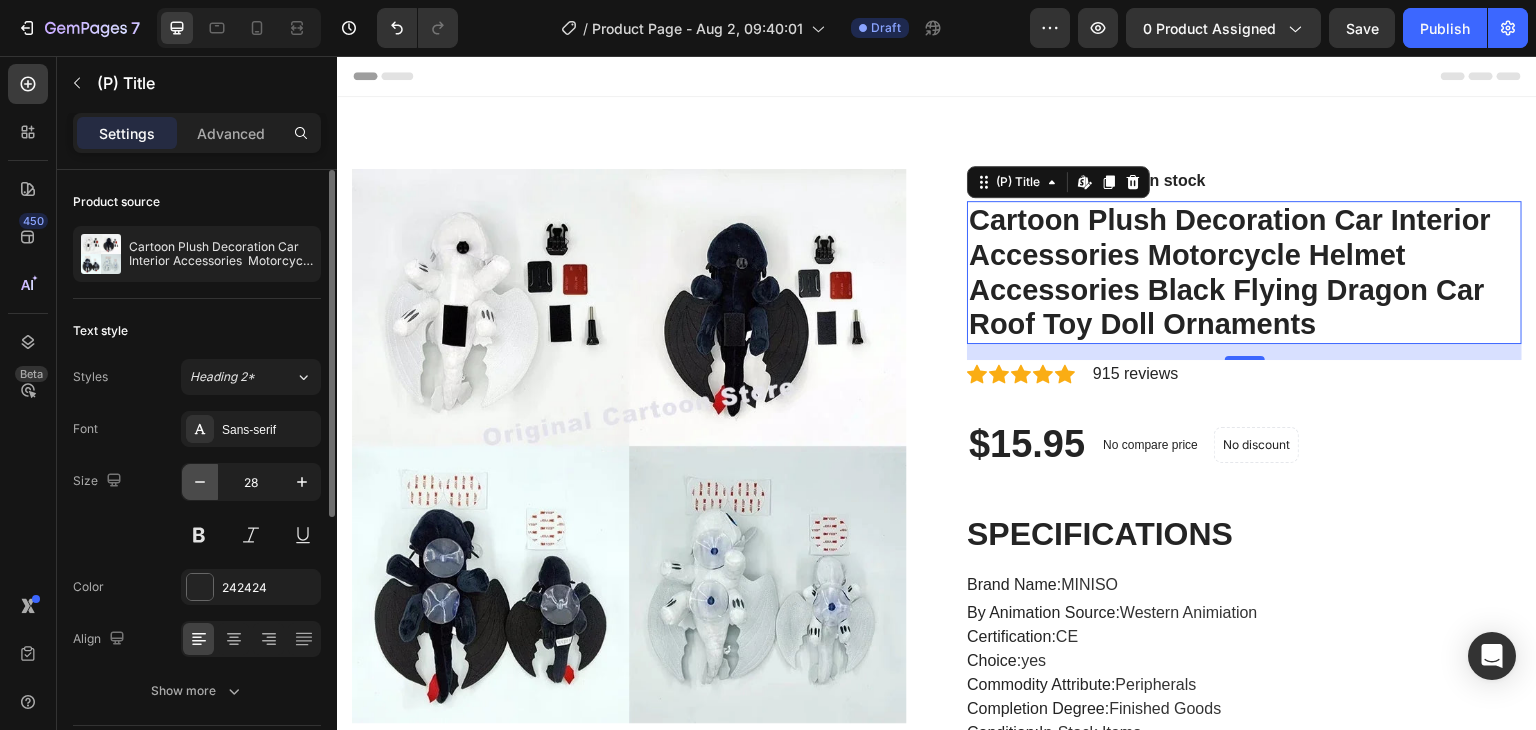 click 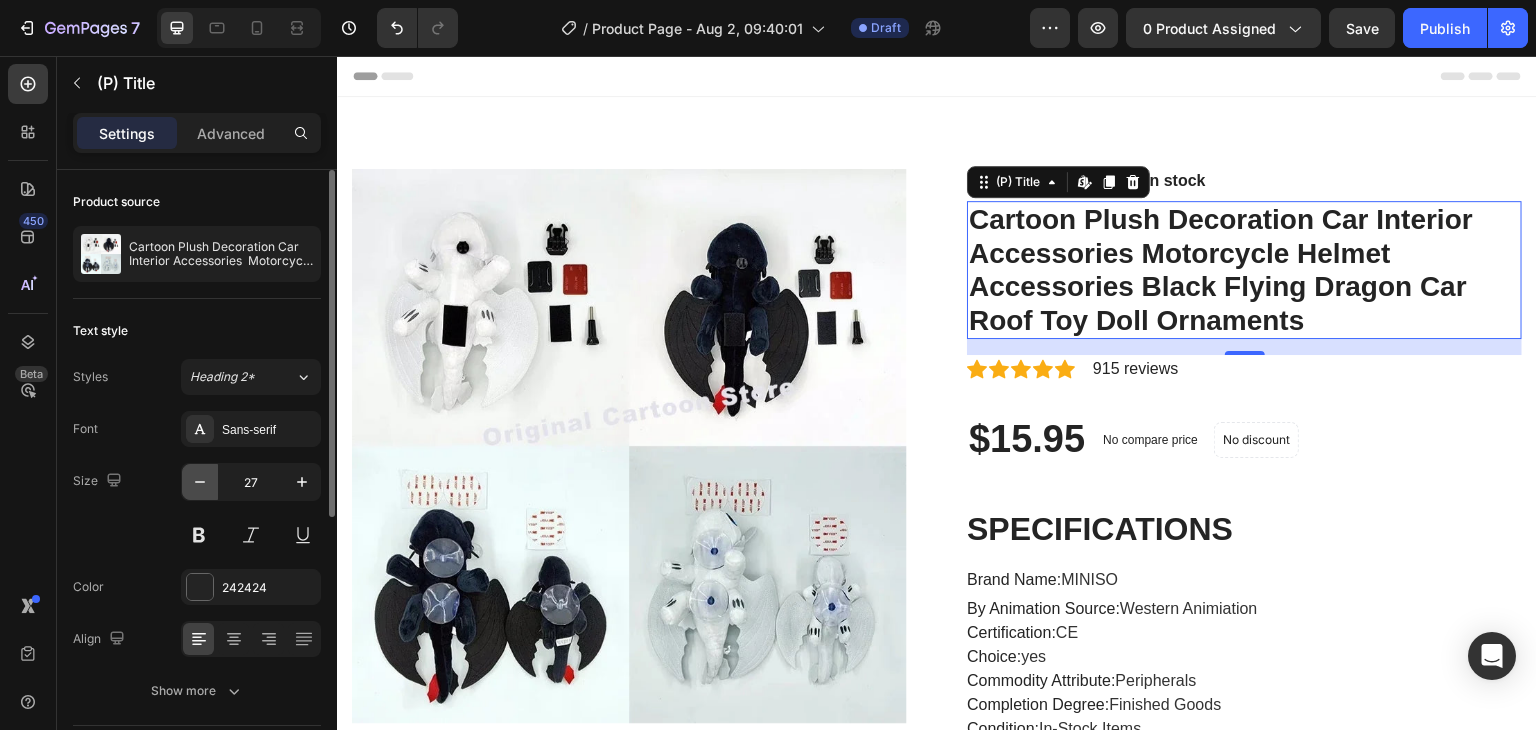 click 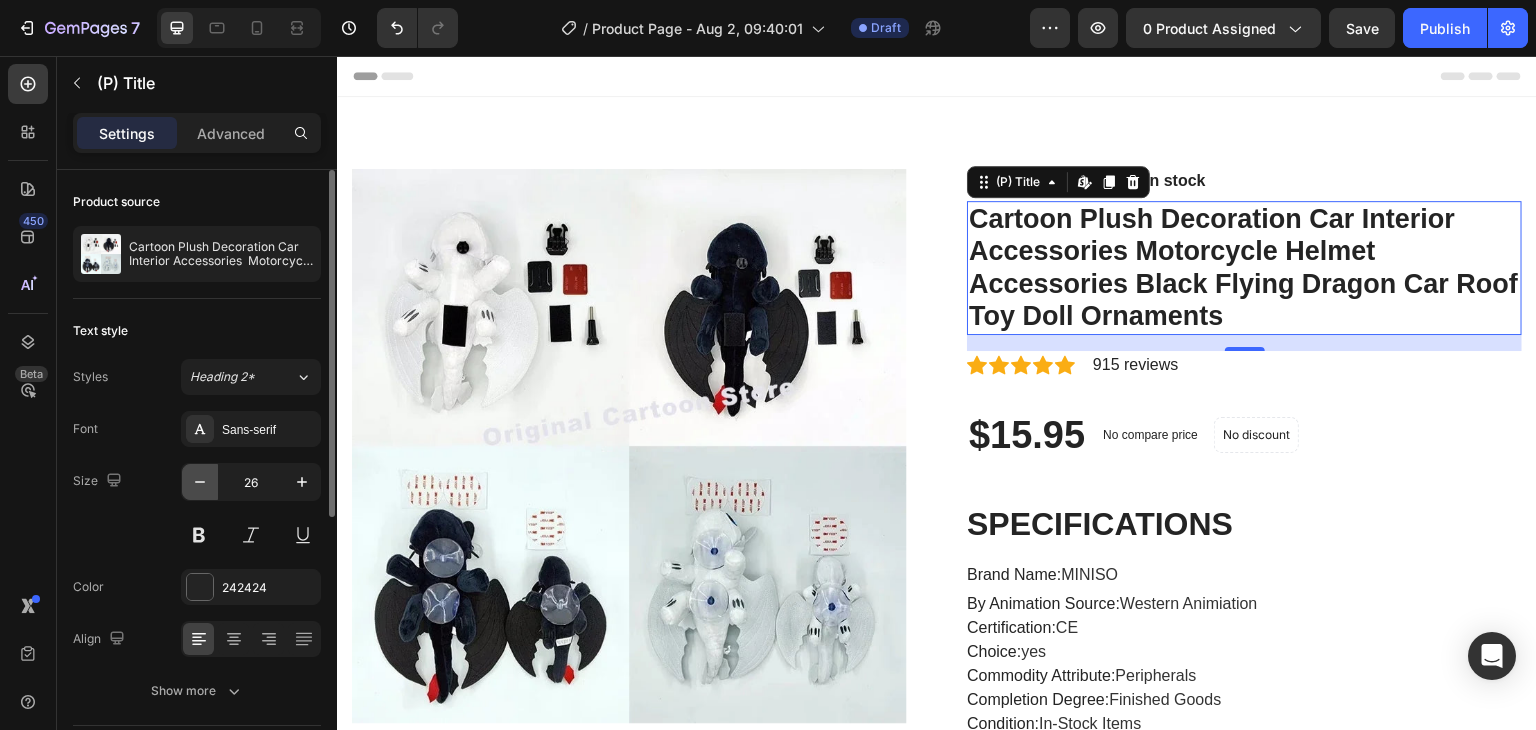 click 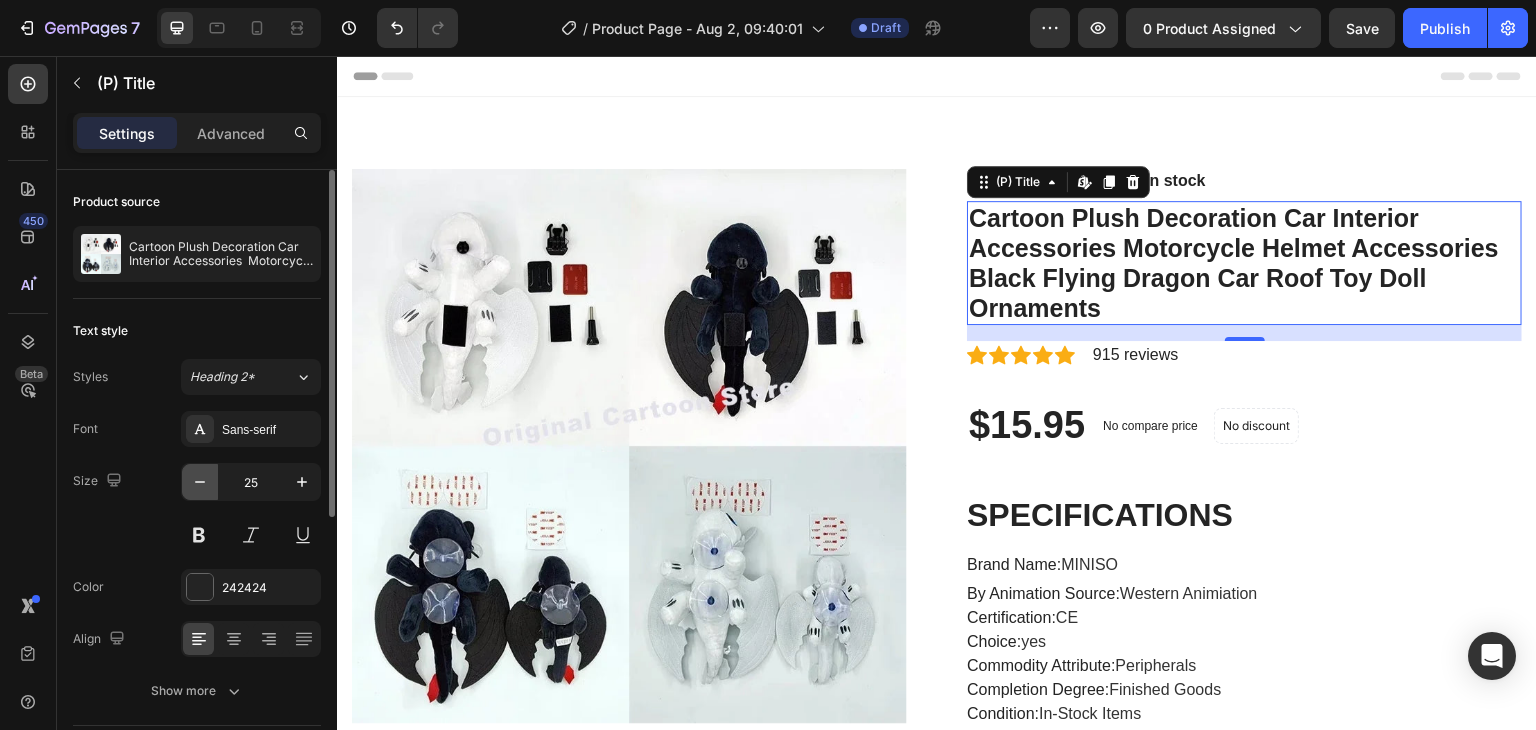 click 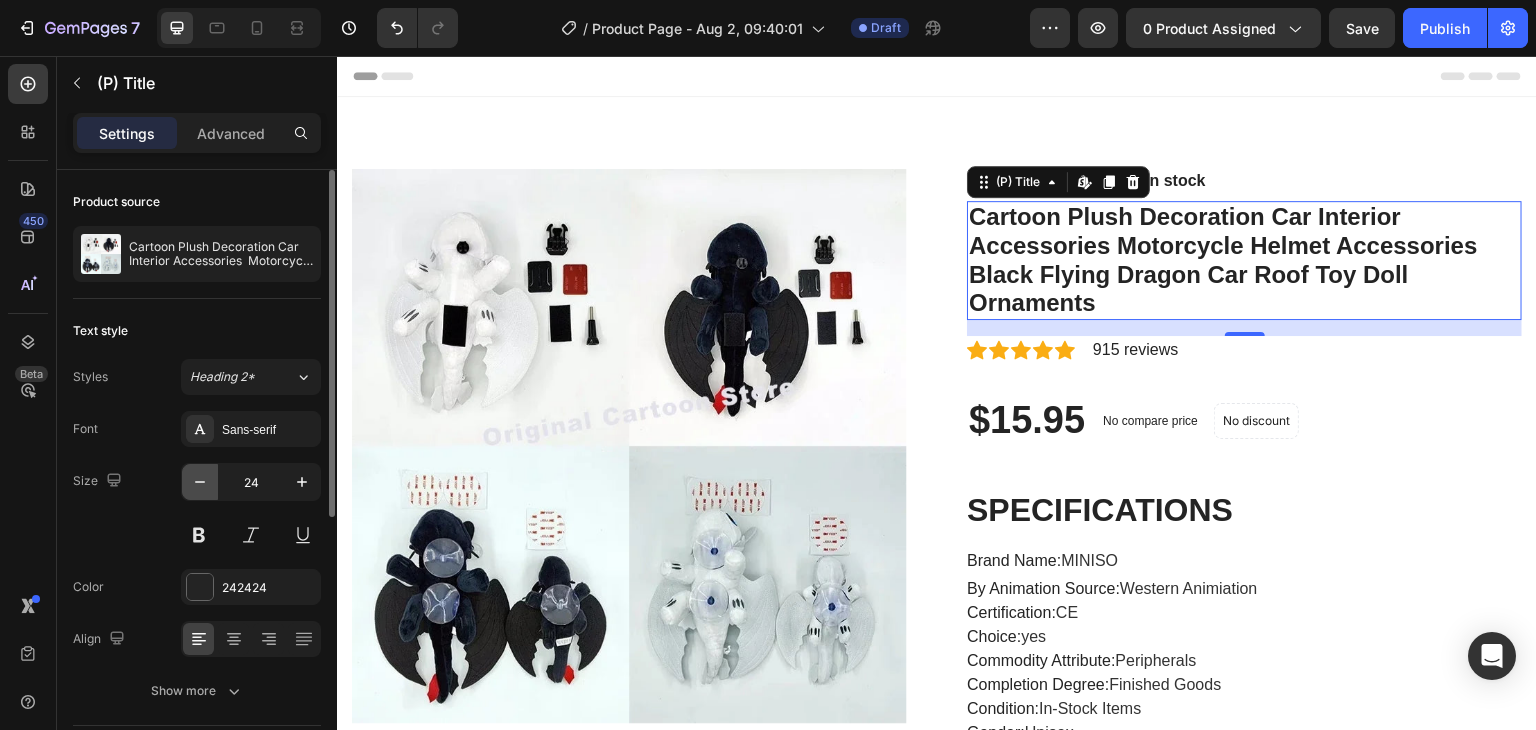 click 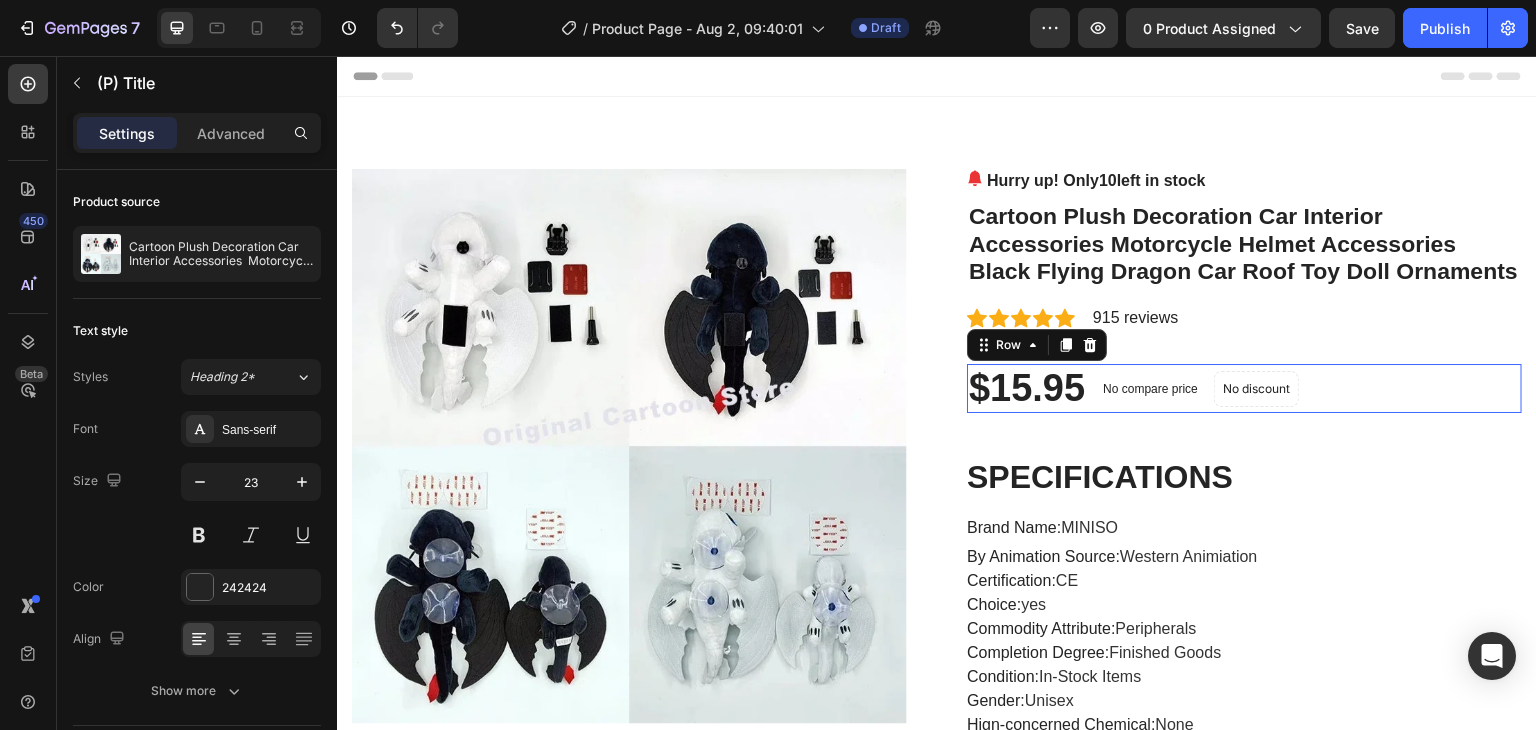 click on "$15.95 (P) Price (P) Price No compare price (P) Price No discount   Not be displayed when published Product Badge Row   0" at bounding box center [1244, 389] 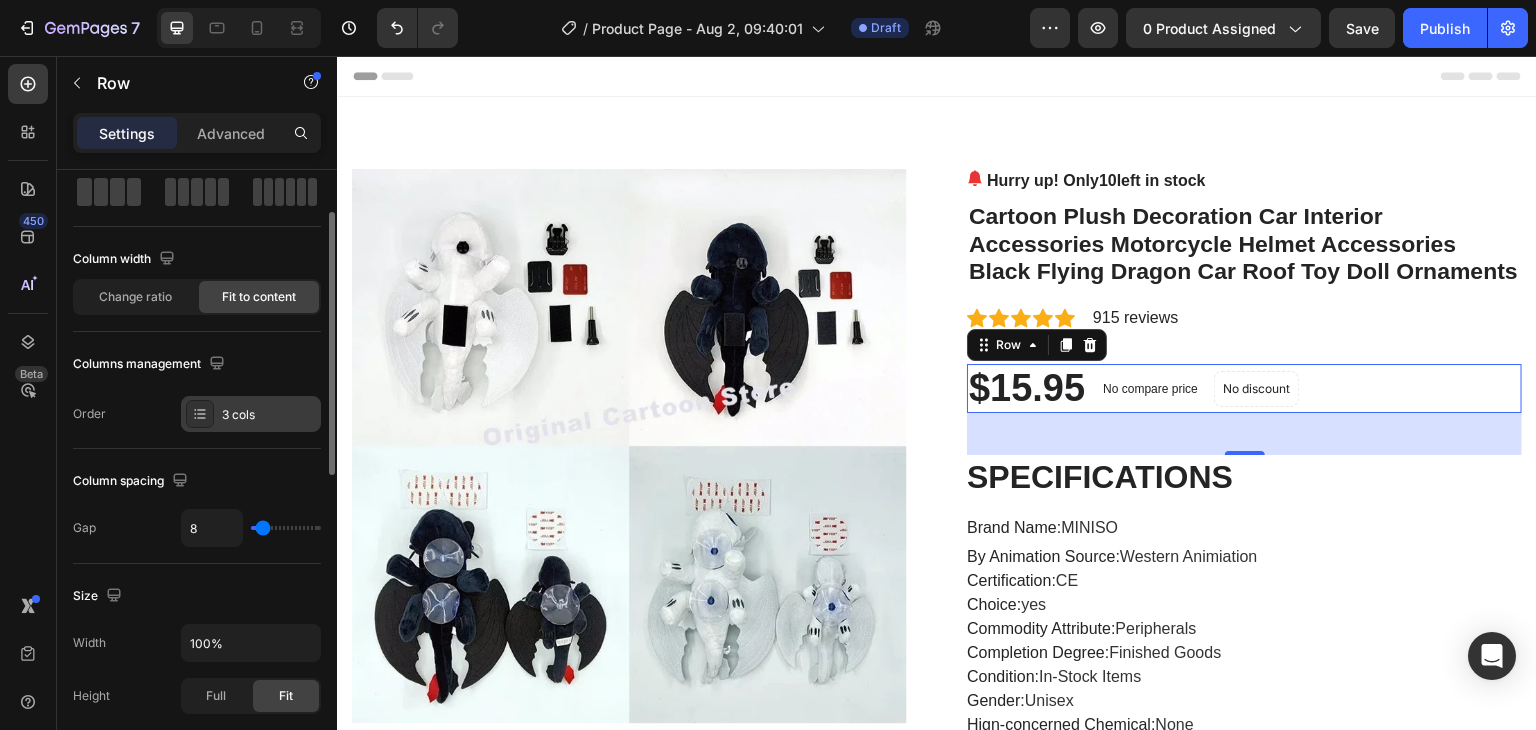 scroll, scrollTop: 0, scrollLeft: 0, axis: both 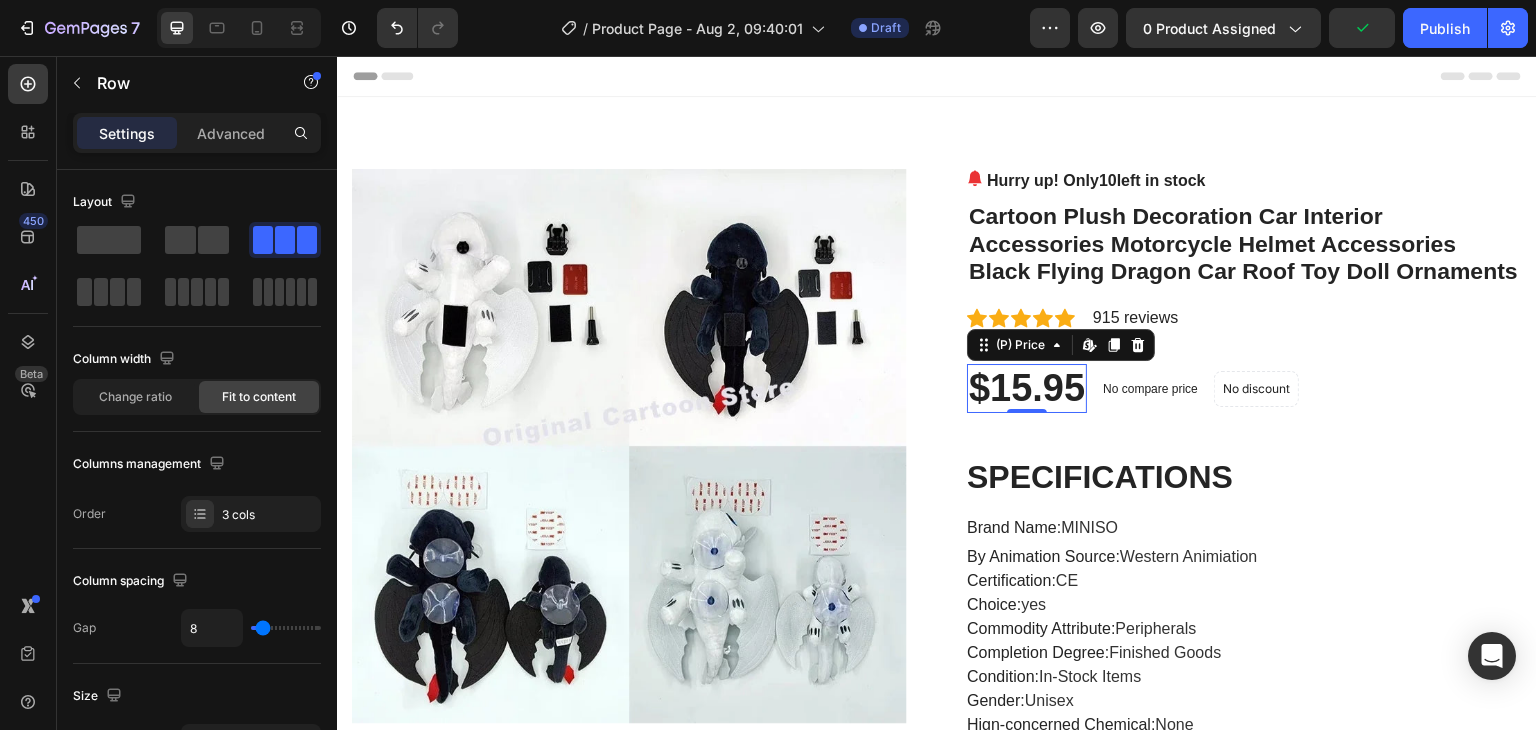 click on "$15.95" at bounding box center (1027, 389) 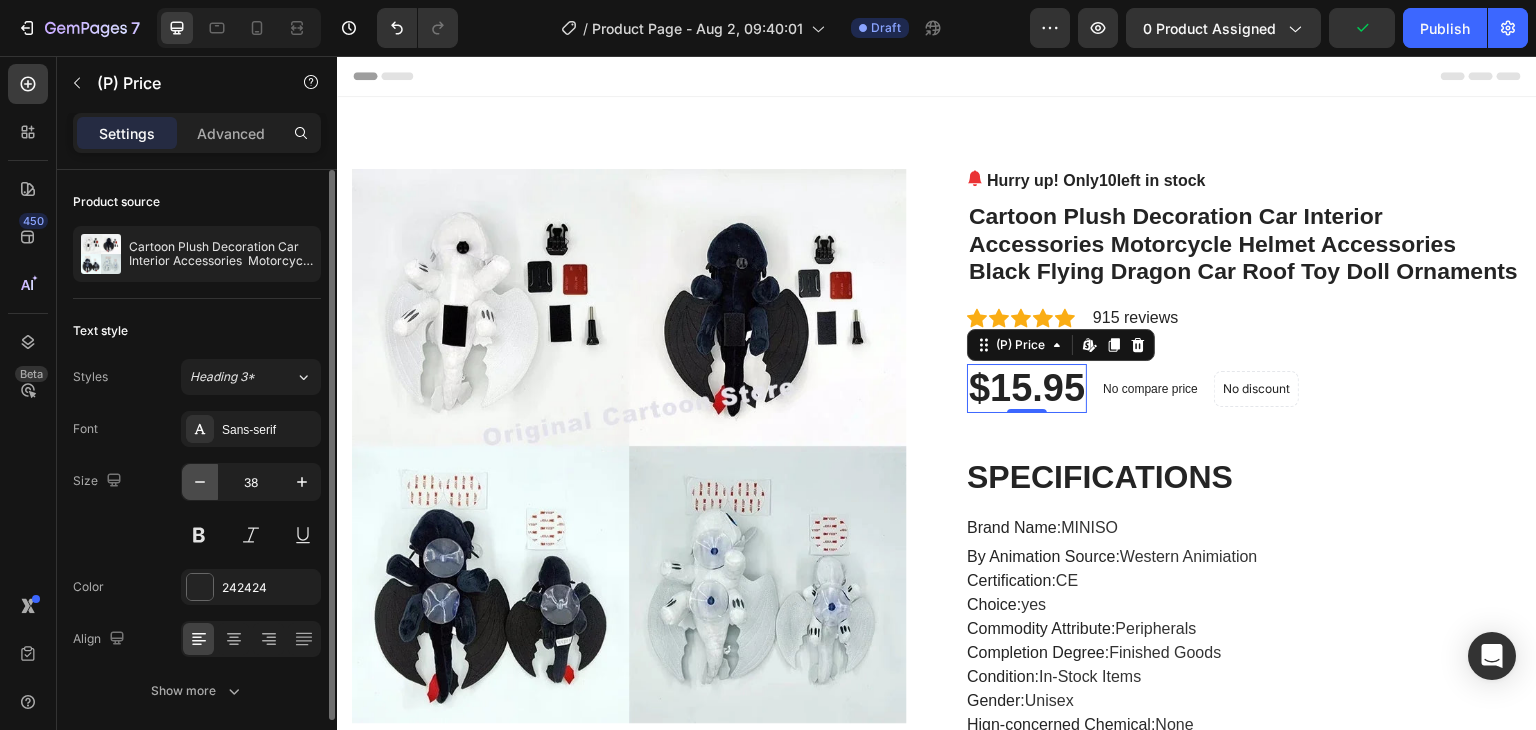 click 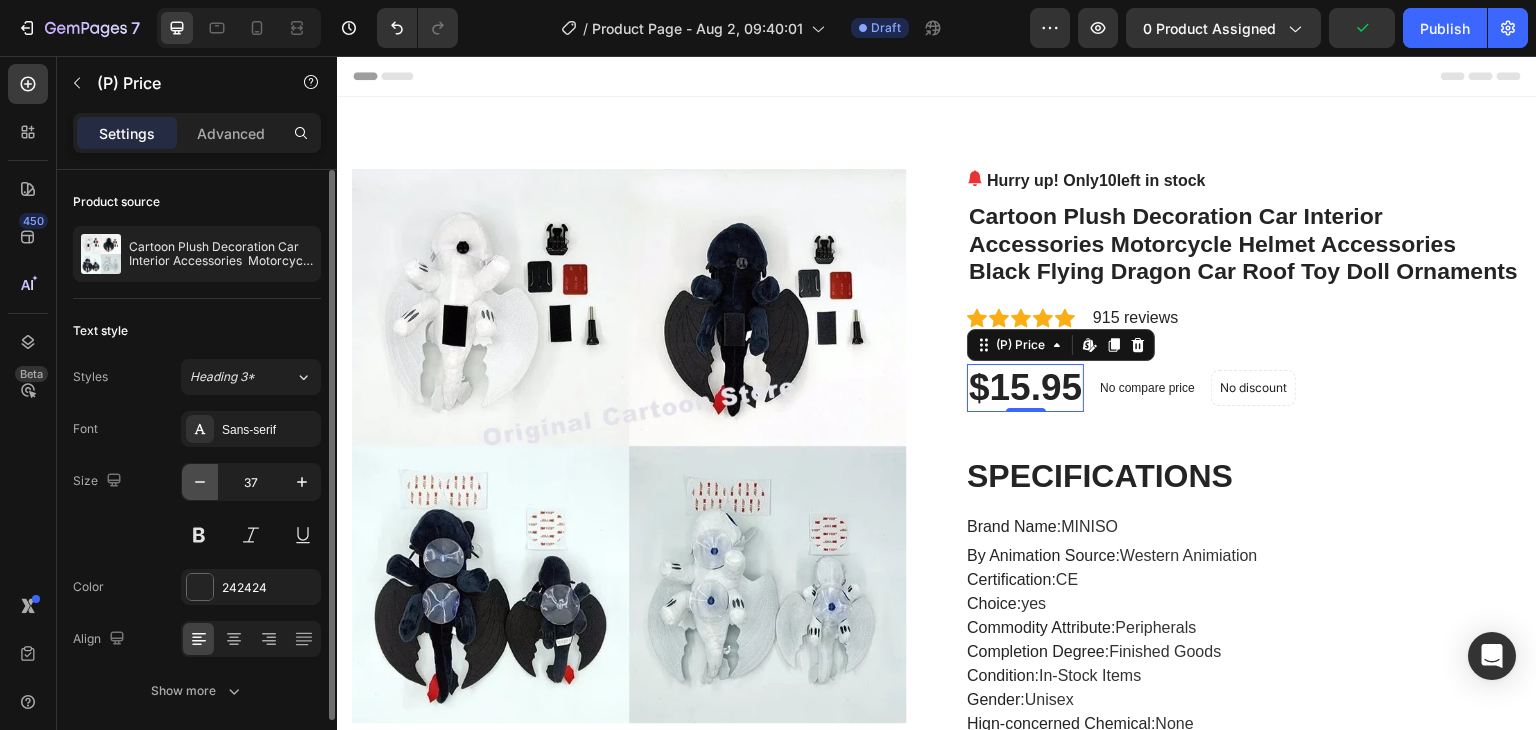 click 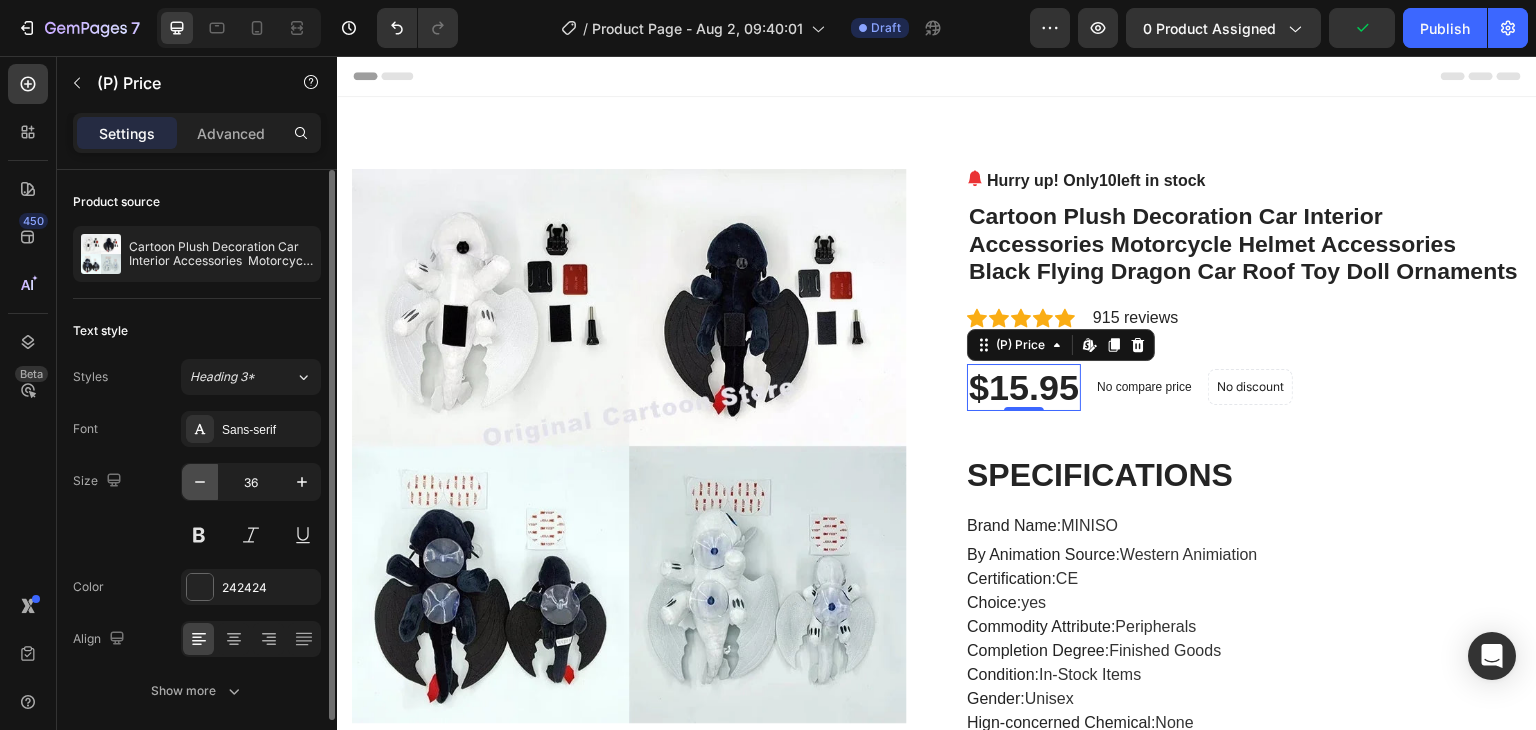 click 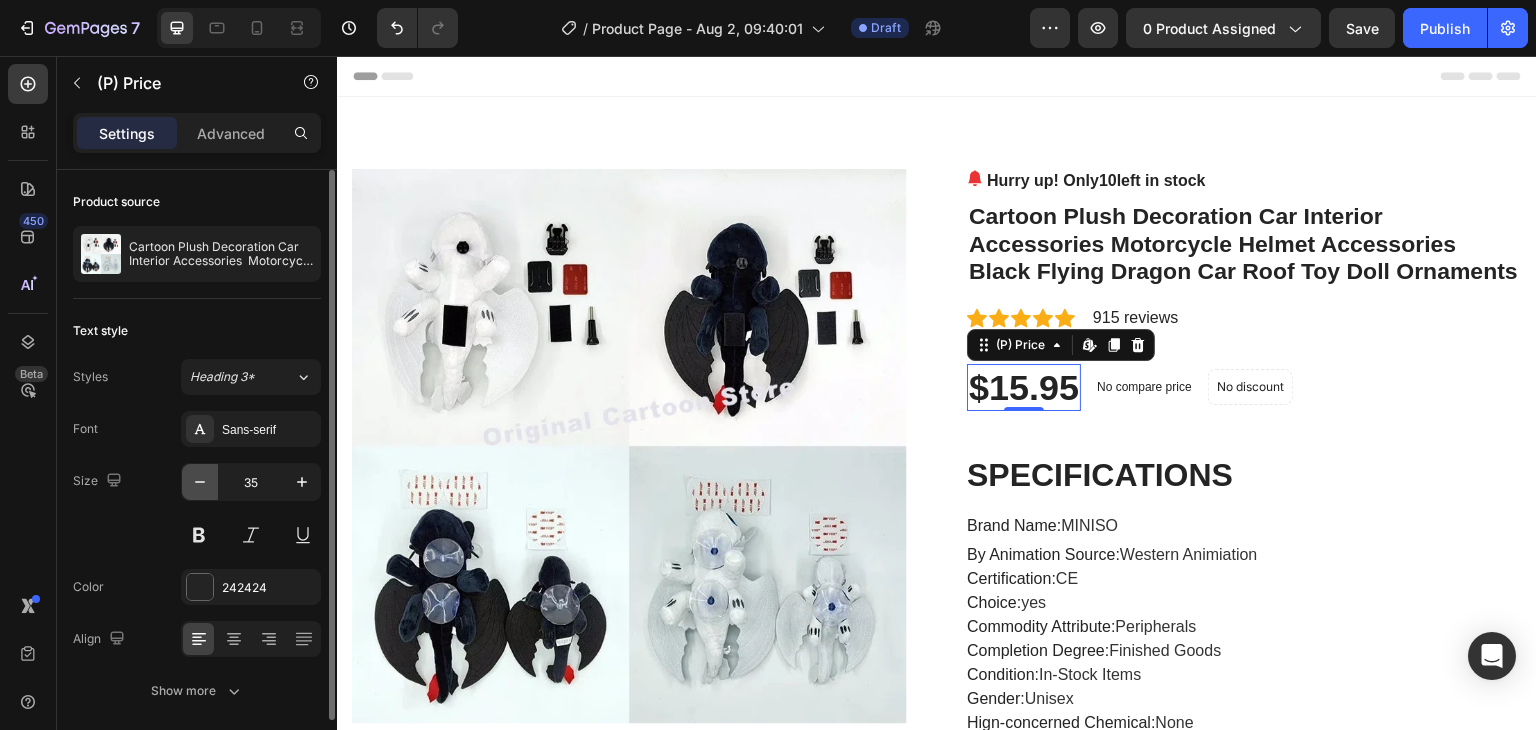 click 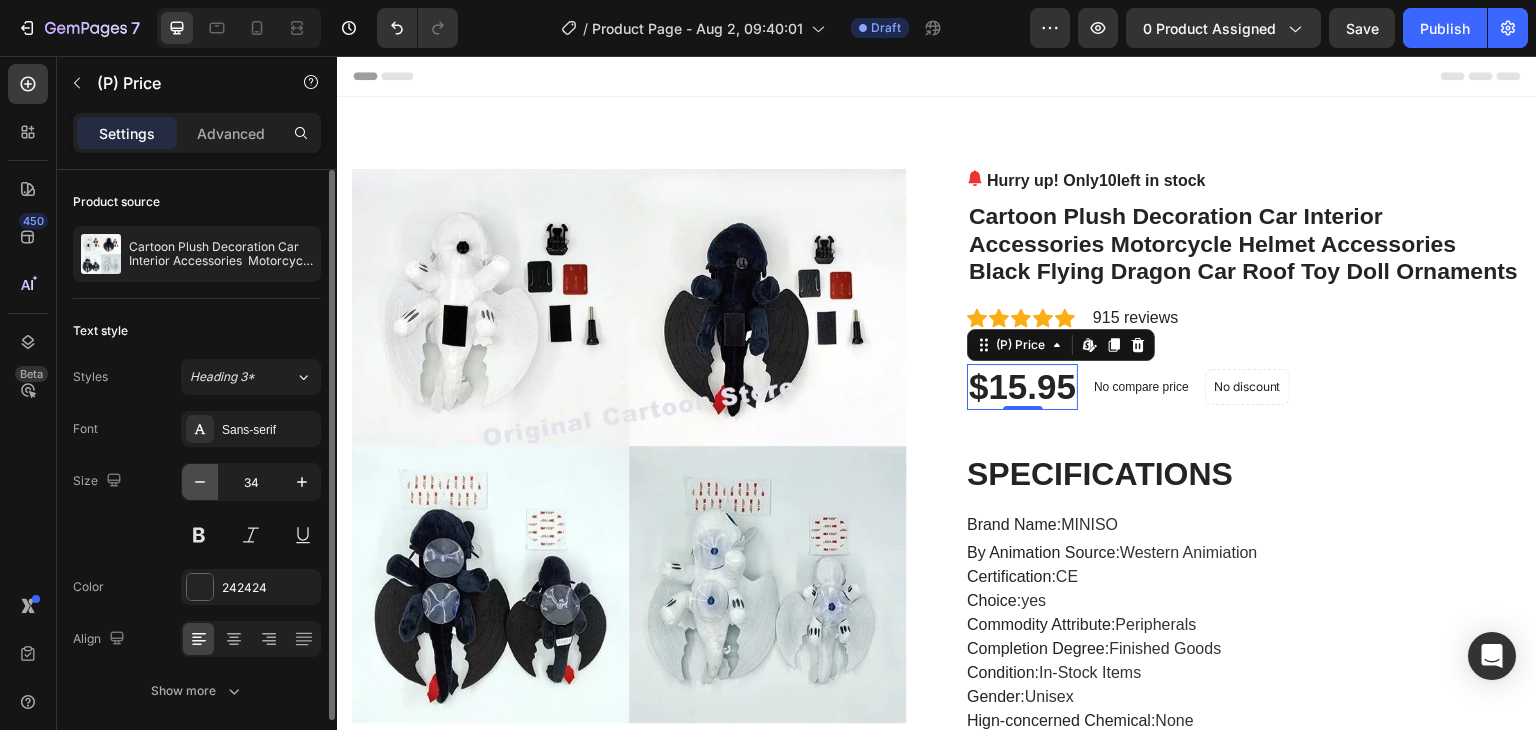 click 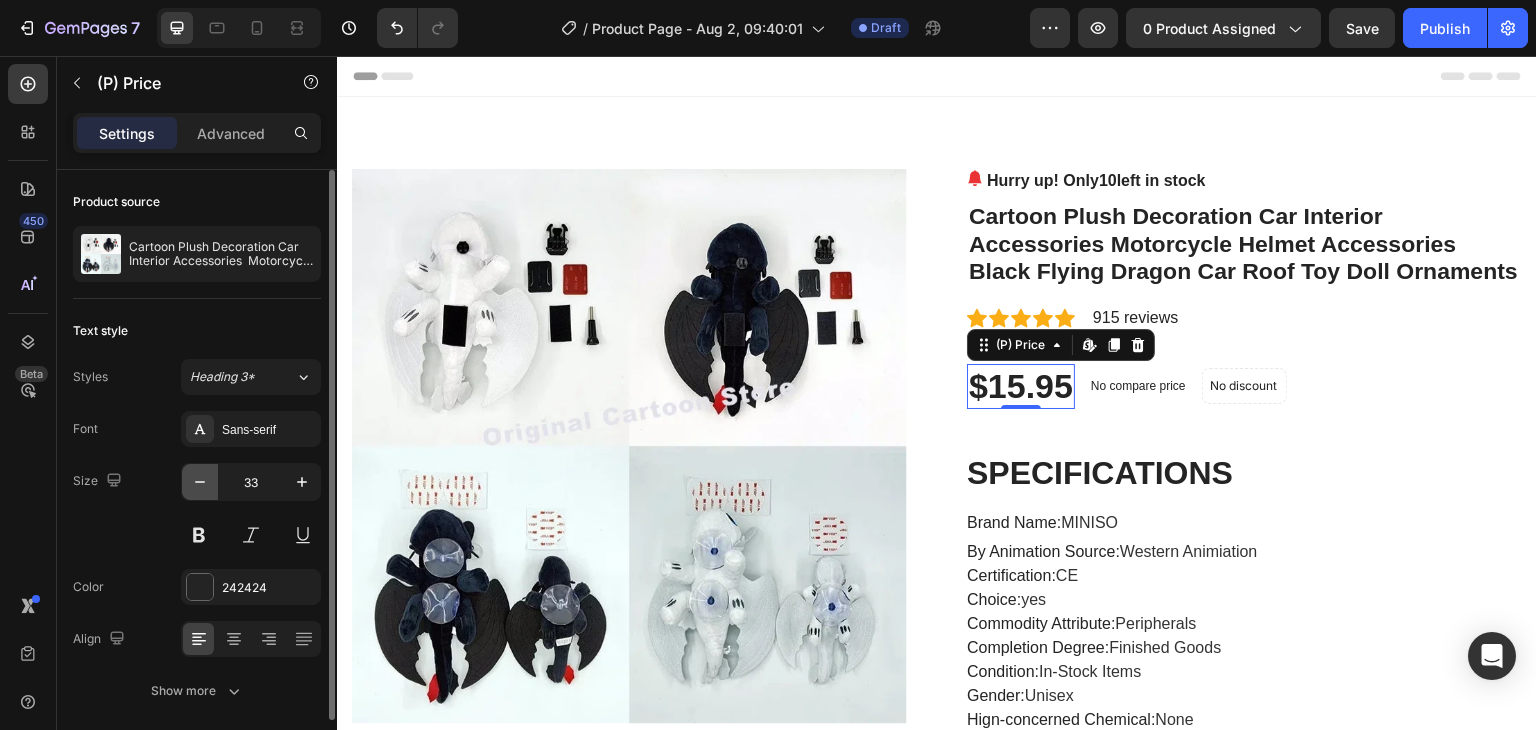 click 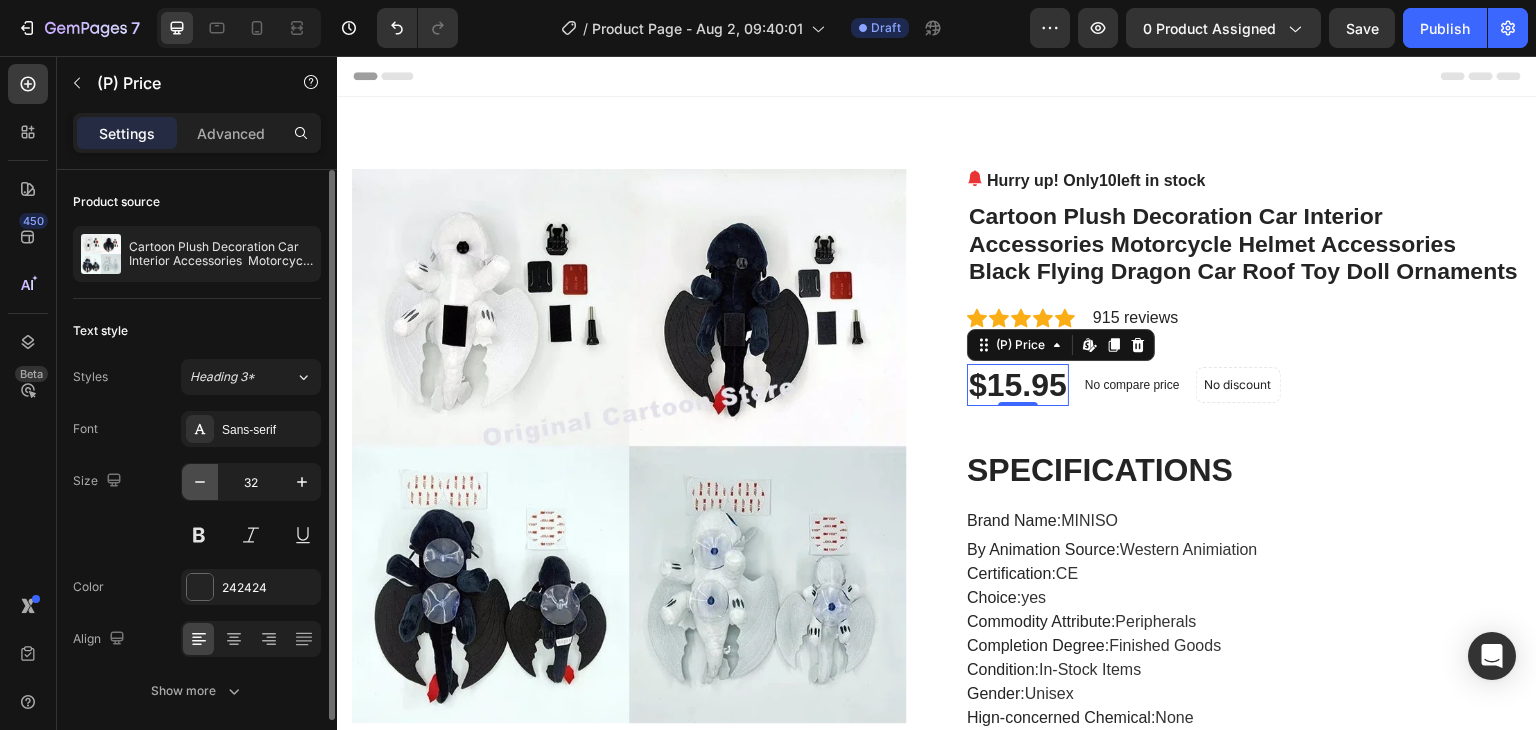 click 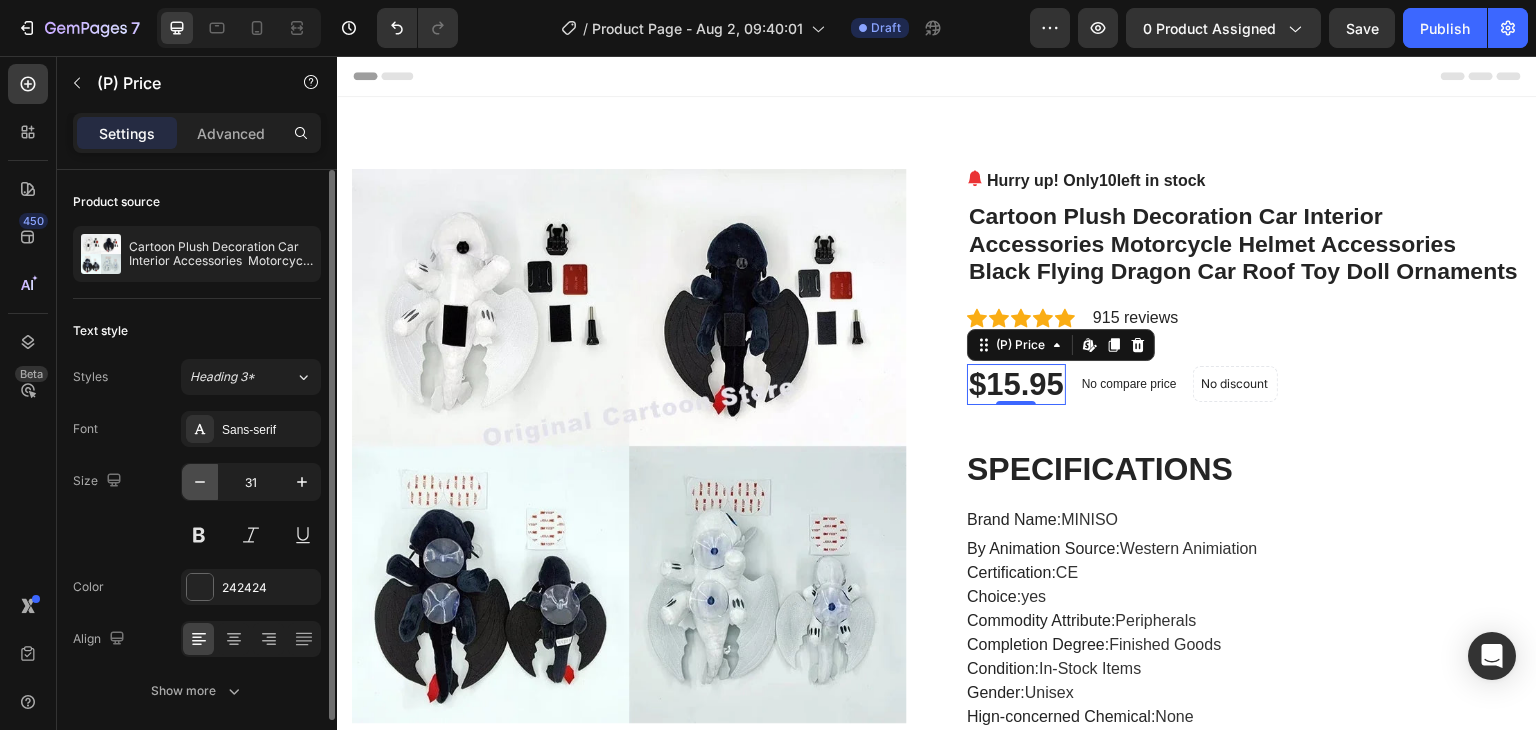 click 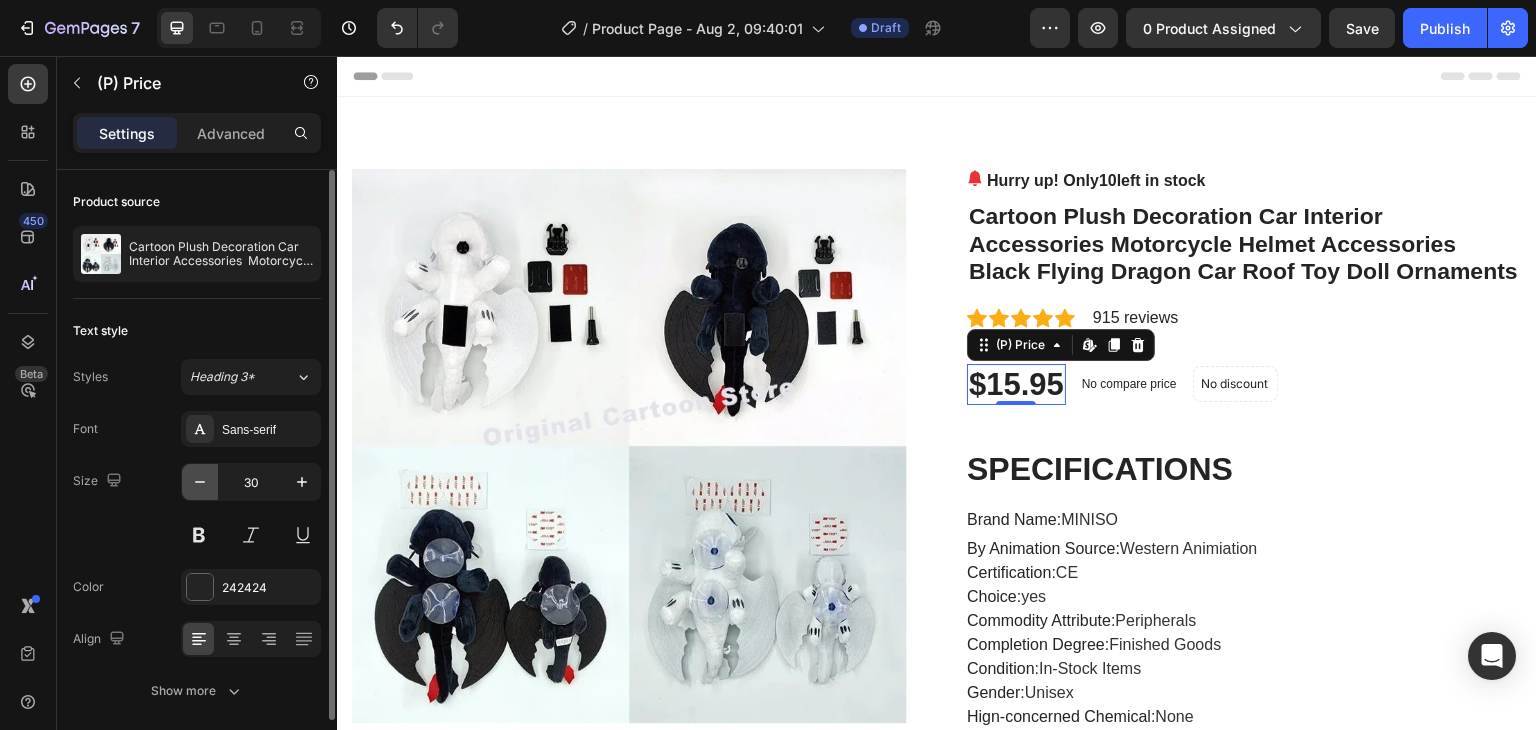 click 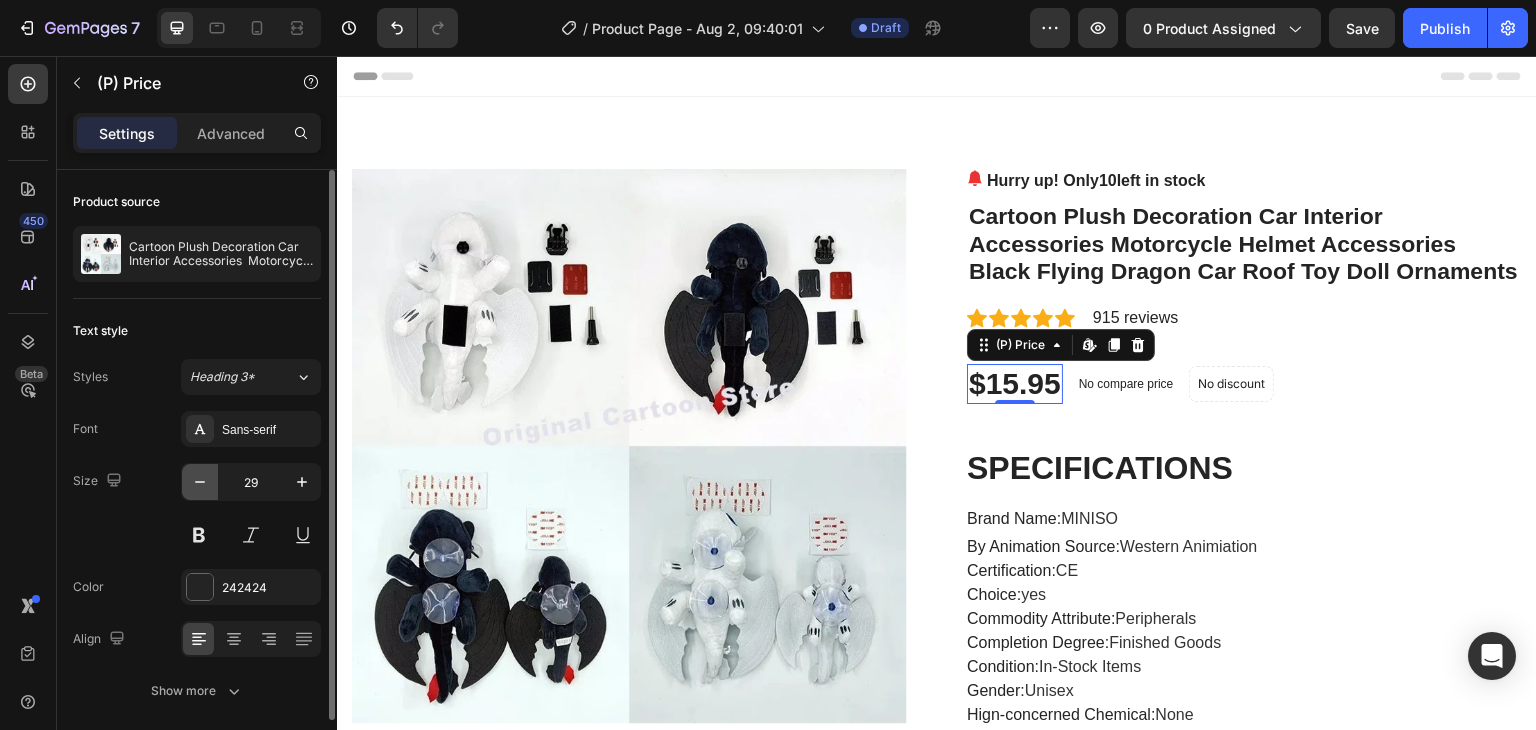 click 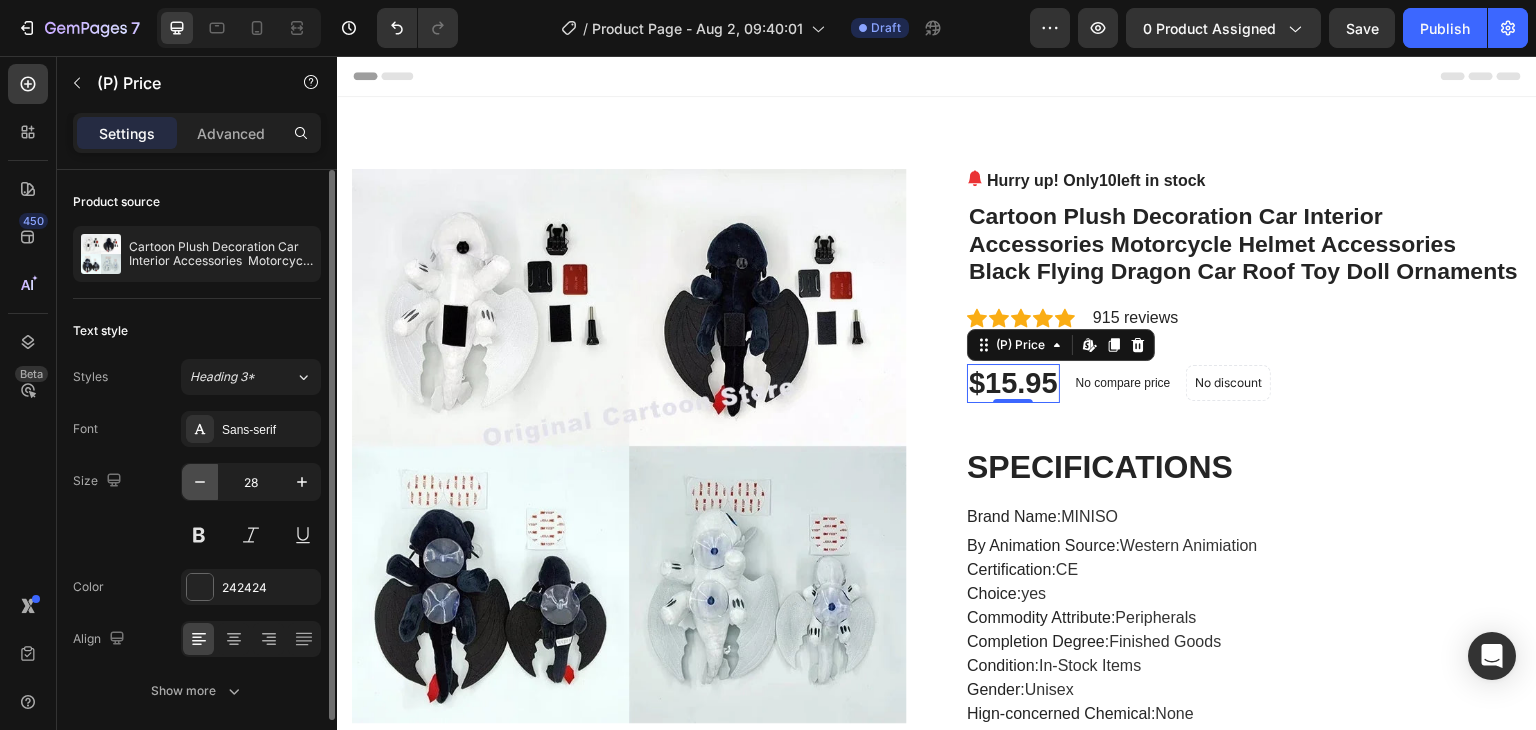 click 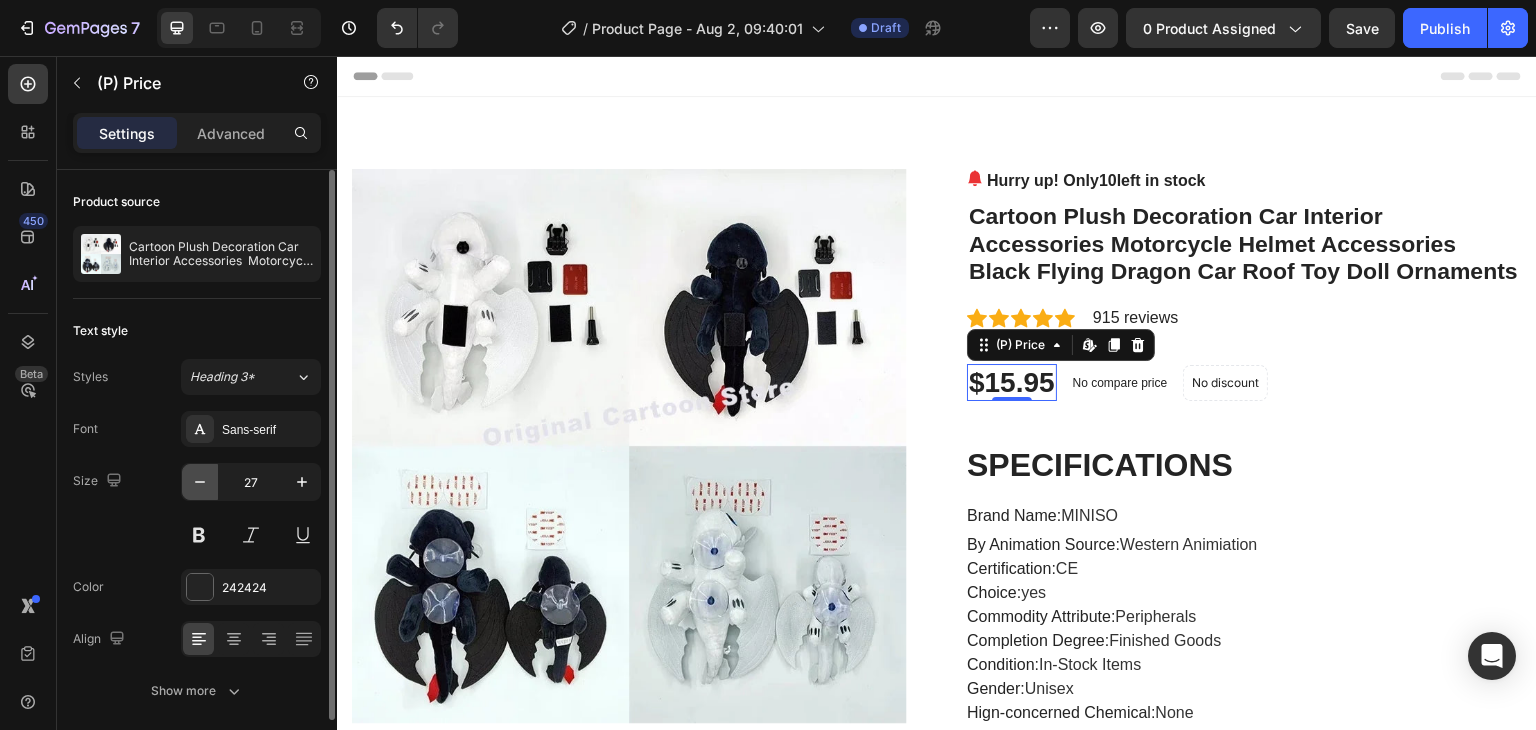 click 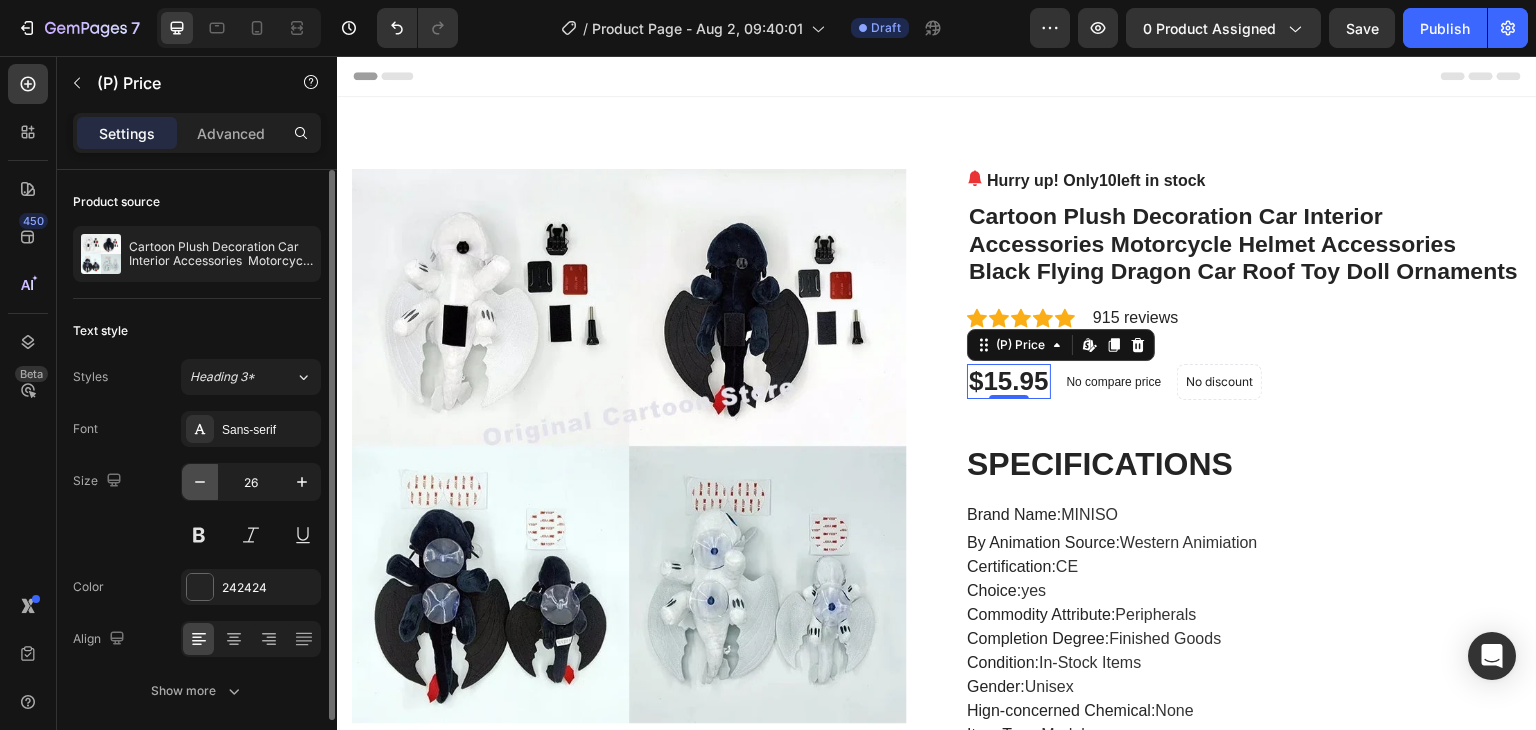 click 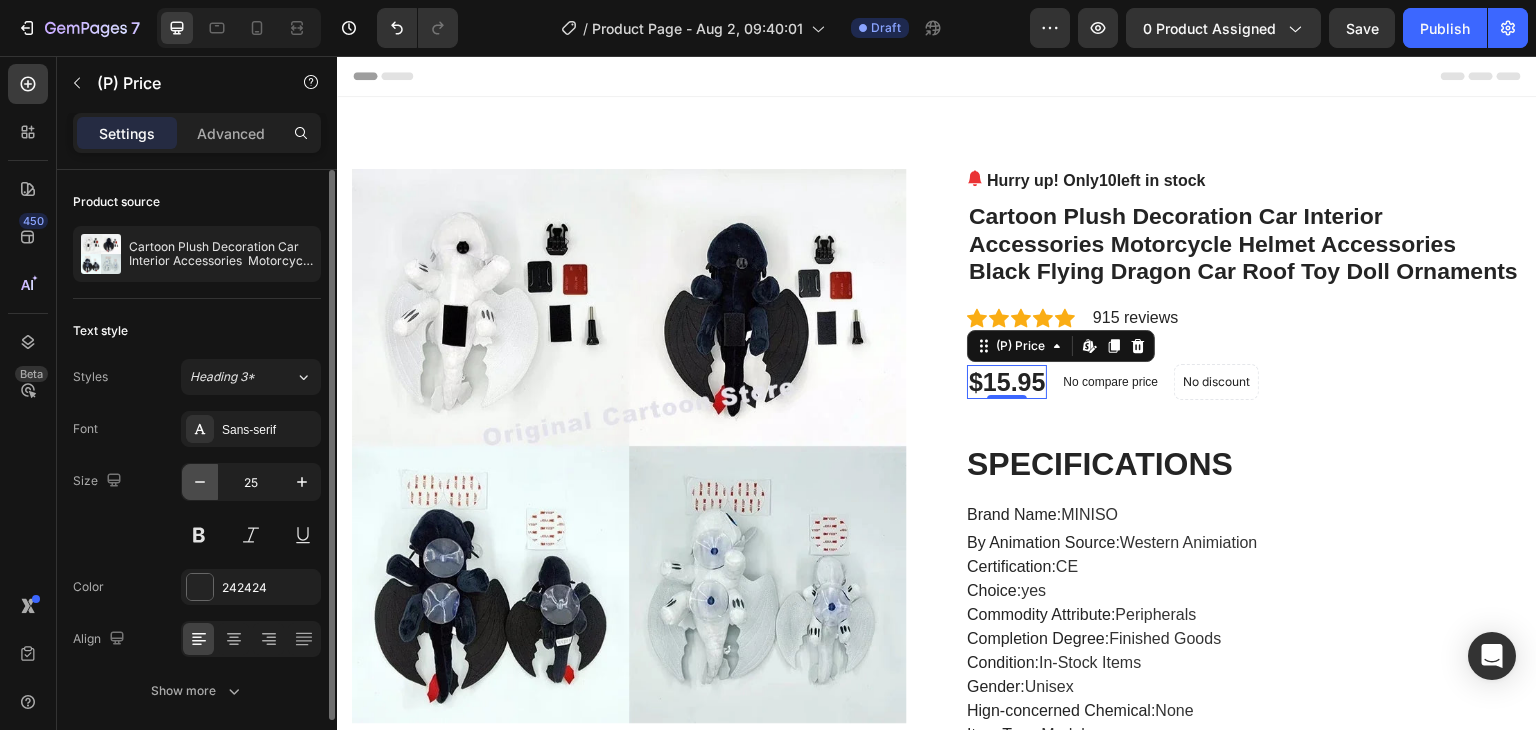 click 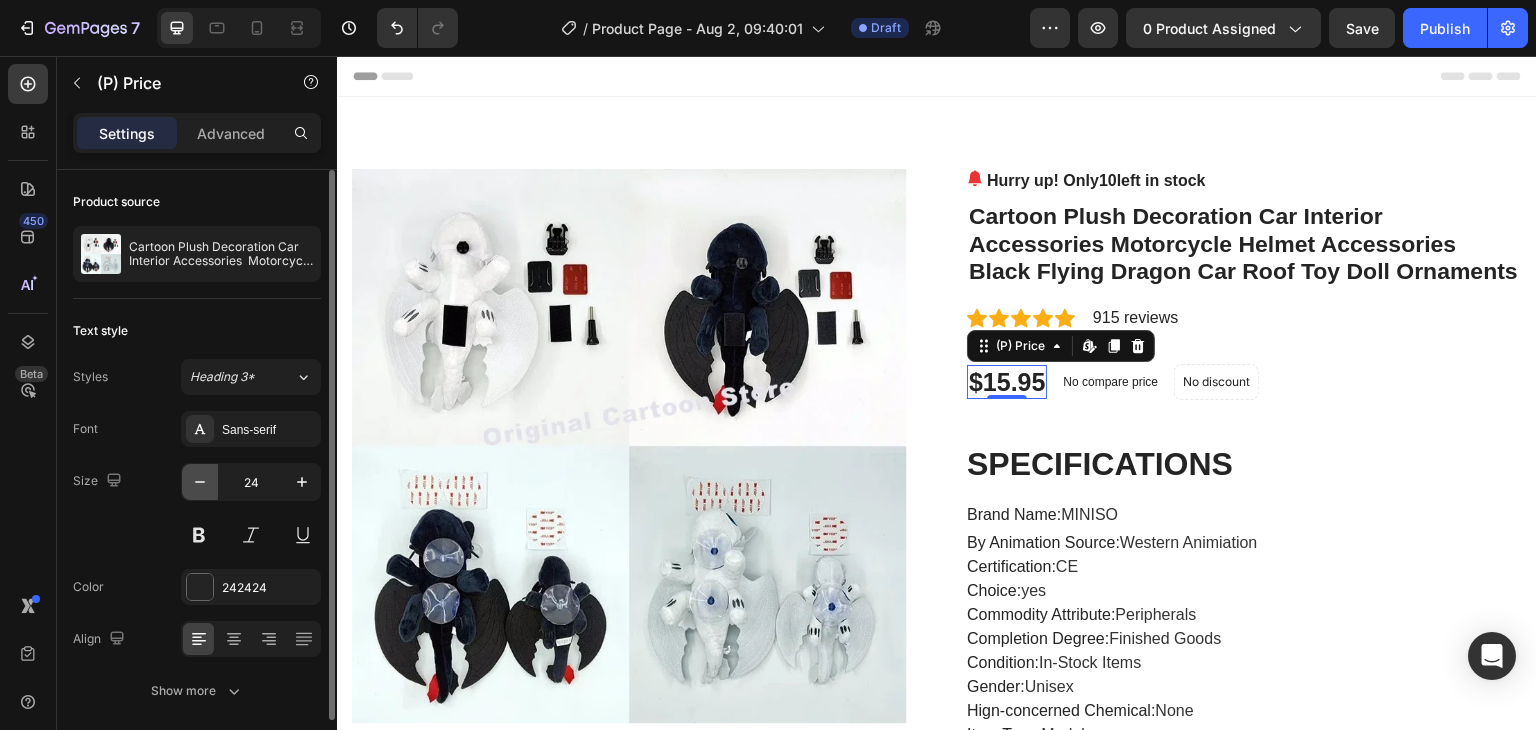 click 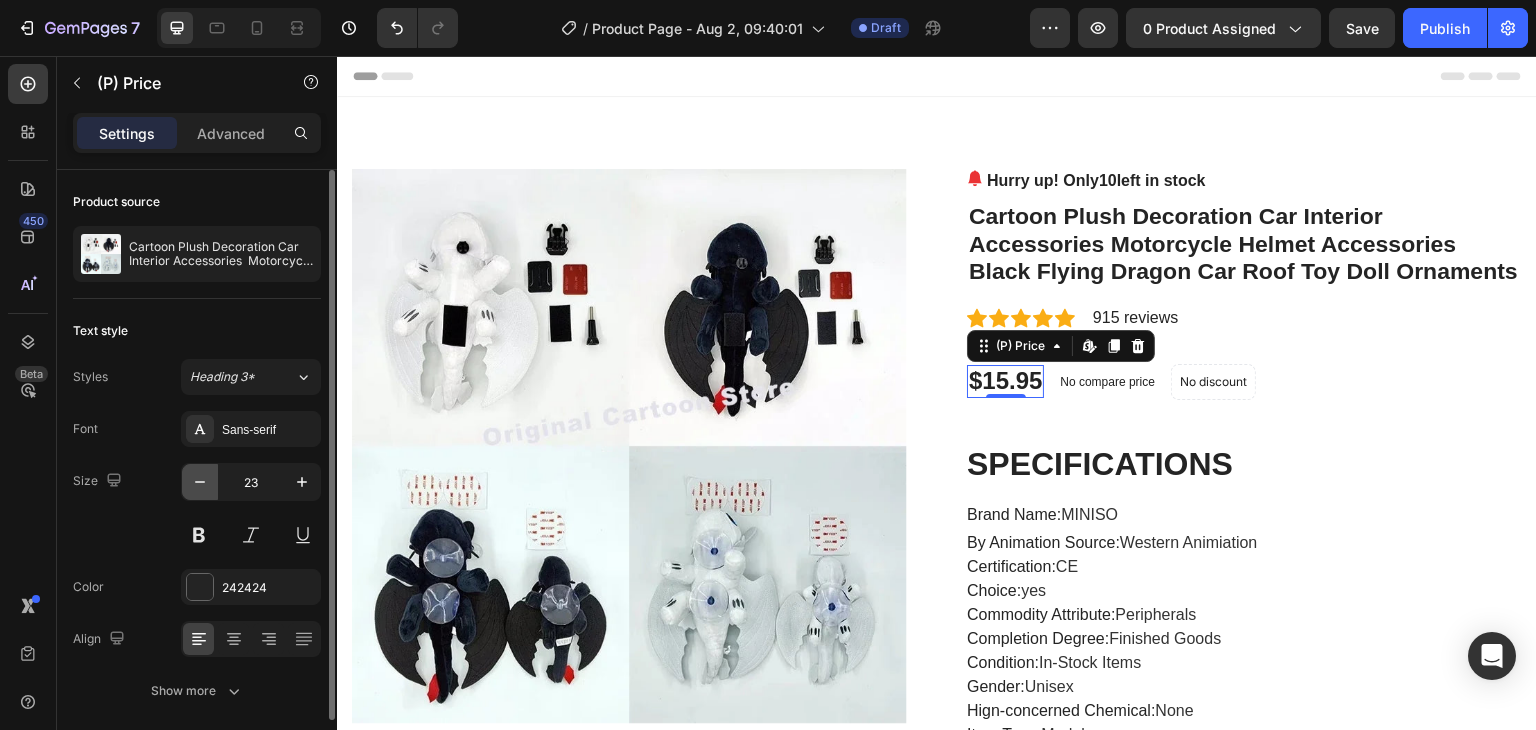 click 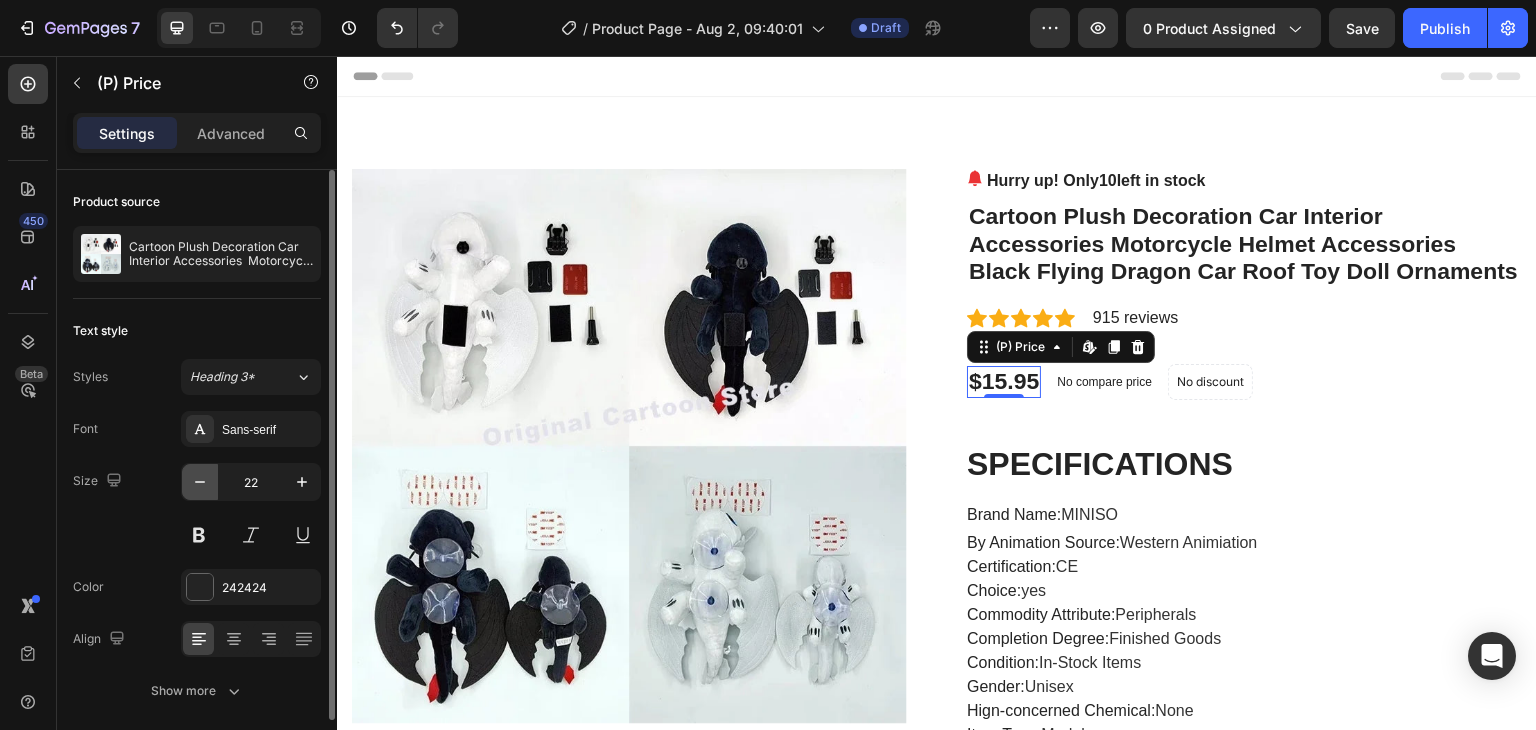 click 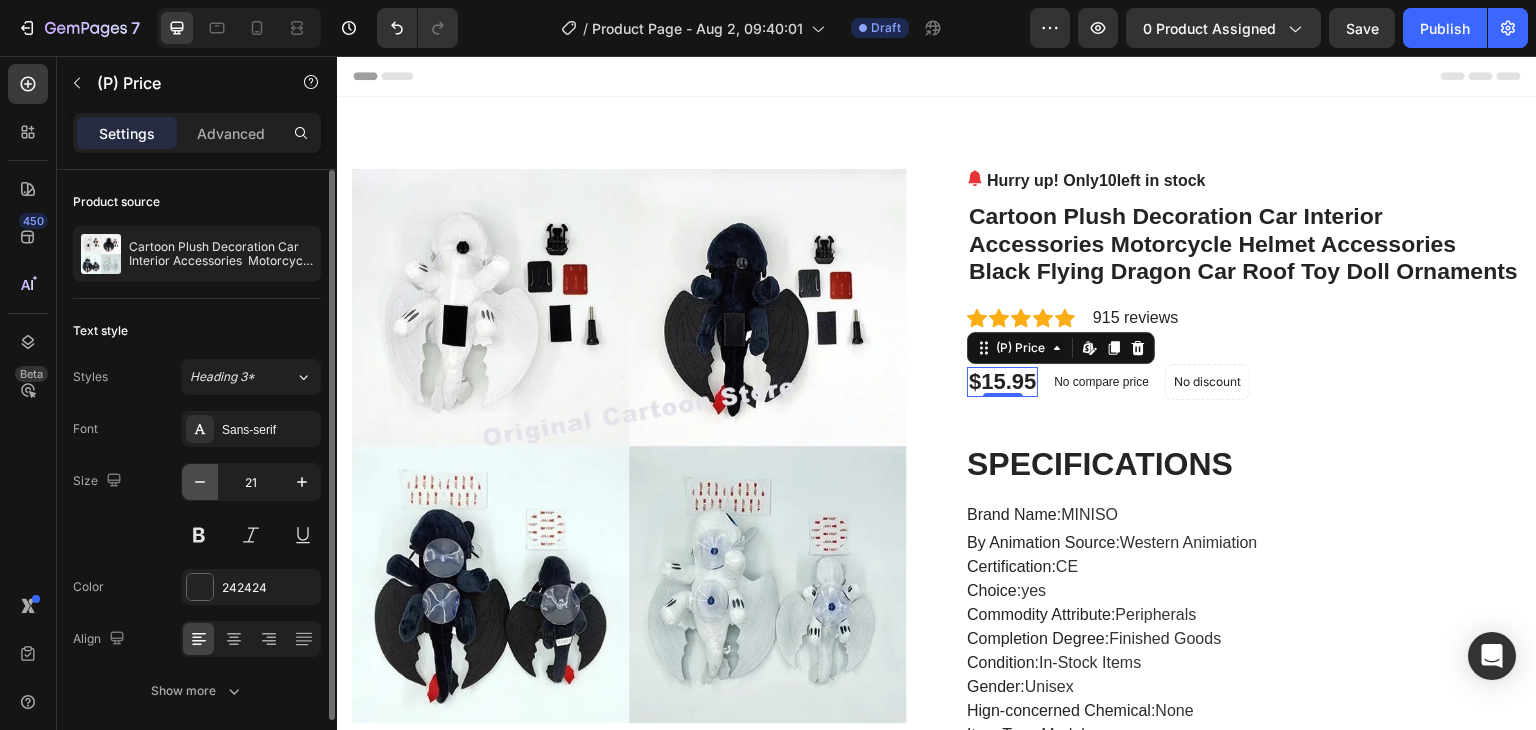 click 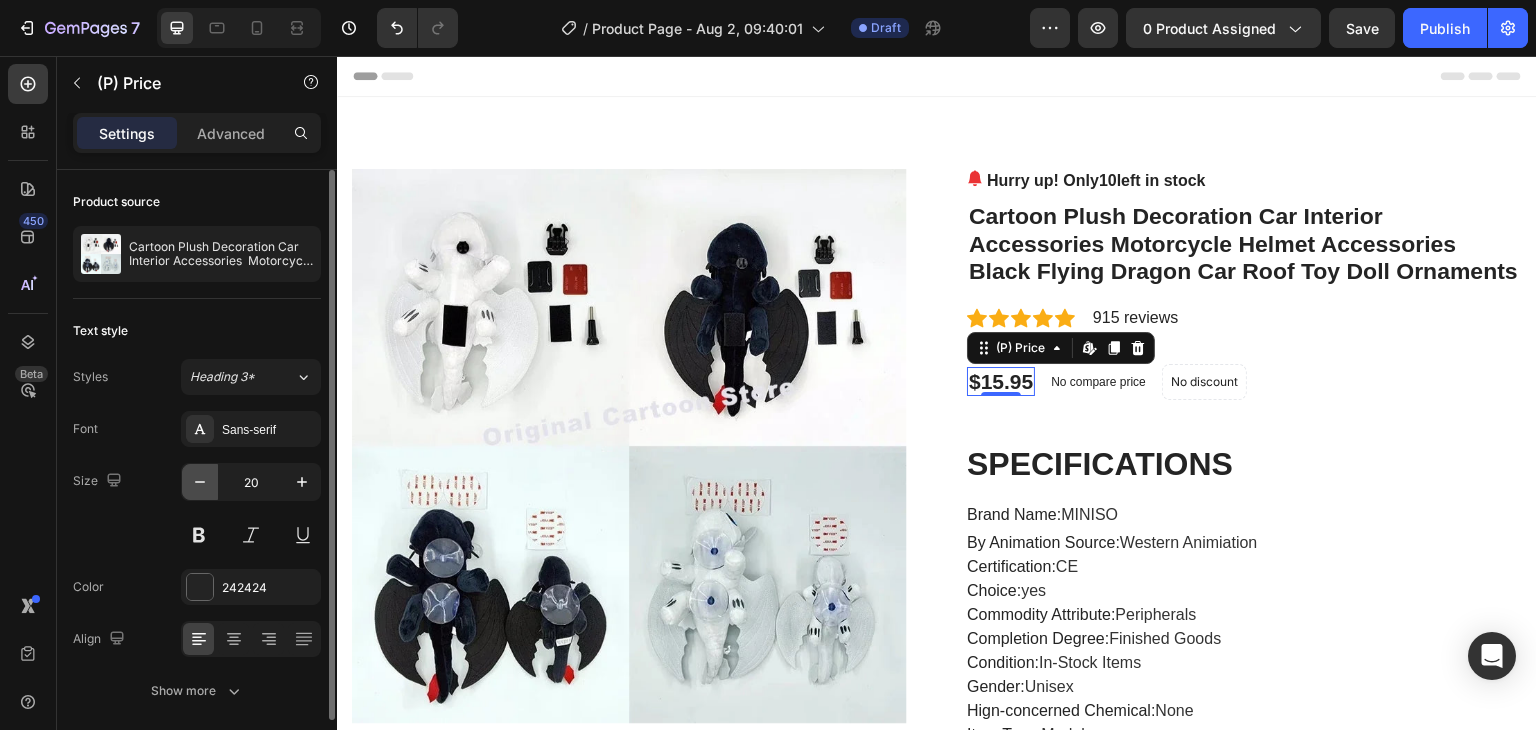 click 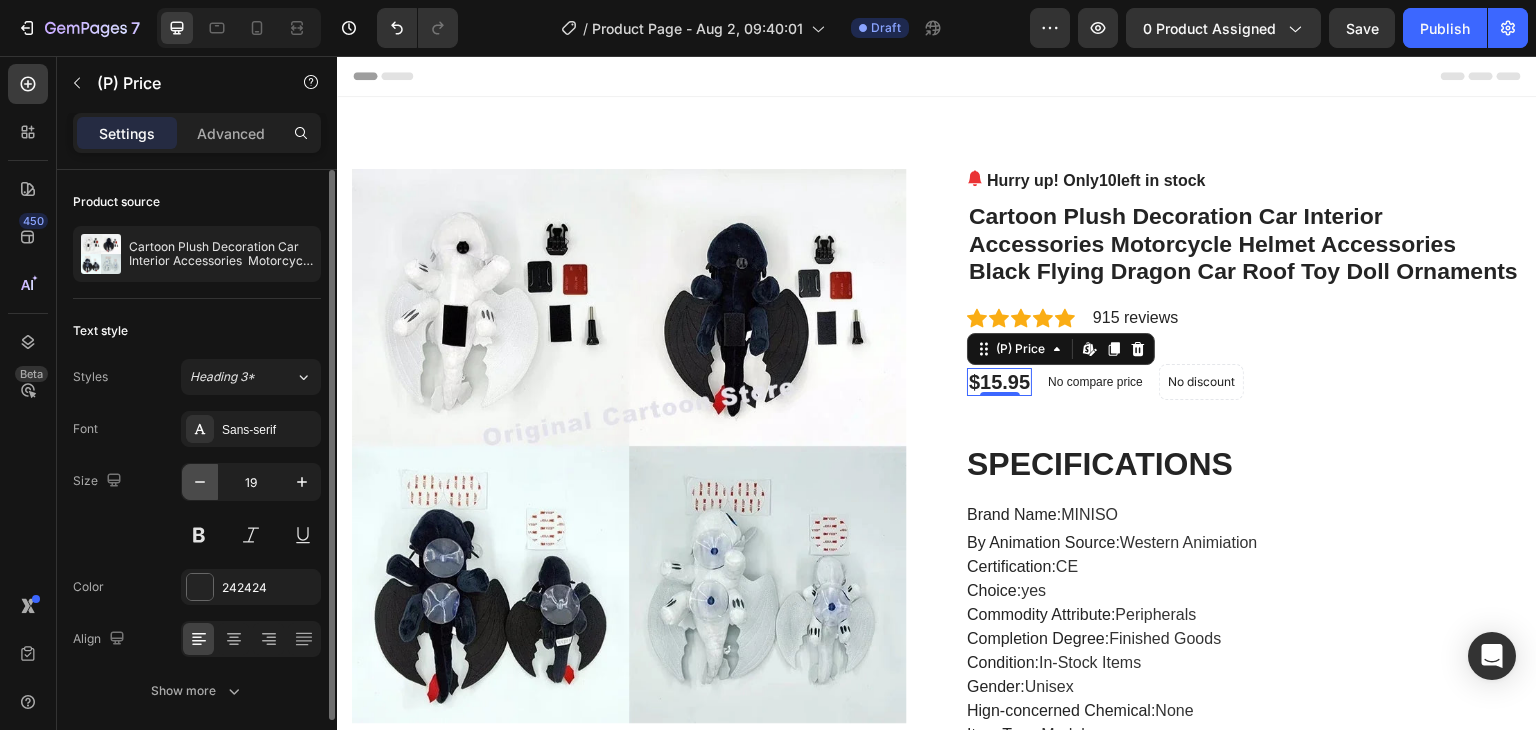 click 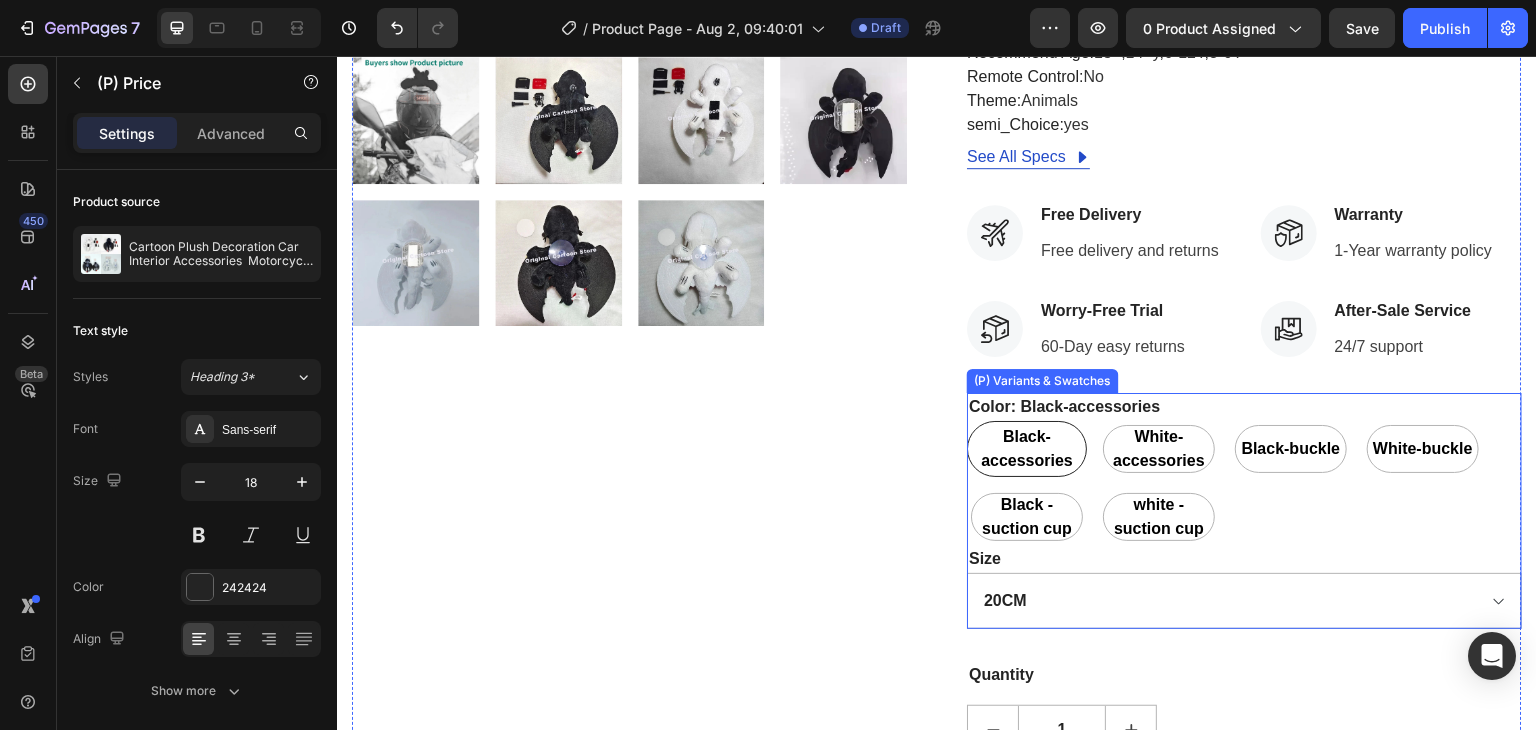 scroll, scrollTop: 700, scrollLeft: 0, axis: vertical 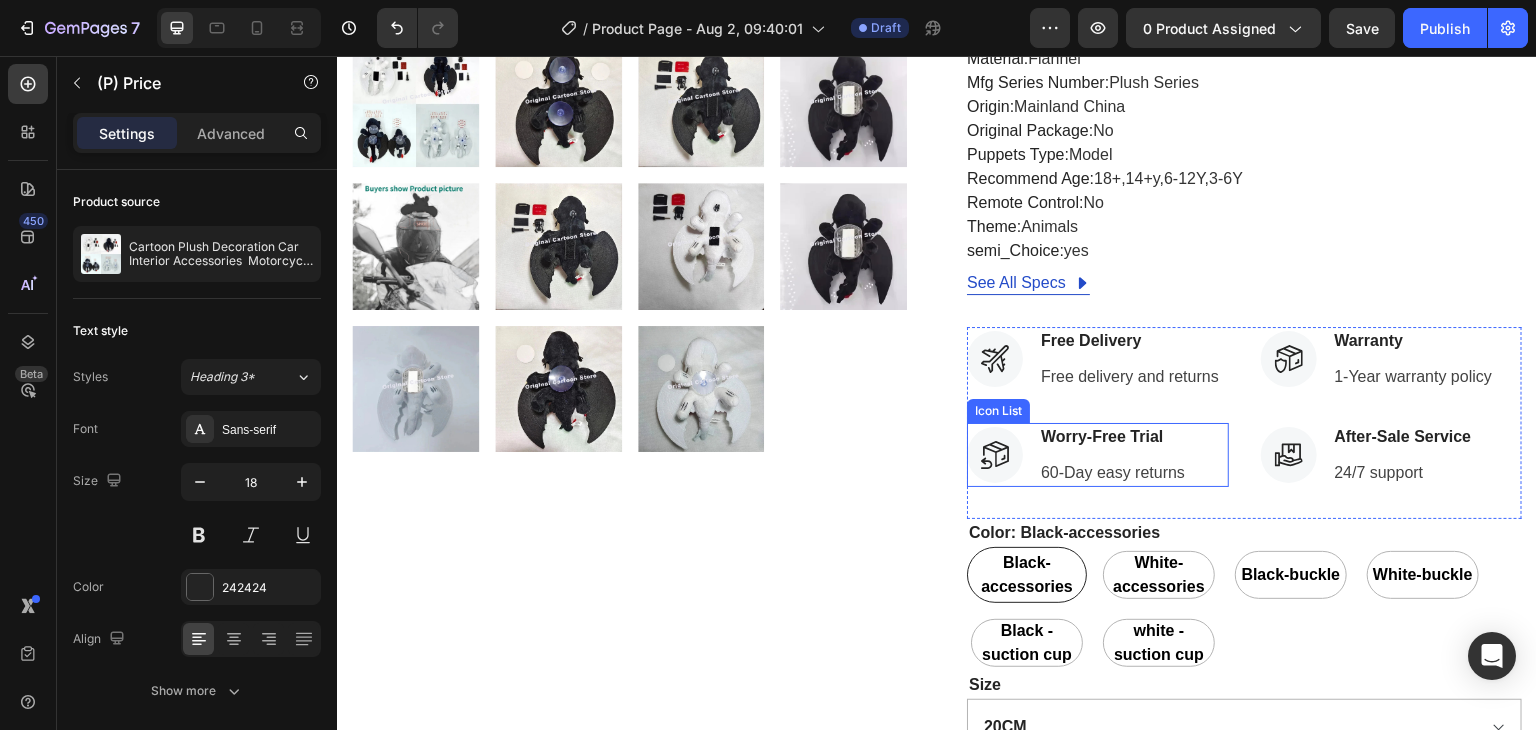 click on "Icon Free Delivery Text block Free delivery and returns Text block Icon List
Icon Worry-Free Trial Text block 60-Day easy returns Text block Icon List
Icon Warranty Text block 1-Year warranty policy Text block Icon List
Icon After-Sale Service Text block 24/7 support Text block Icon List Row" at bounding box center [1244, 423] 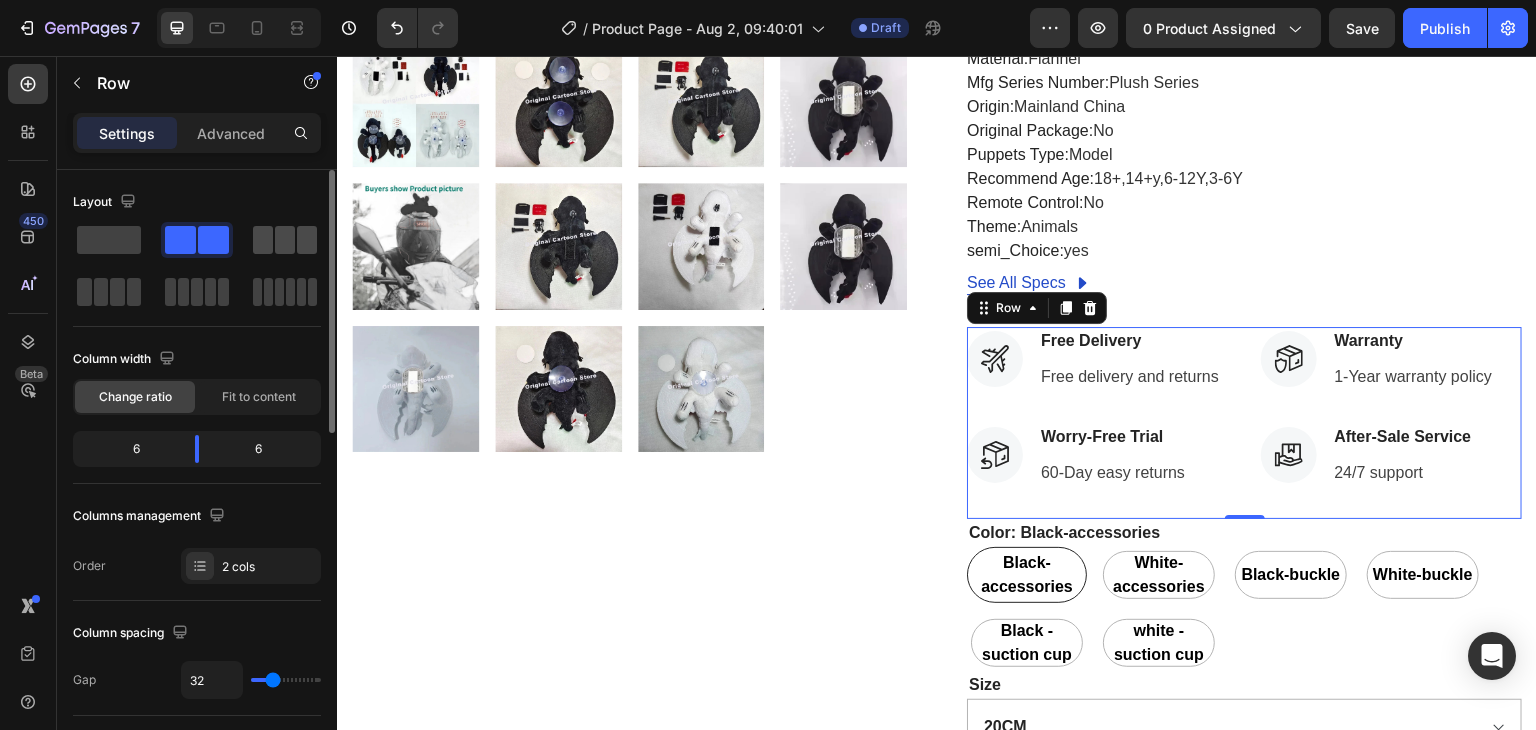 click 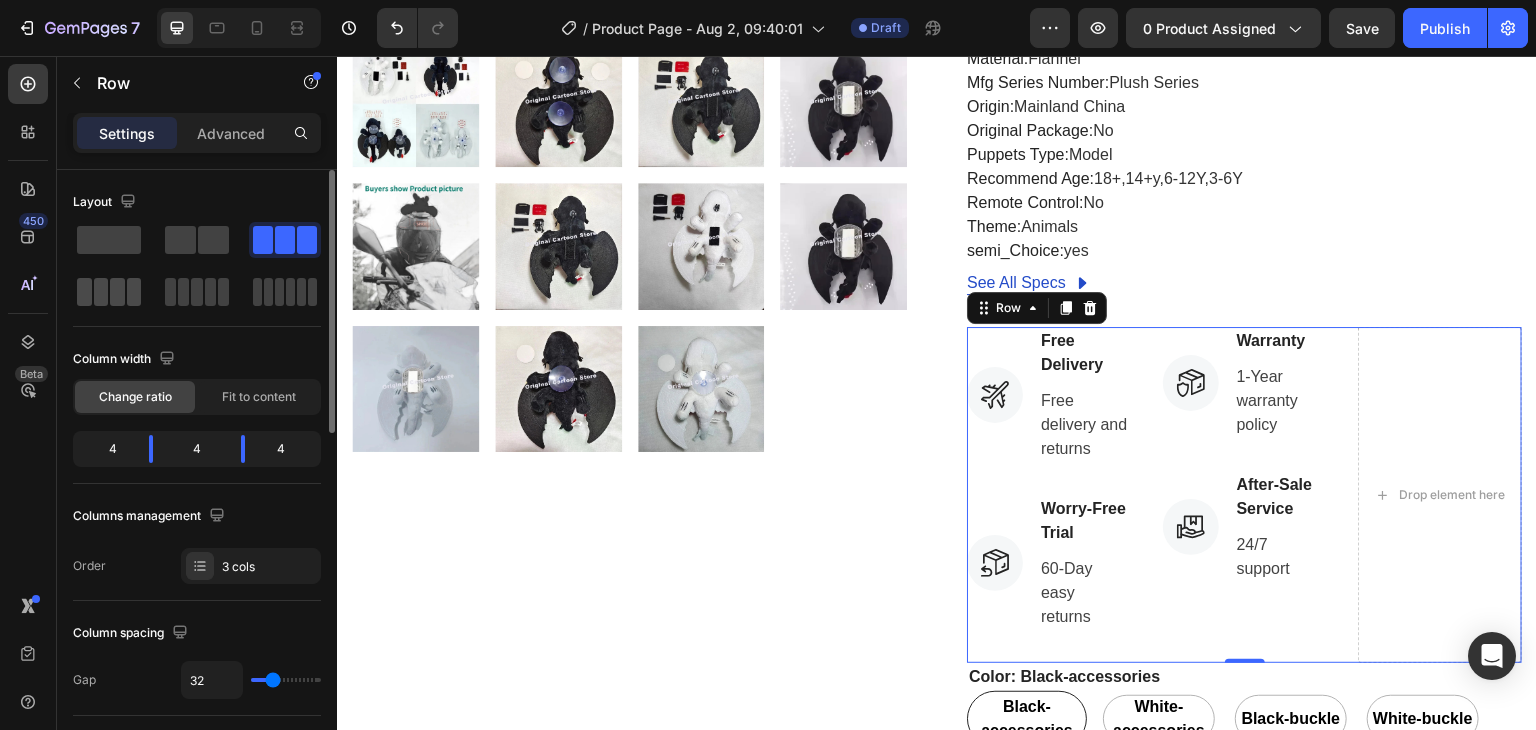 click 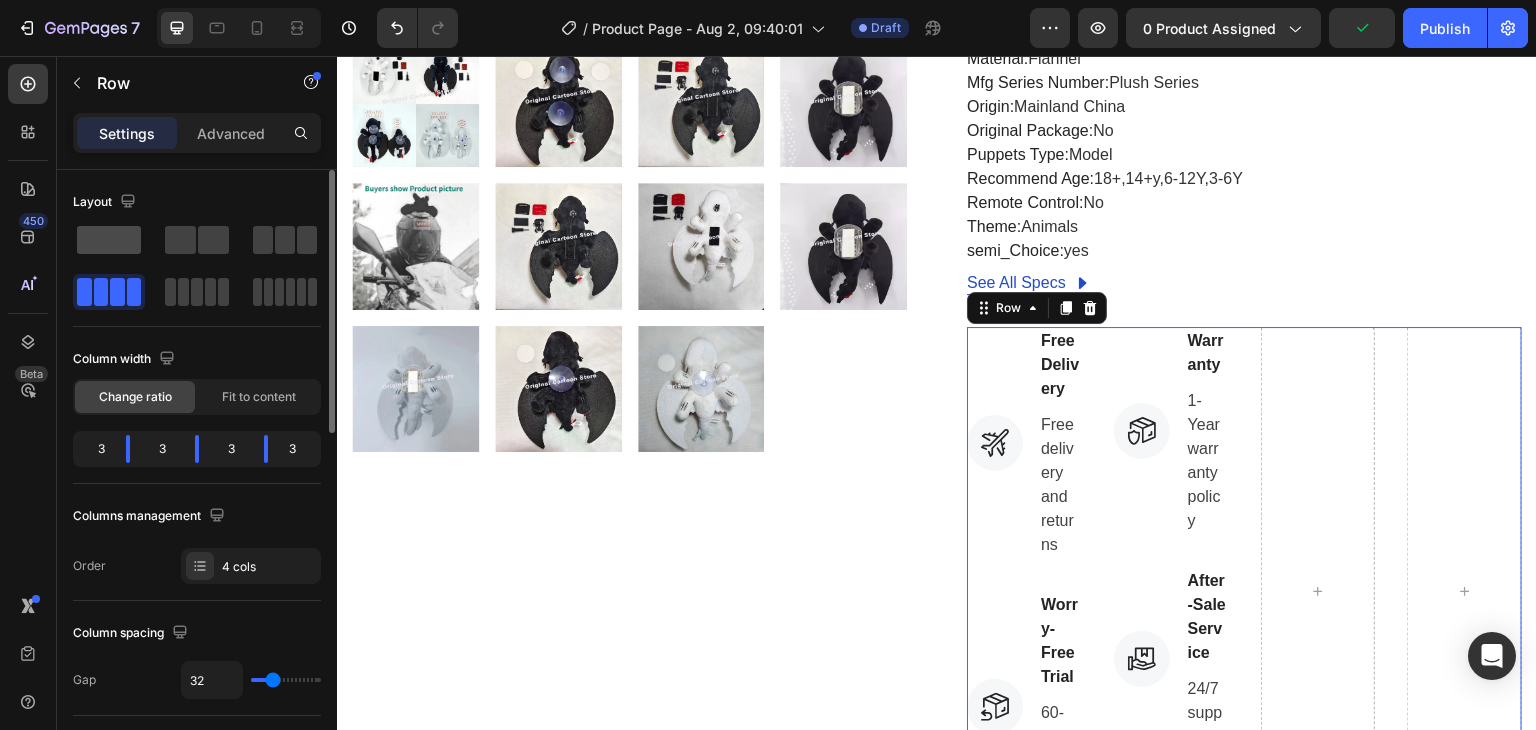 click 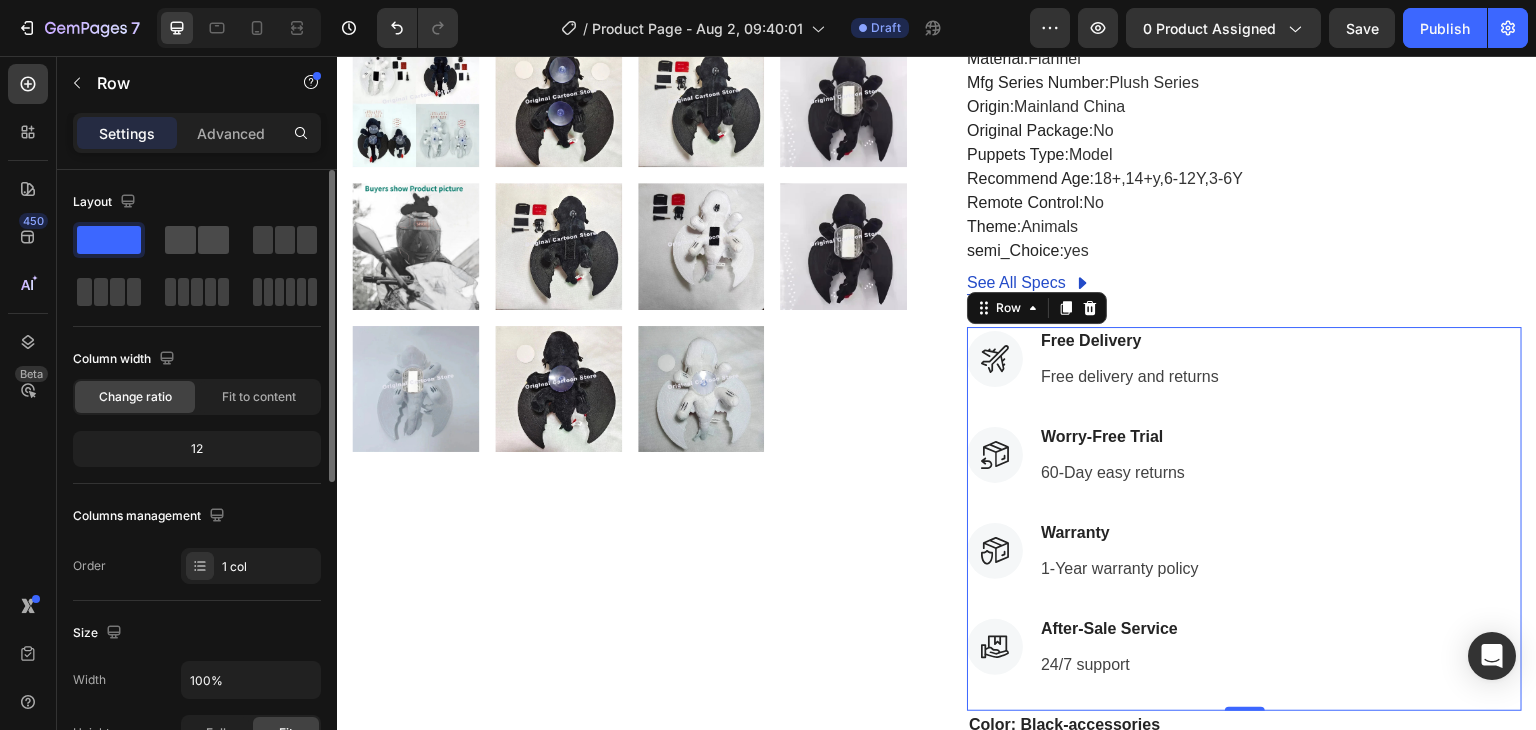 click 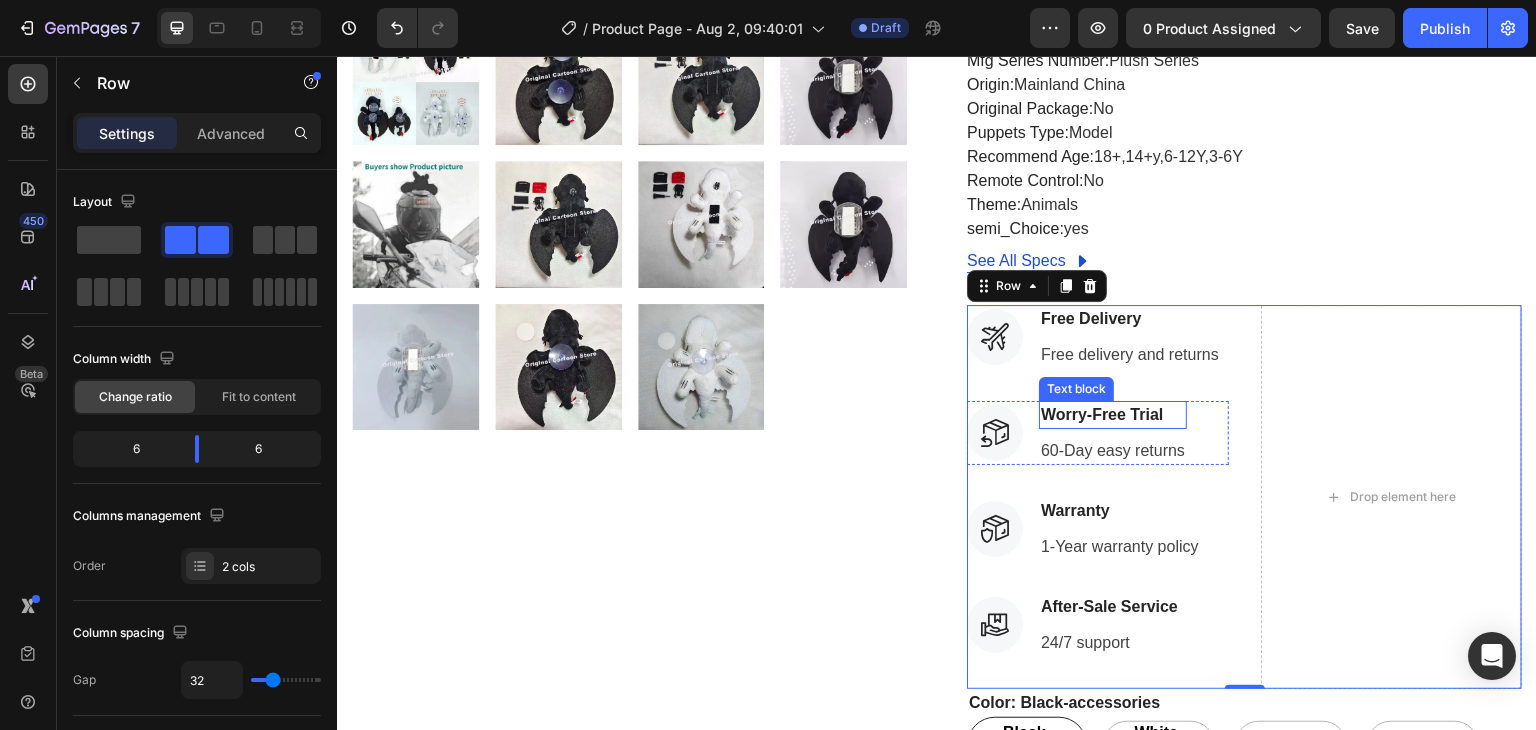 scroll, scrollTop: 700, scrollLeft: 0, axis: vertical 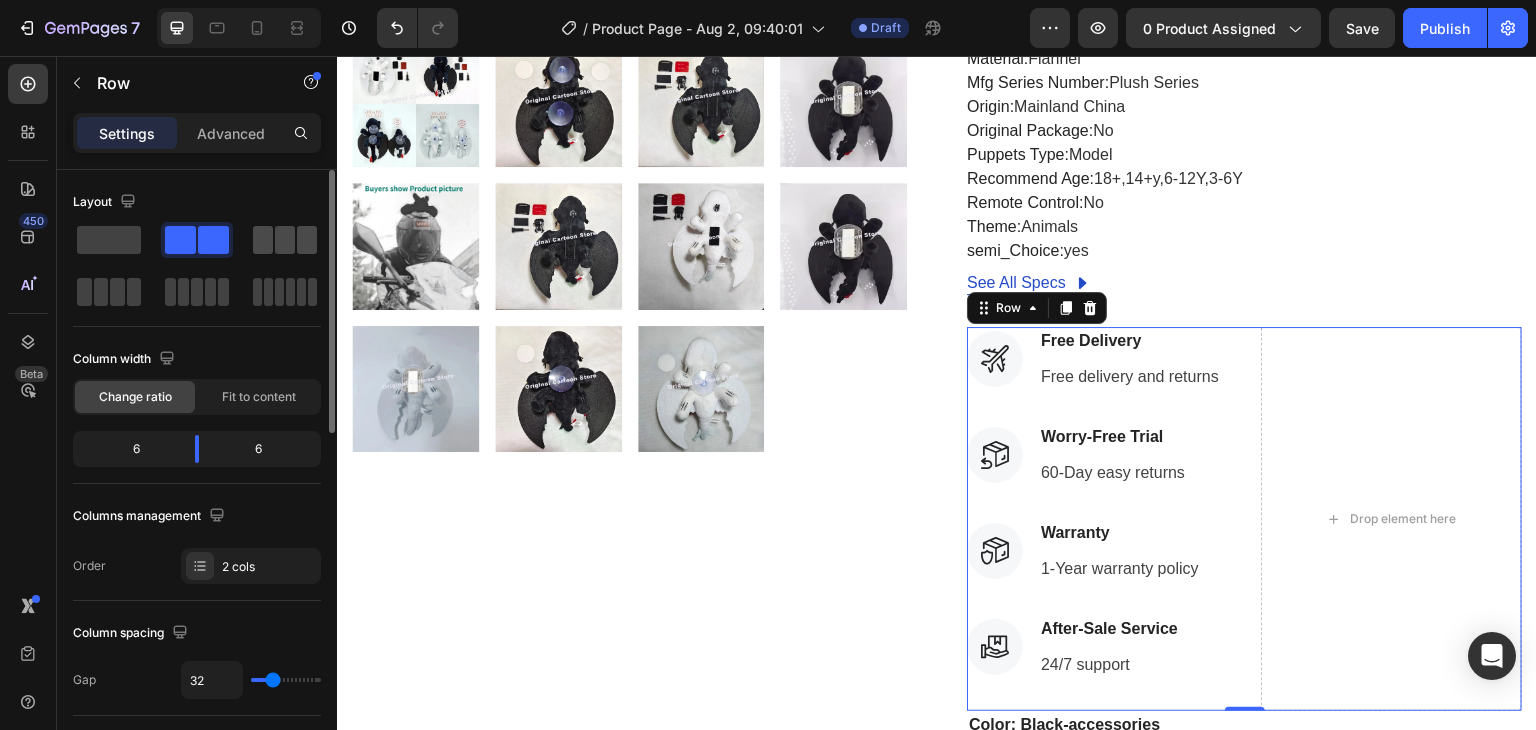 click 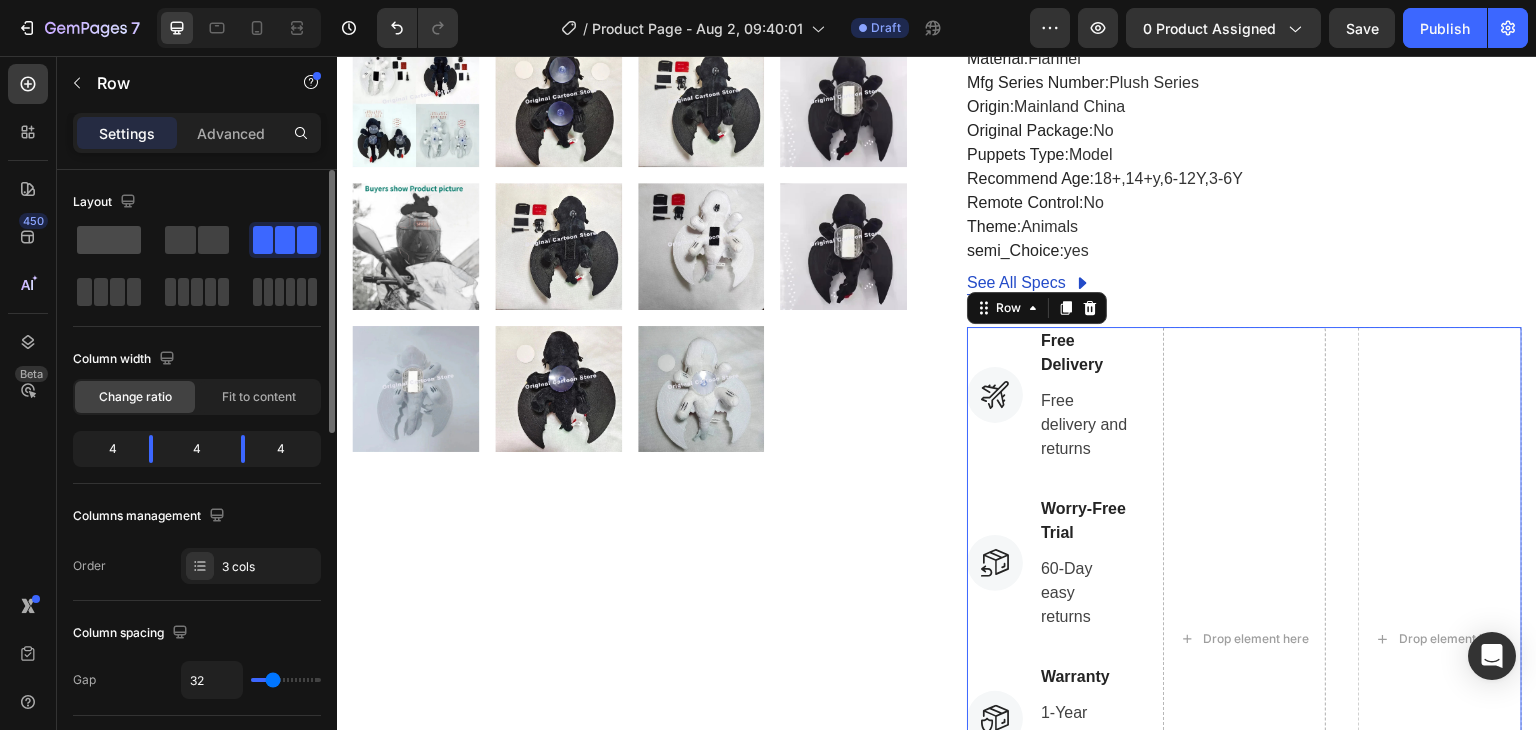 click 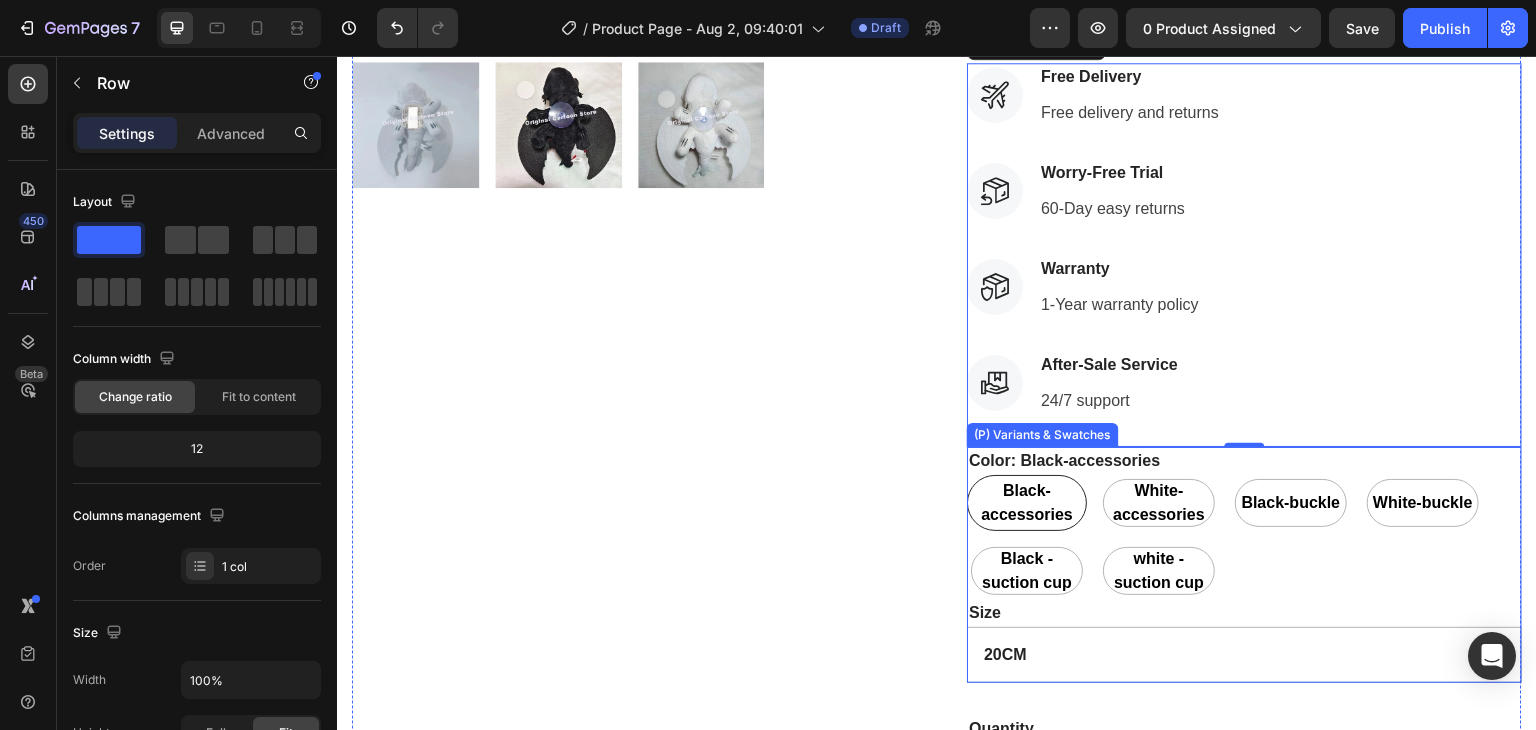 scroll, scrollTop: 800, scrollLeft: 0, axis: vertical 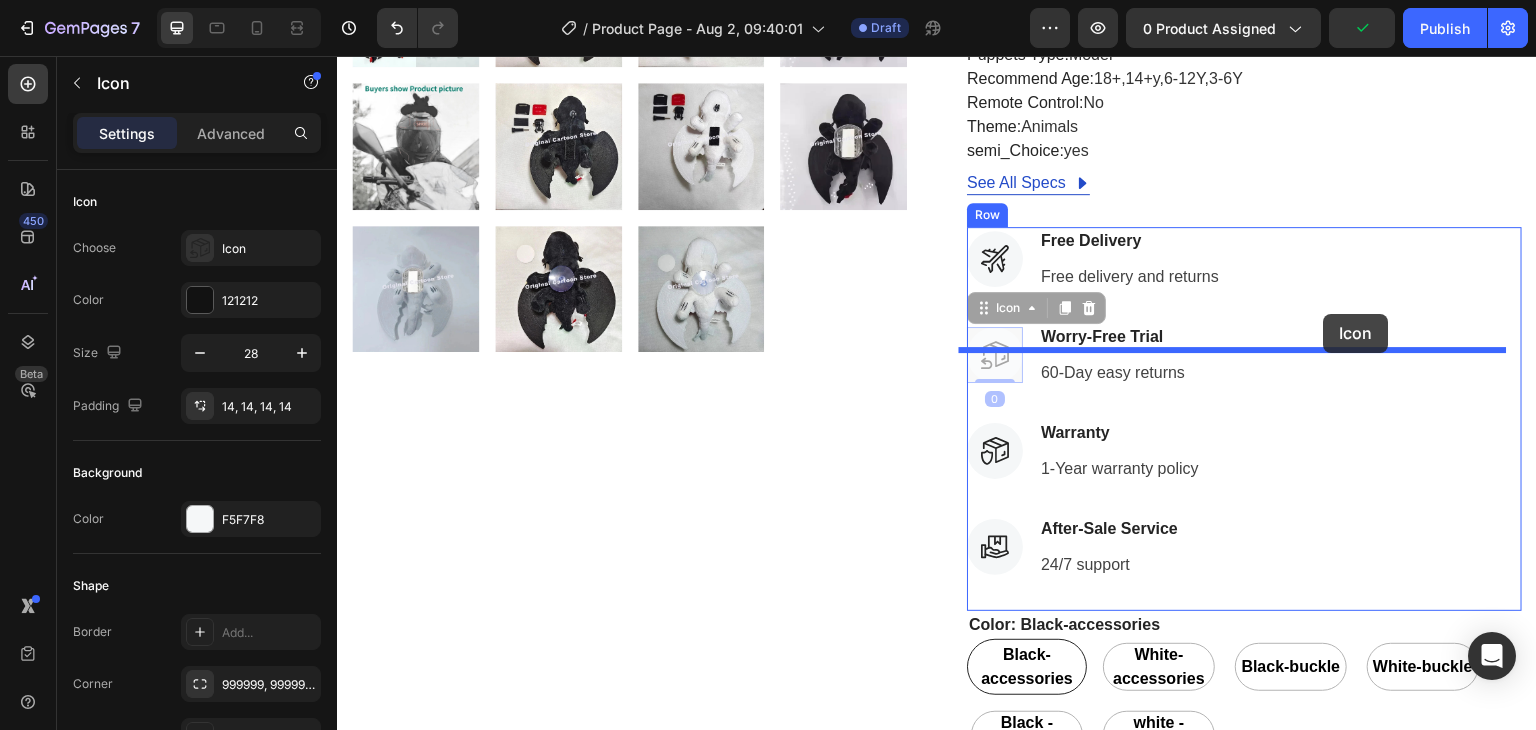 drag, startPoint x: 1002, startPoint y: 386, endPoint x: 1324, endPoint y: 314, distance: 329.9515 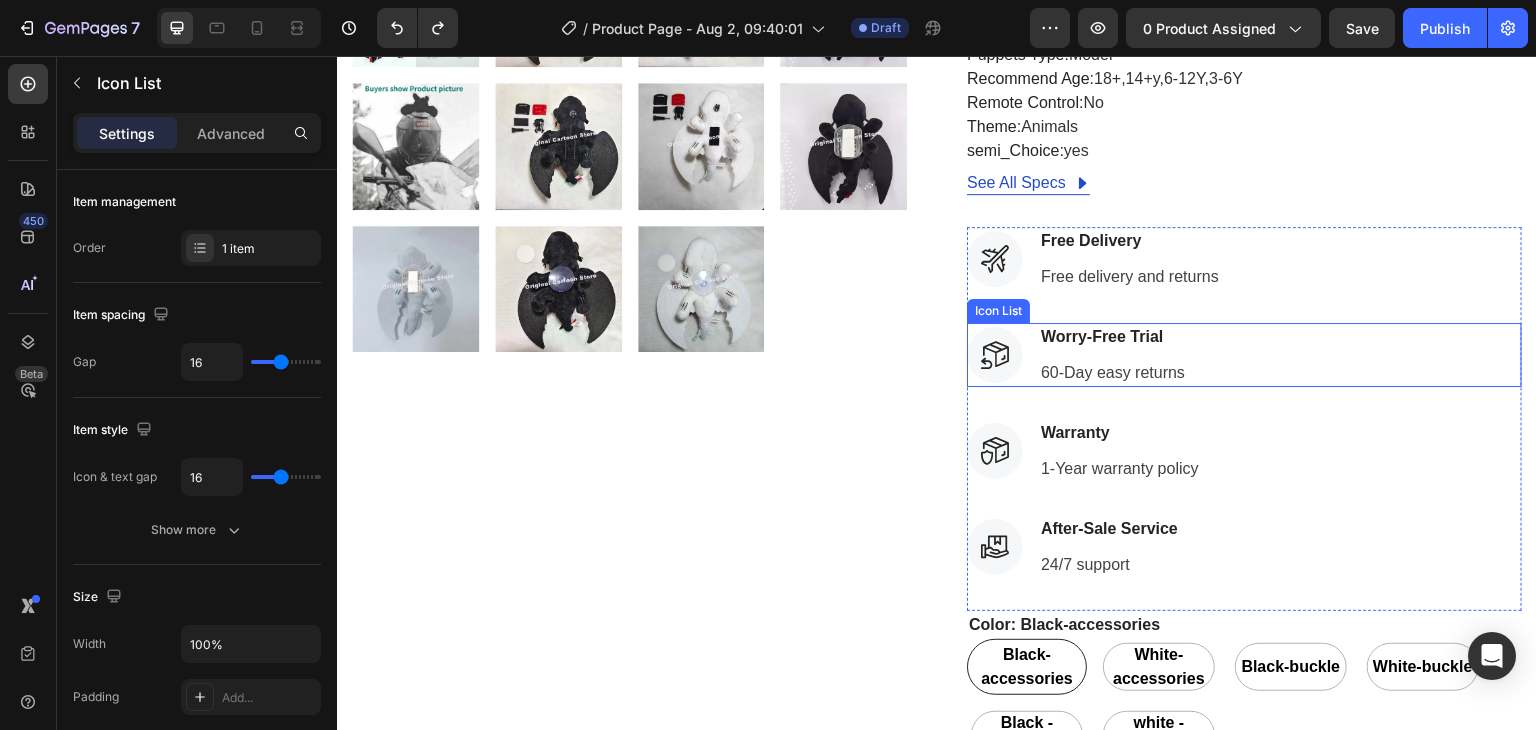 click on "Icon Worry-Free Trial Text block 60-Day easy returns Text block" at bounding box center (1244, 355) 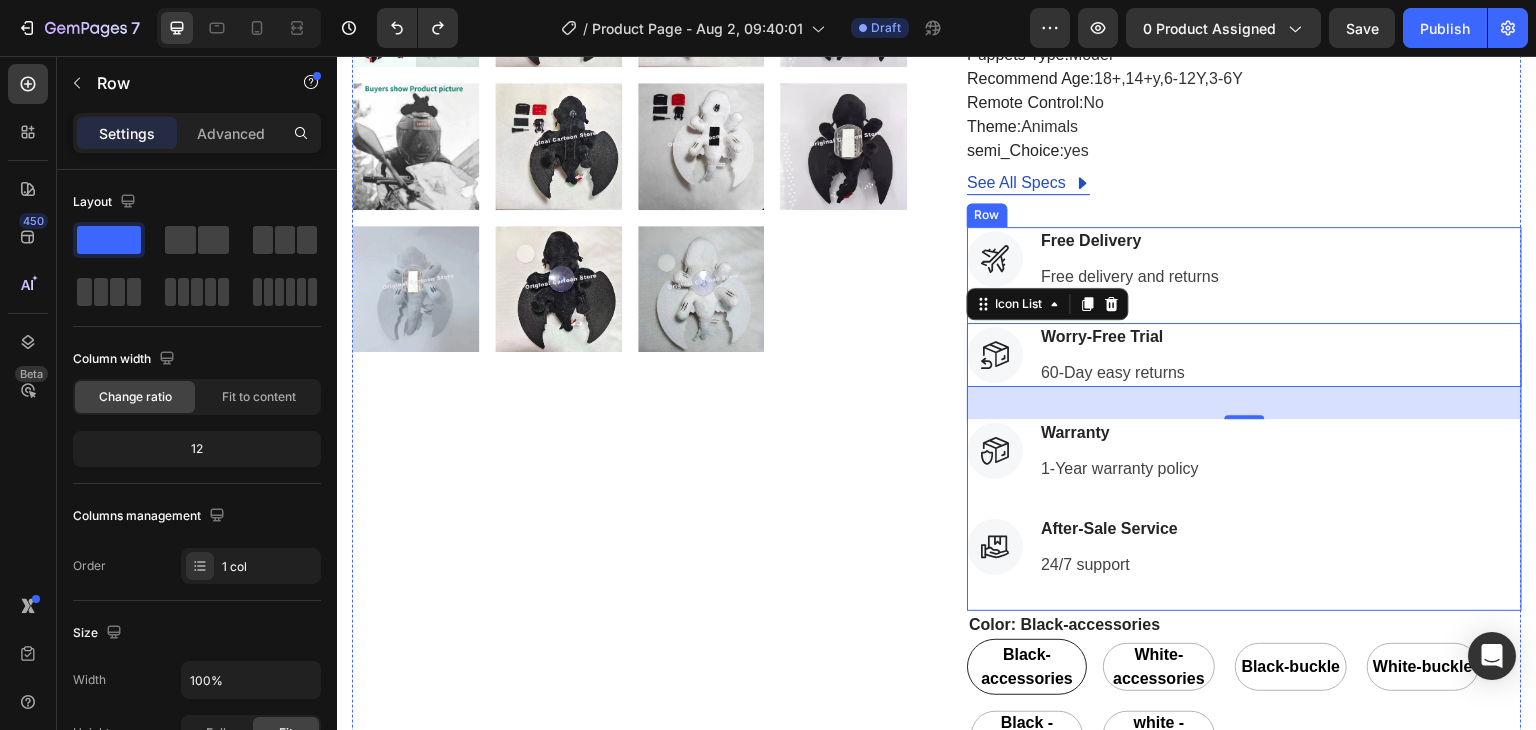 click on "Icon Free Delivery Text block Free delivery and returns Text block Icon List
Icon Worry-Free Trial Text block 60-Day easy returns Text block Icon List   32
Icon Warranty Text block 1-Year warranty policy Text block Icon List
Icon After-Sale Service Text block 24/7 support Text block Icon List" at bounding box center (1244, 419) 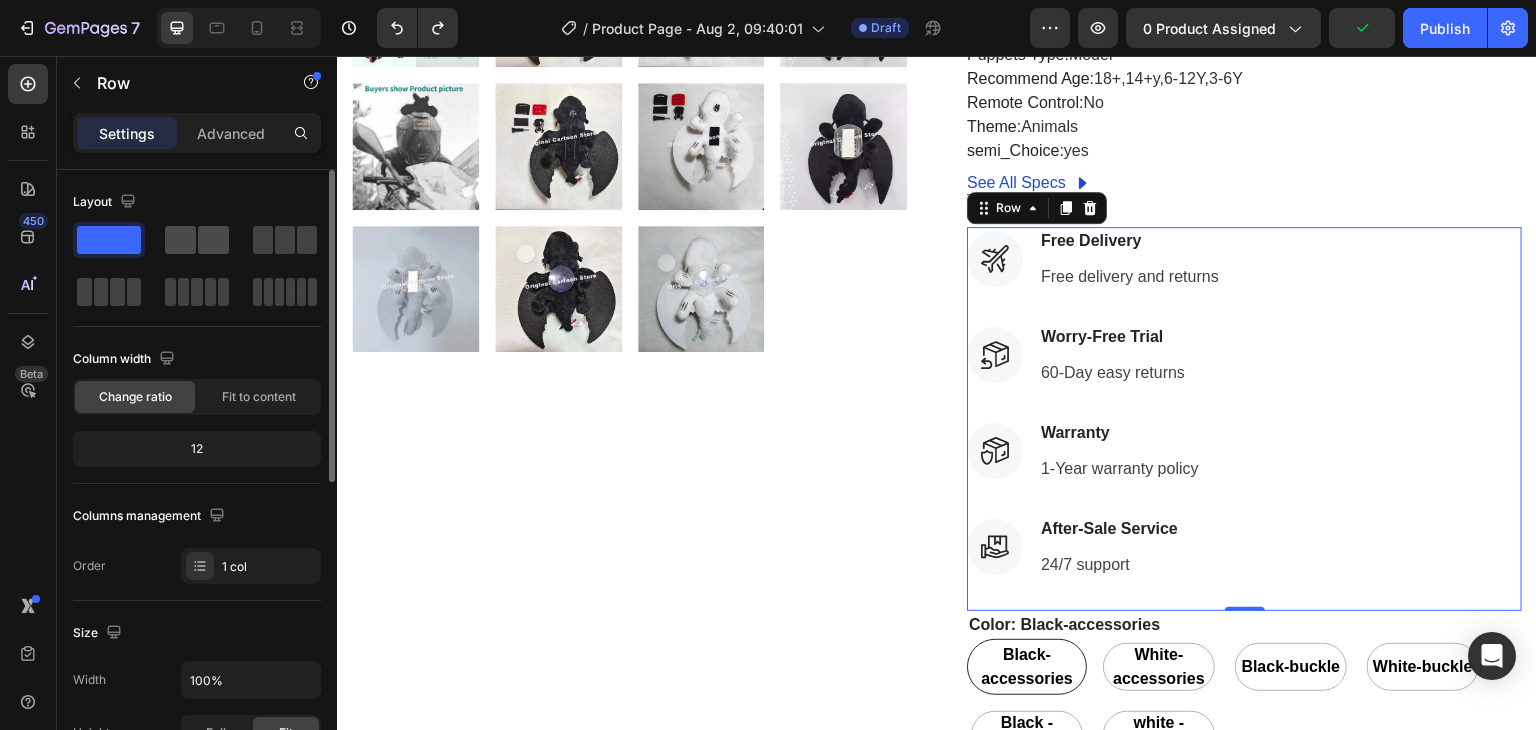 click 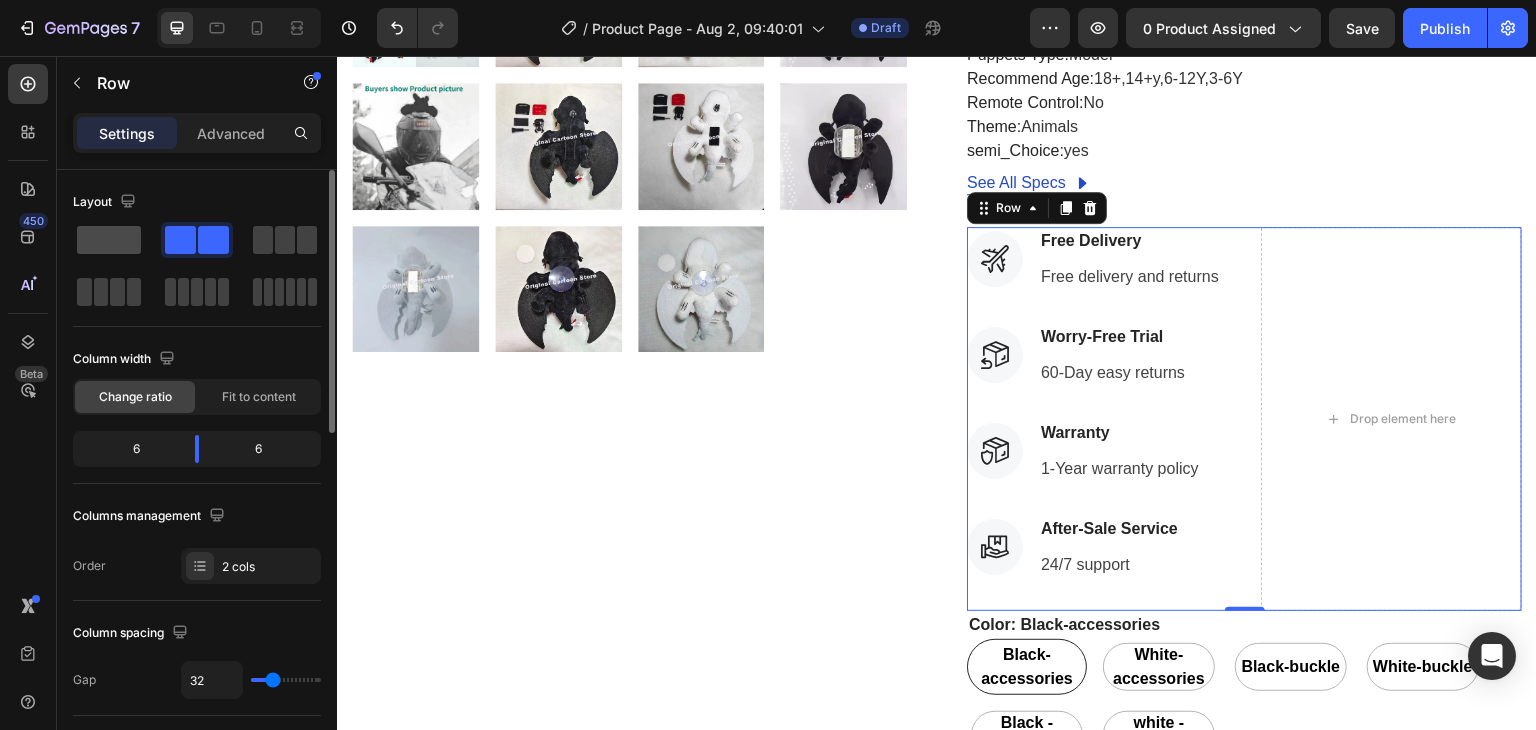 click 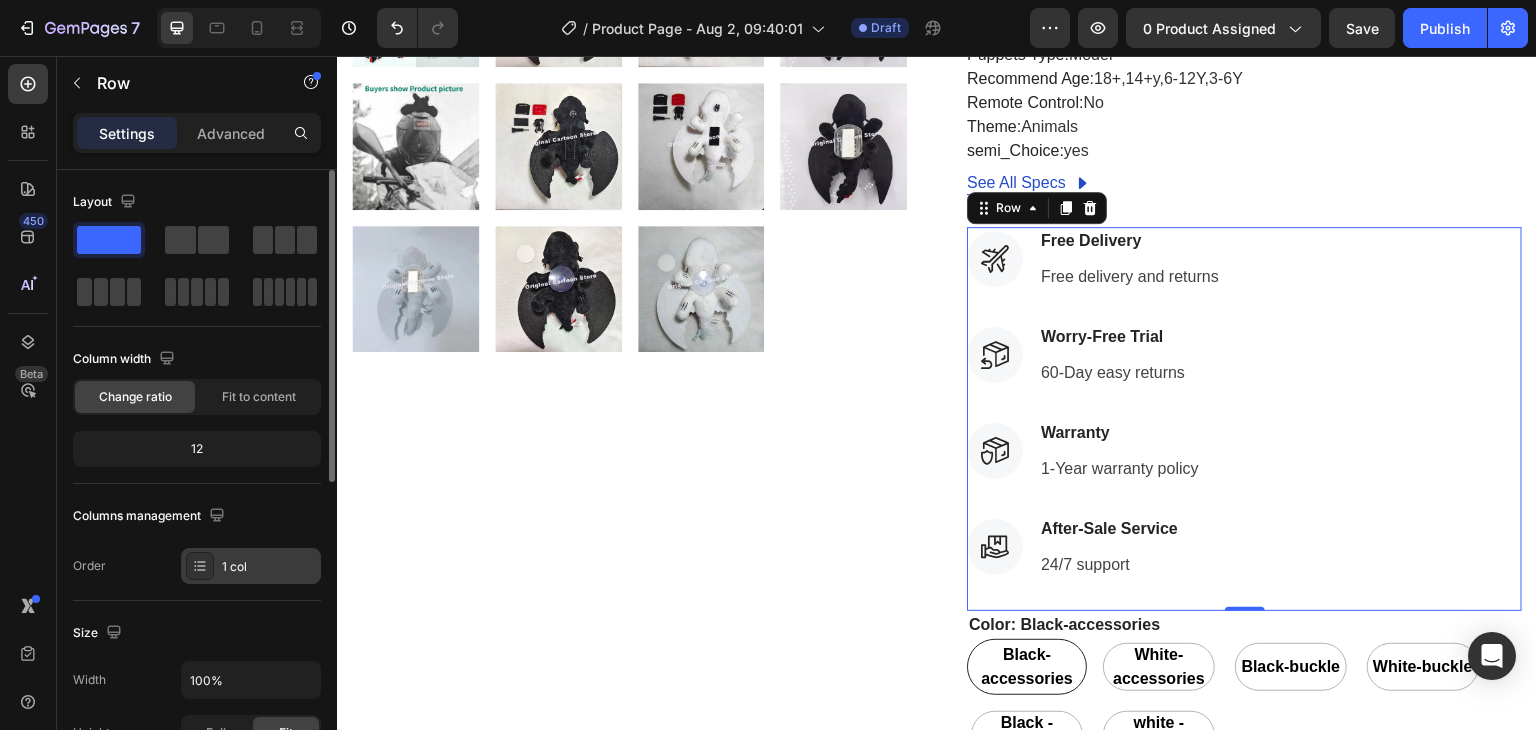 click 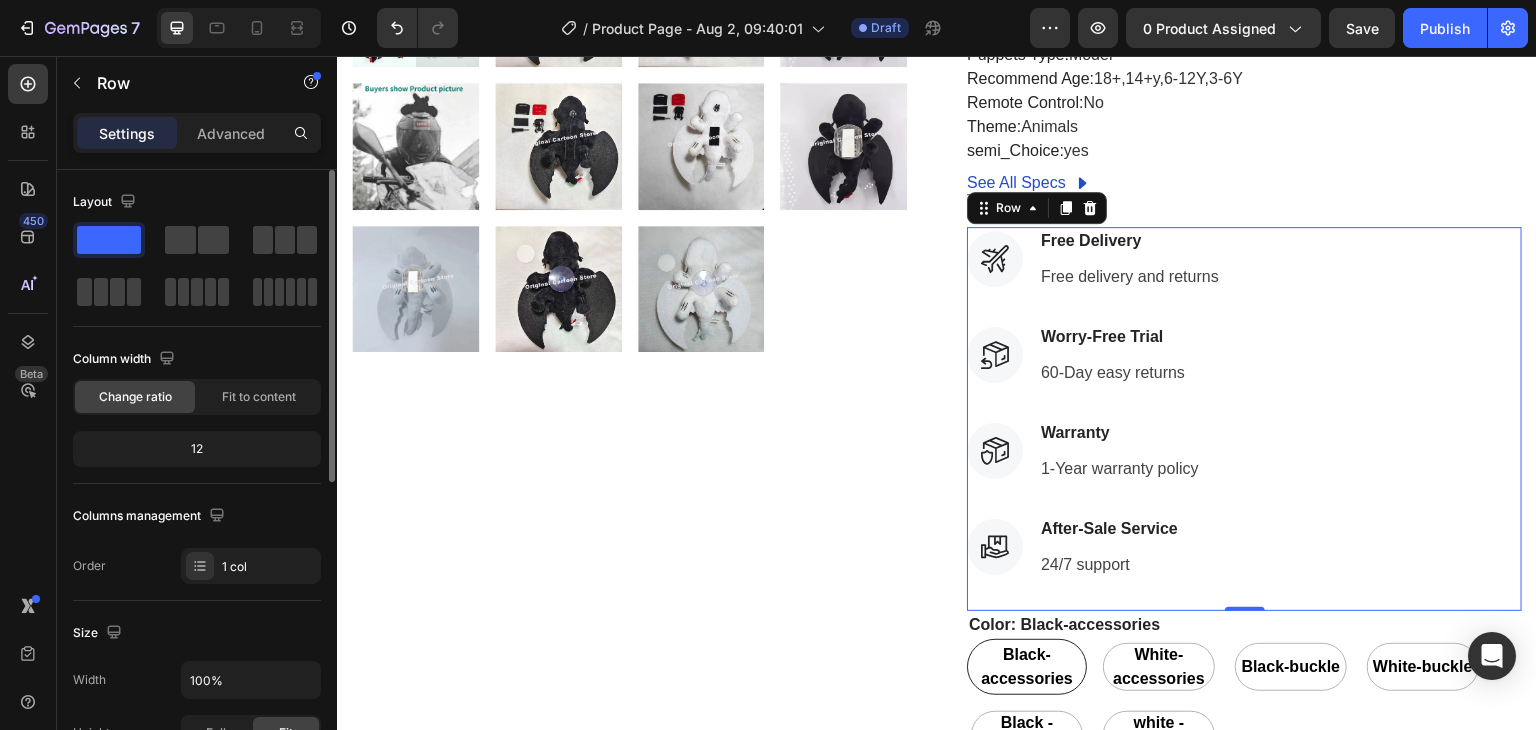 click on "Columns management Order 1 col" at bounding box center (197, 542) 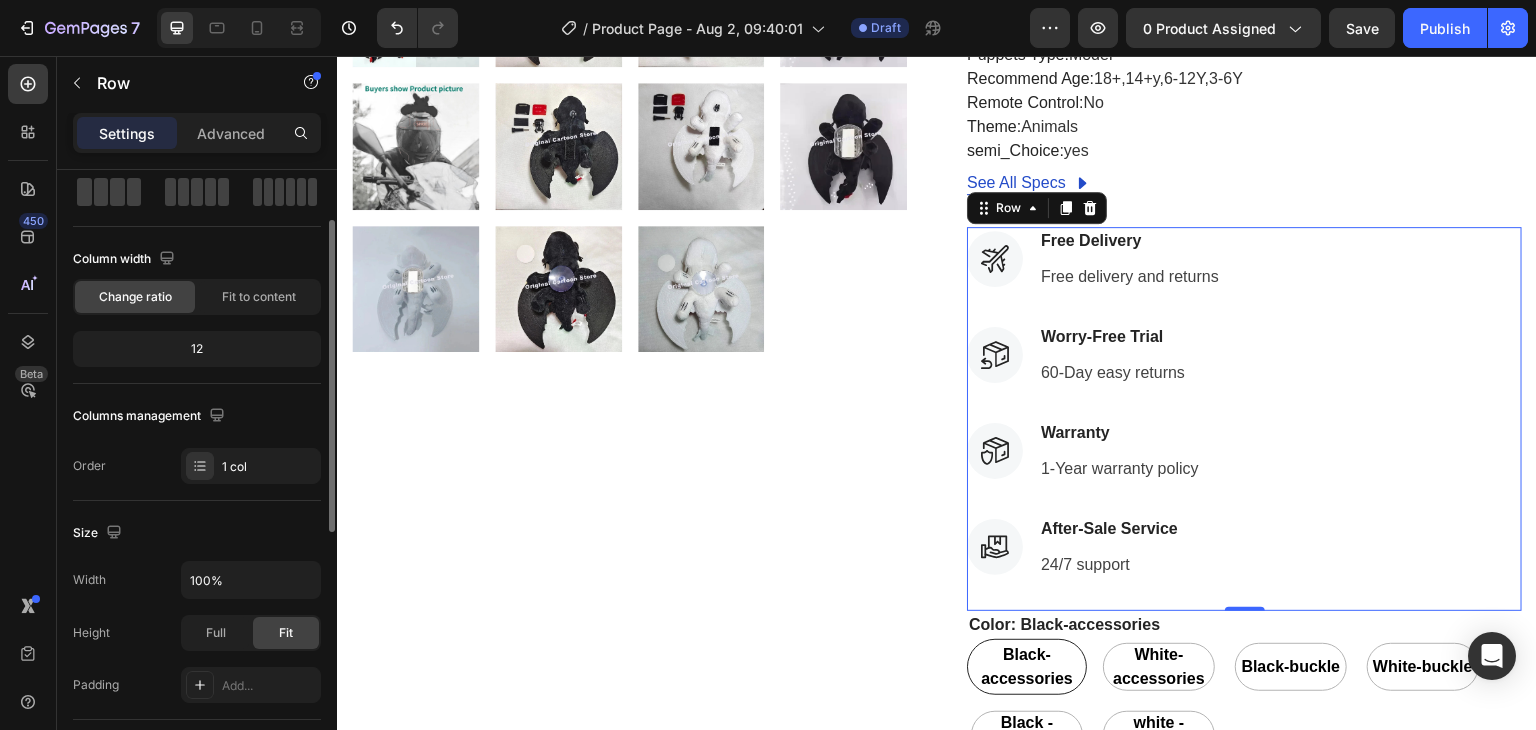 scroll, scrollTop: 0, scrollLeft: 0, axis: both 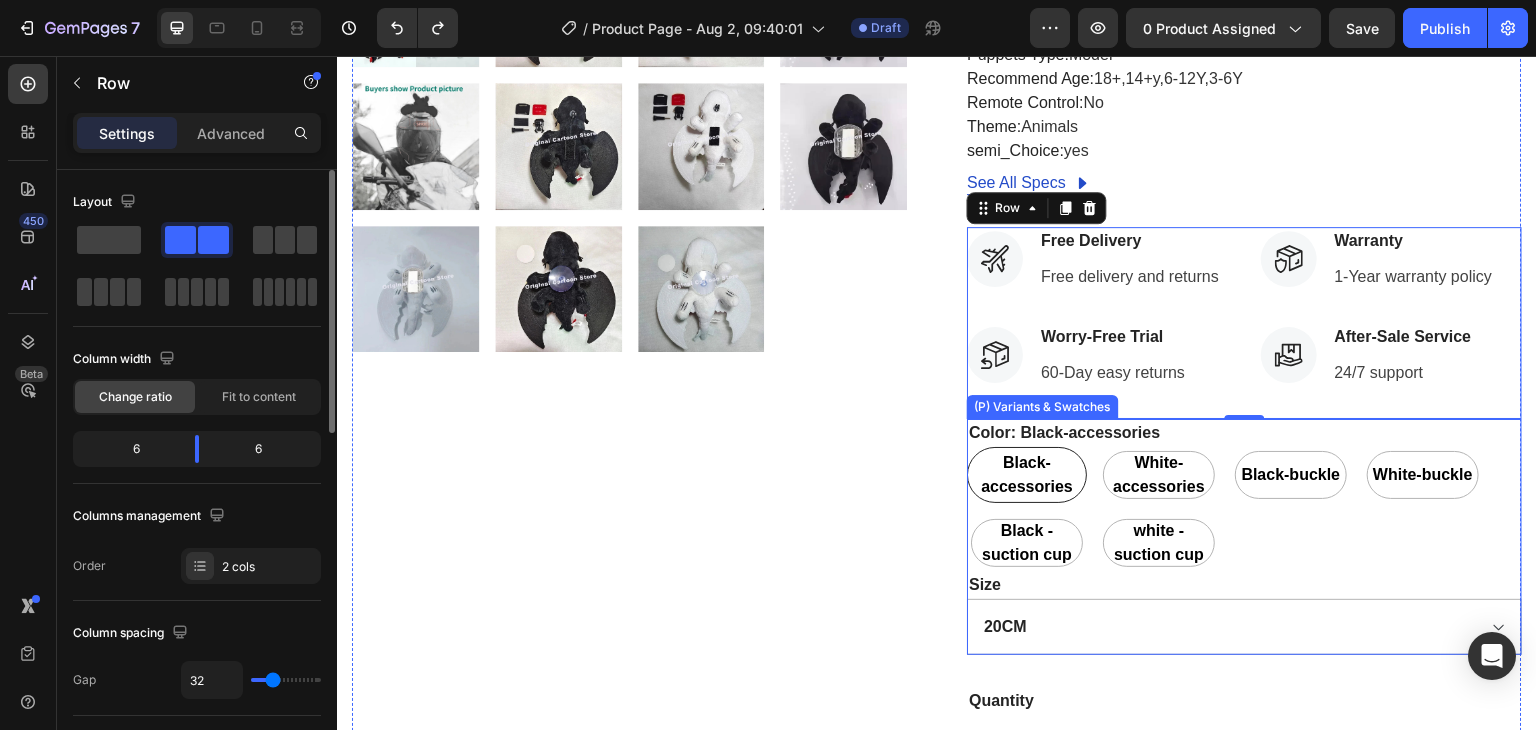 click on "Black-accessories Black-accessories Black-accessories White-accessories White-accessories White-accessories Black-buckle Black-buckle Black-buckle White-buckle White-buckle White-buckle Black - suction cup Black - suction cup Black - suction cup white - suction cup white - suction cup white - suction cup" at bounding box center [1244, 509] 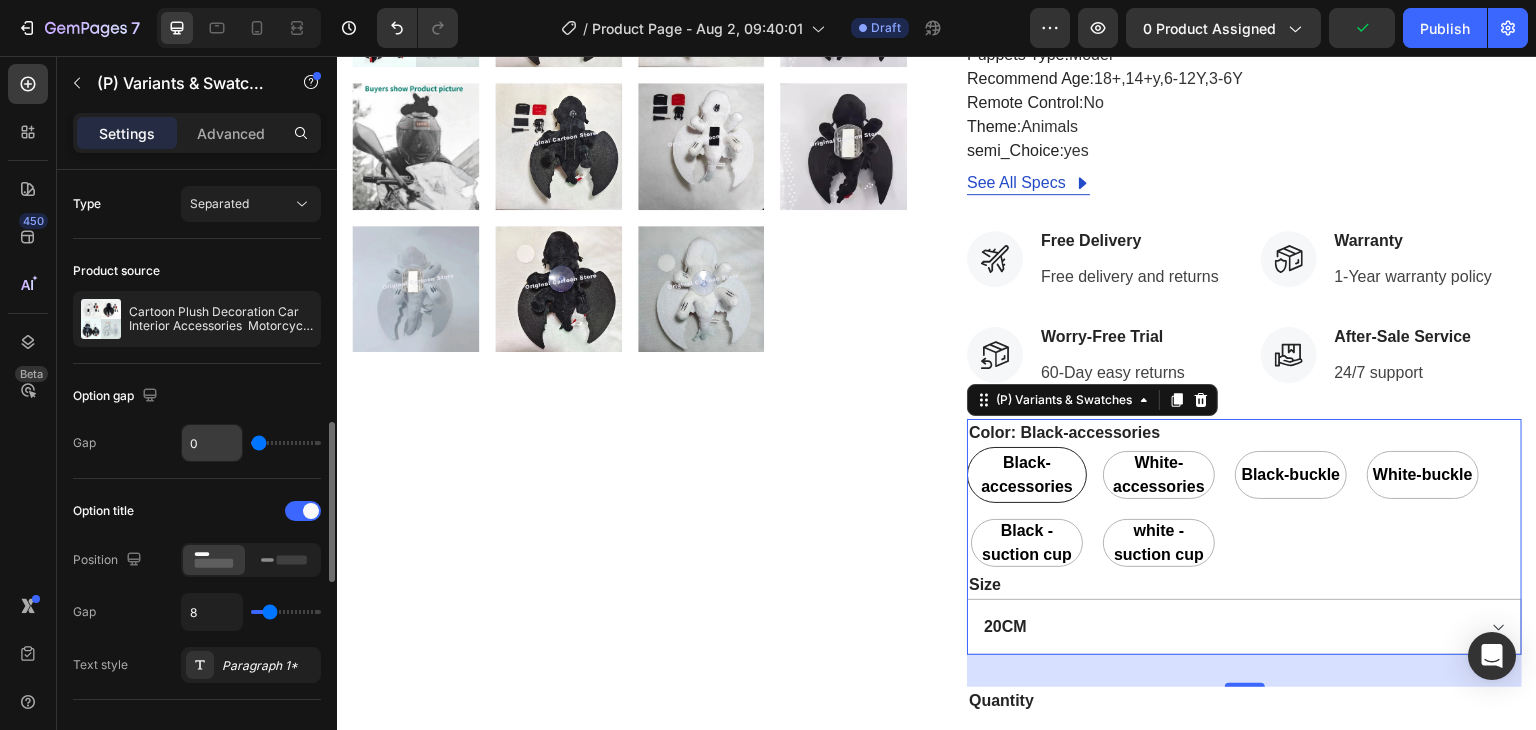 scroll, scrollTop: 300, scrollLeft: 0, axis: vertical 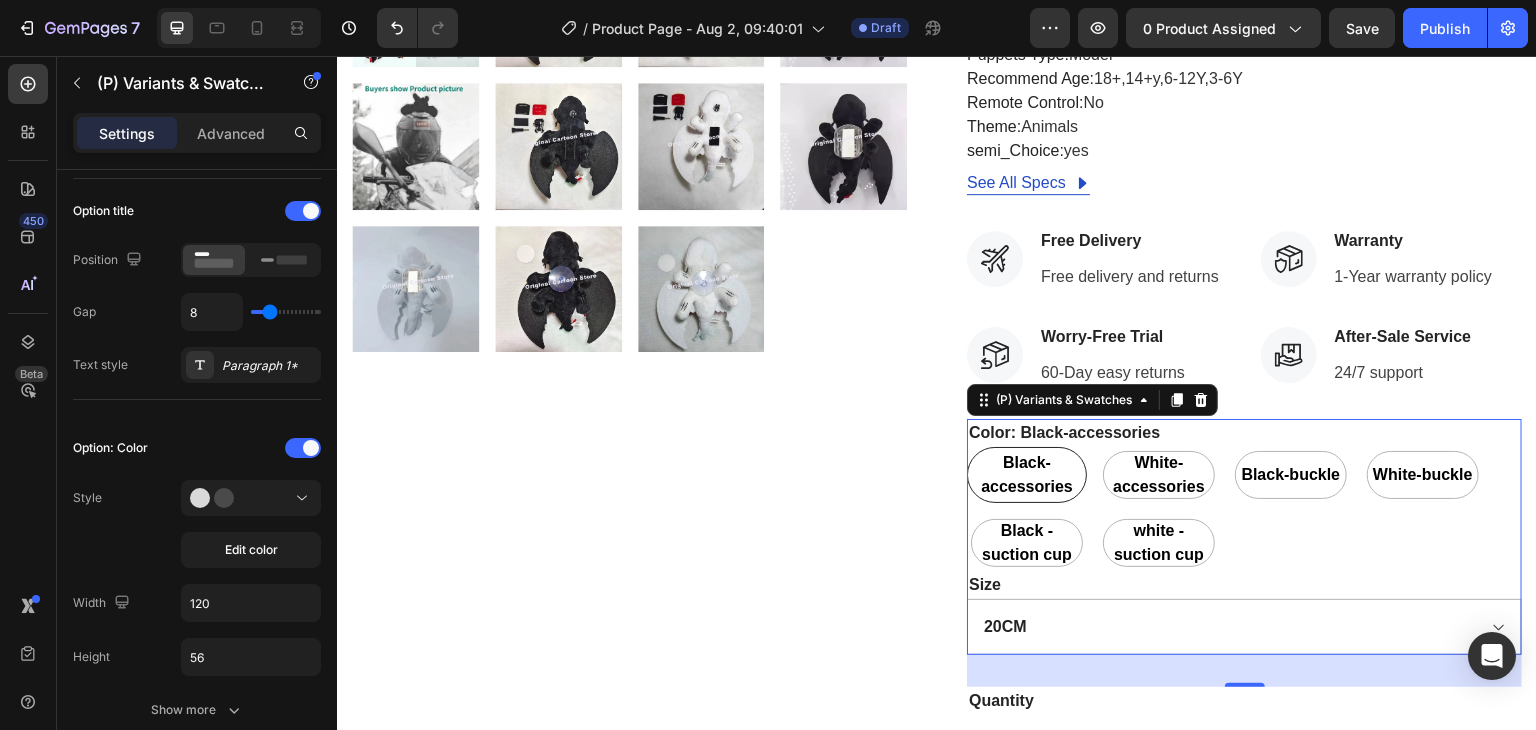 click on "Black-accessories" at bounding box center (1027, 475) 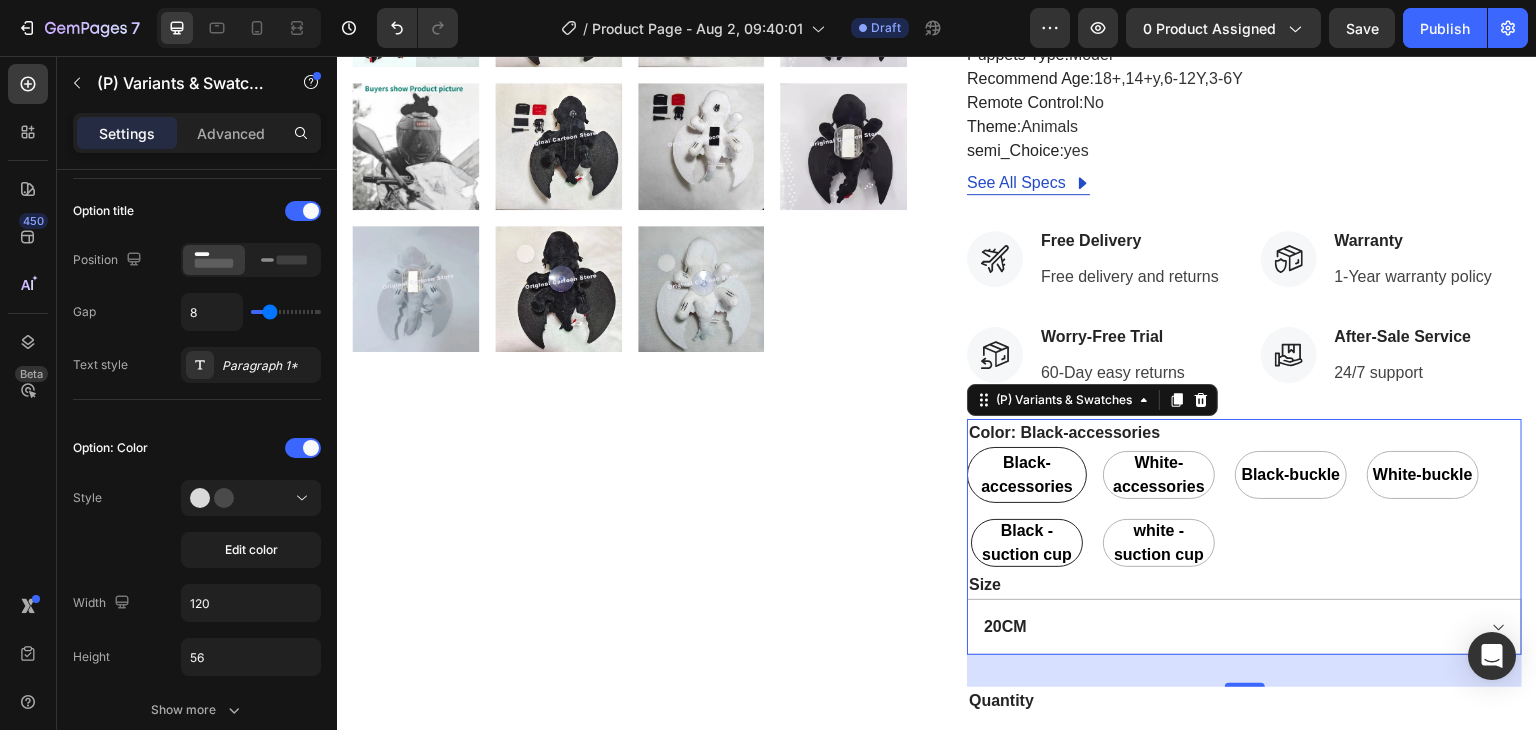 click on "Black - suction cup" at bounding box center (1027, 543) 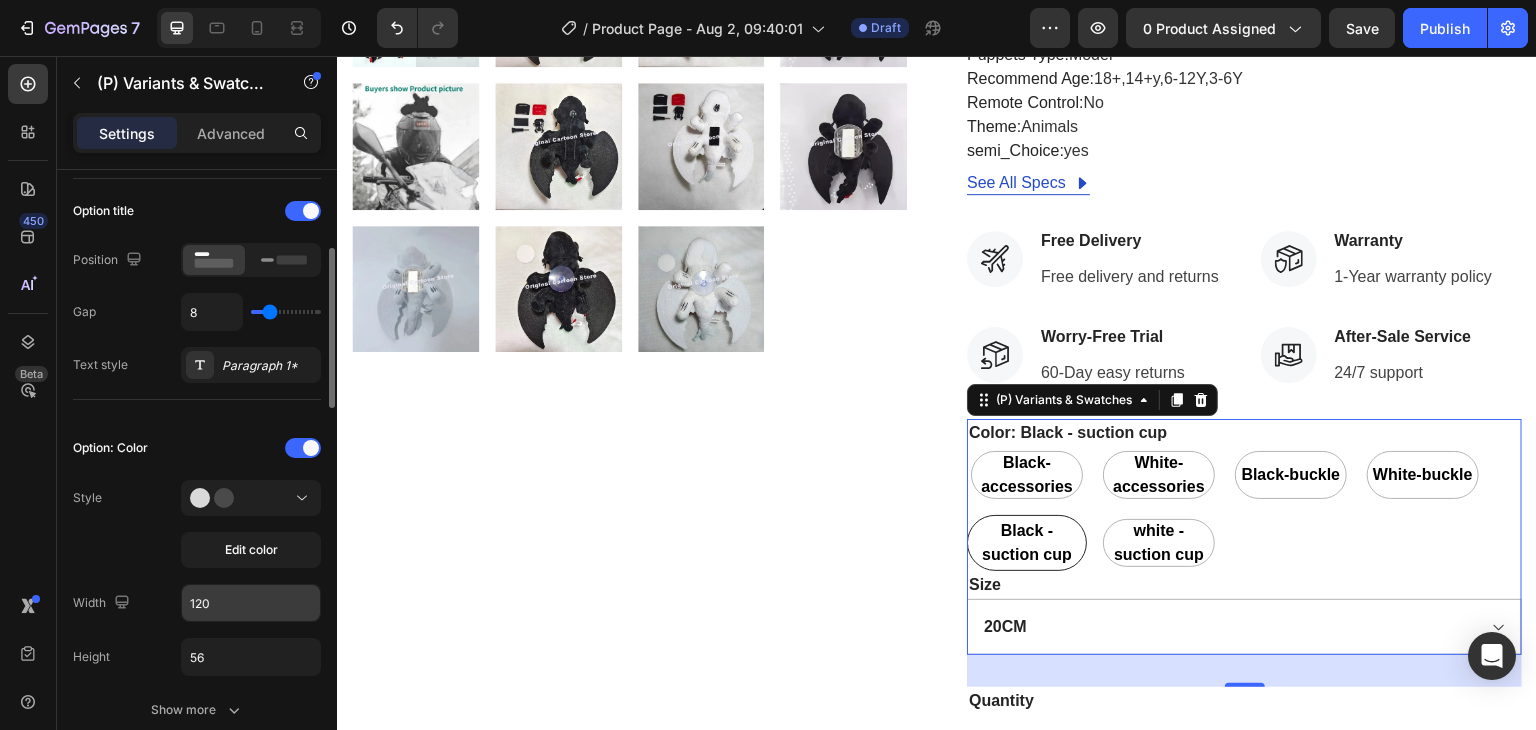 scroll, scrollTop: 700, scrollLeft: 0, axis: vertical 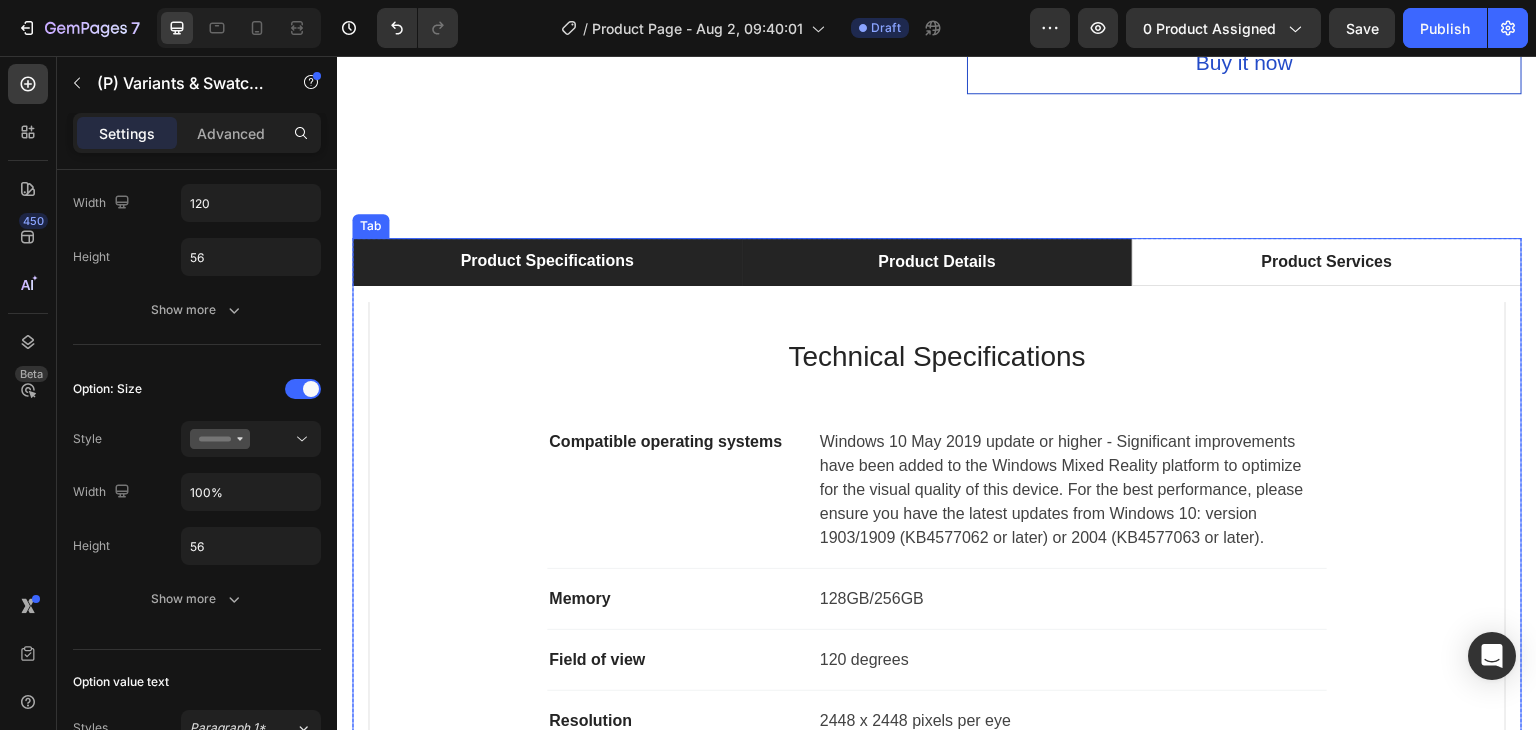 click on "Product Details" at bounding box center [937, 262] 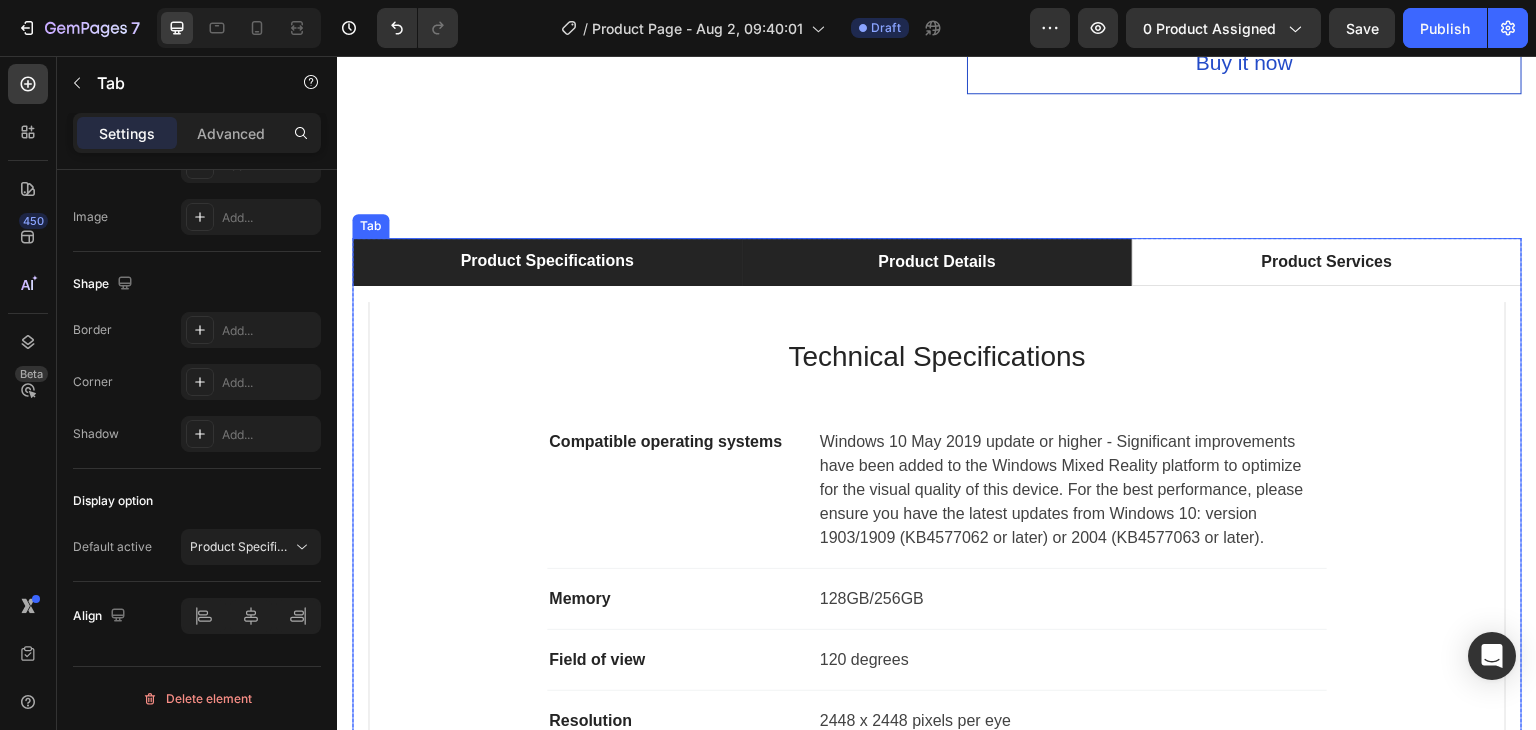scroll, scrollTop: 0, scrollLeft: 0, axis: both 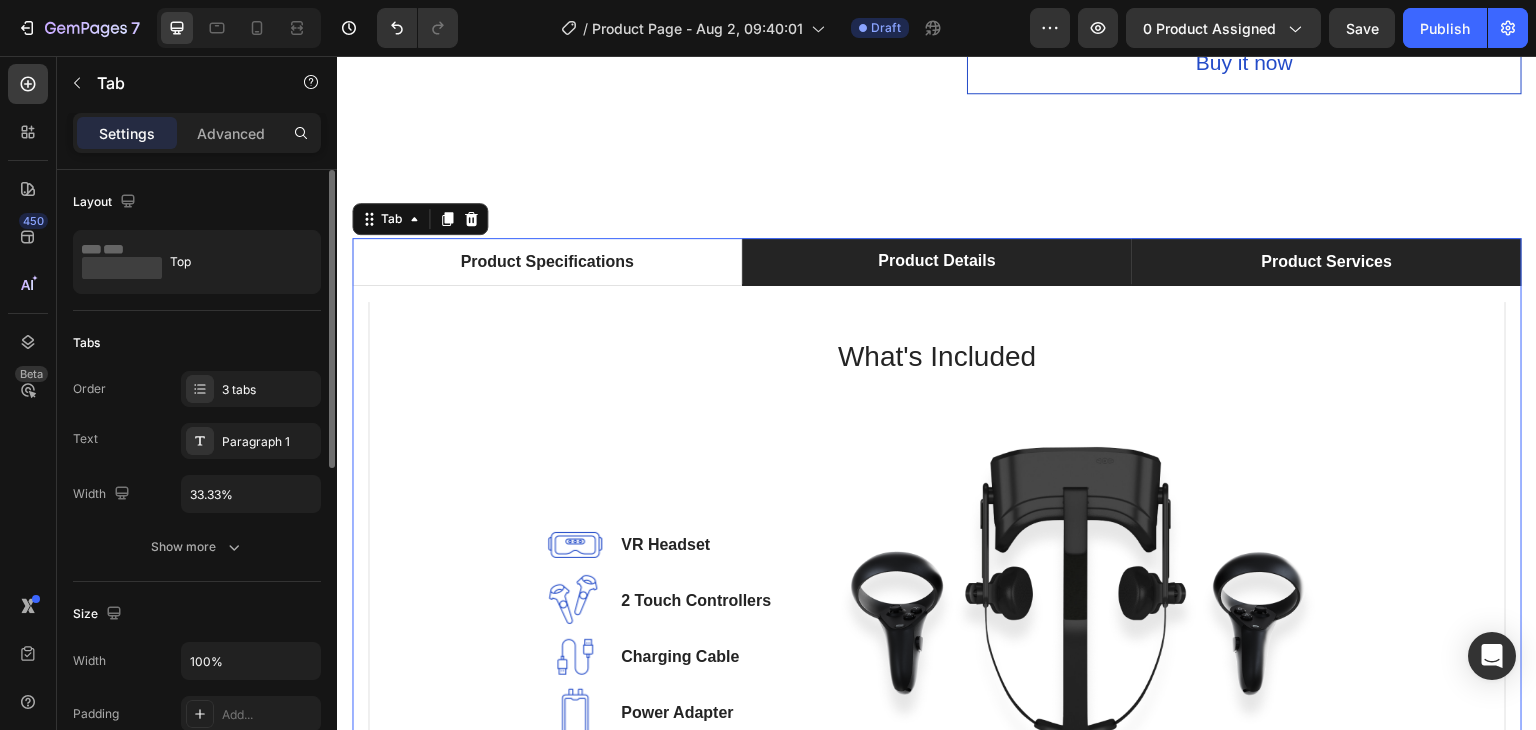 click on "Product Services" at bounding box center [1327, 262] 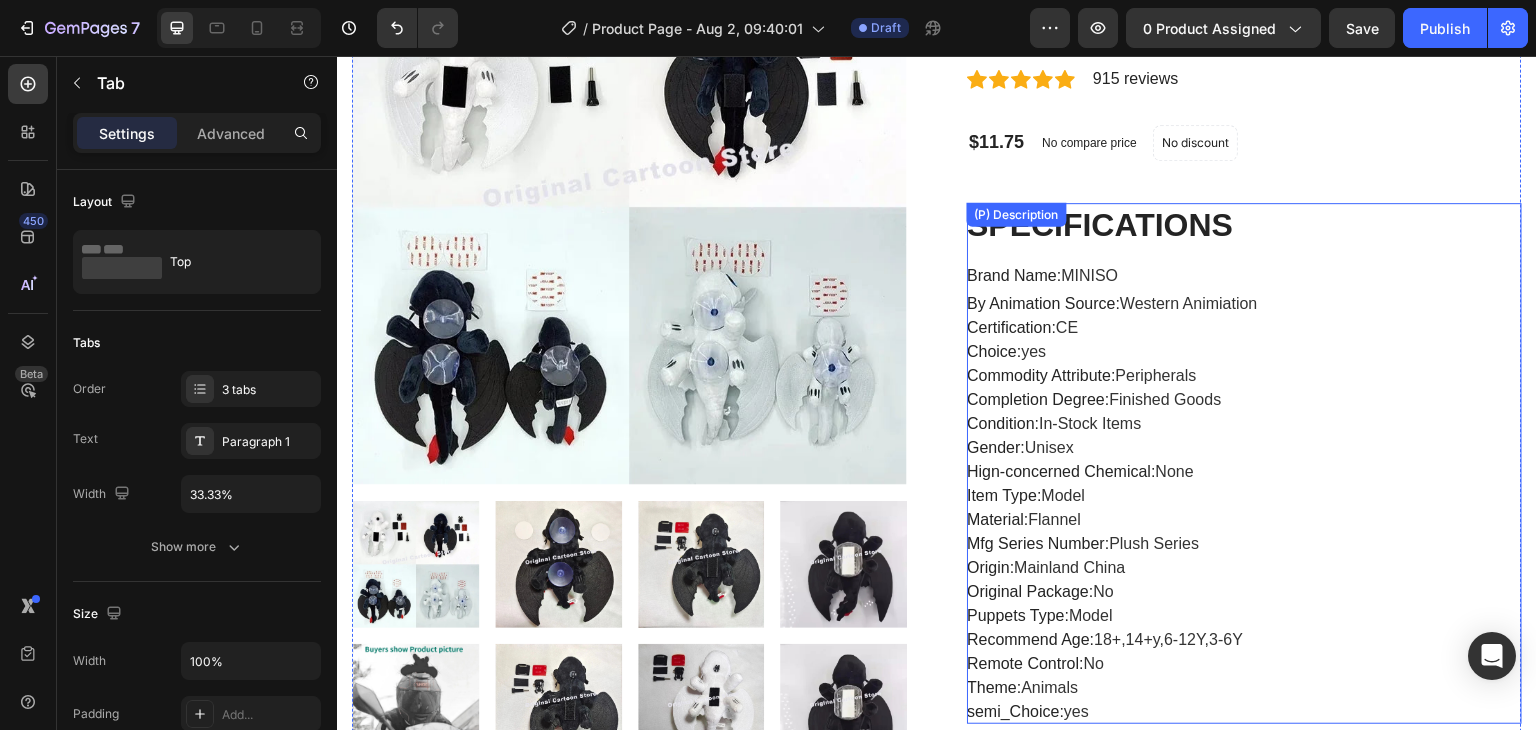 scroll, scrollTop: 162, scrollLeft: 0, axis: vertical 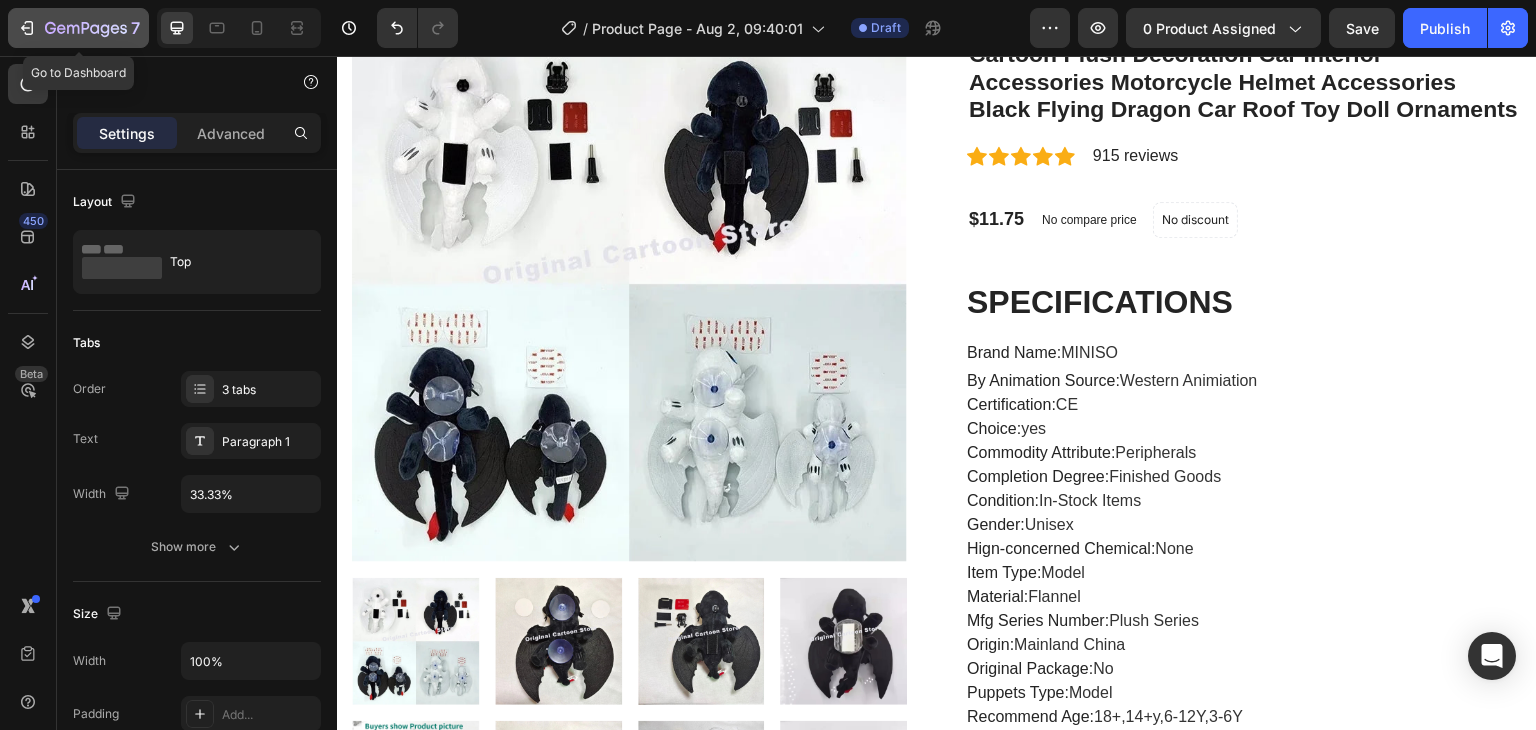 click on "7" at bounding box center [78, 28] 